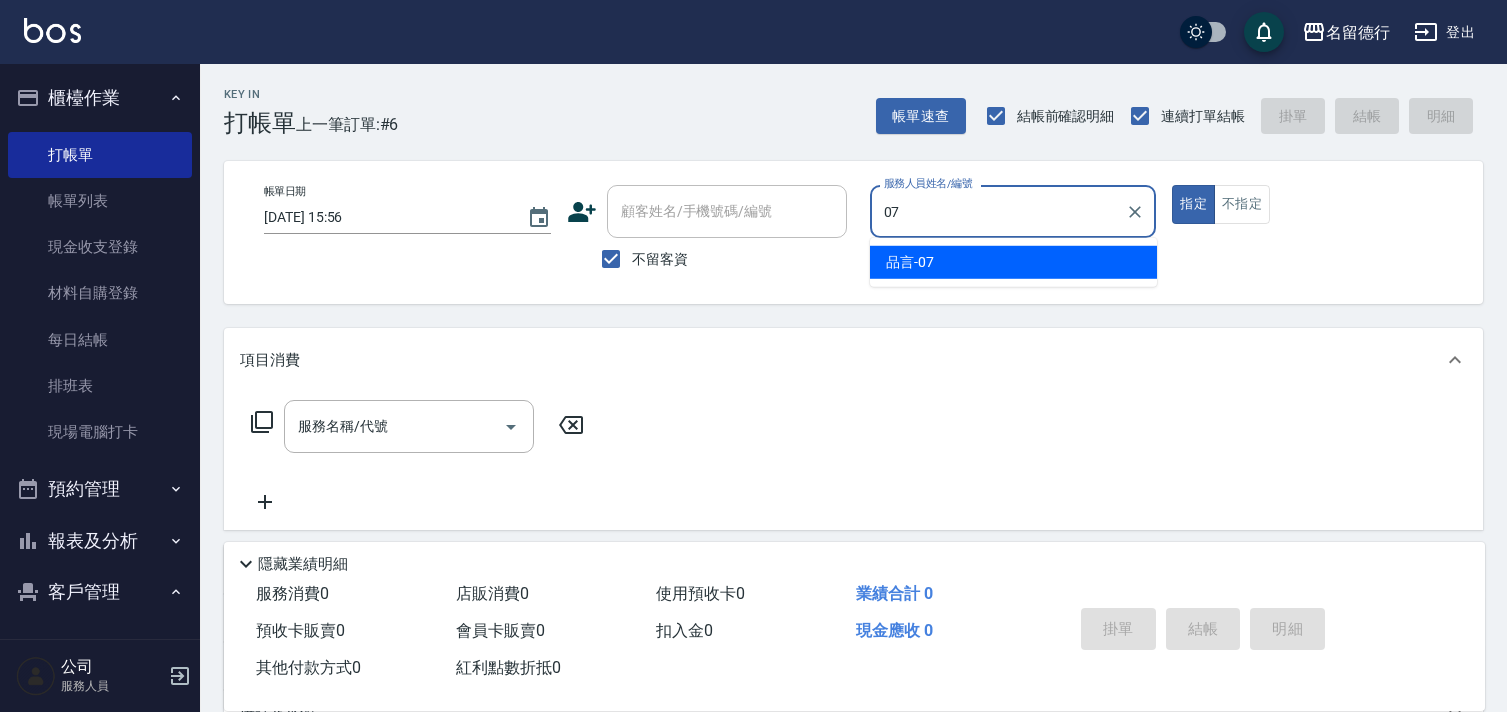 scroll, scrollTop: 83, scrollLeft: 0, axis: vertical 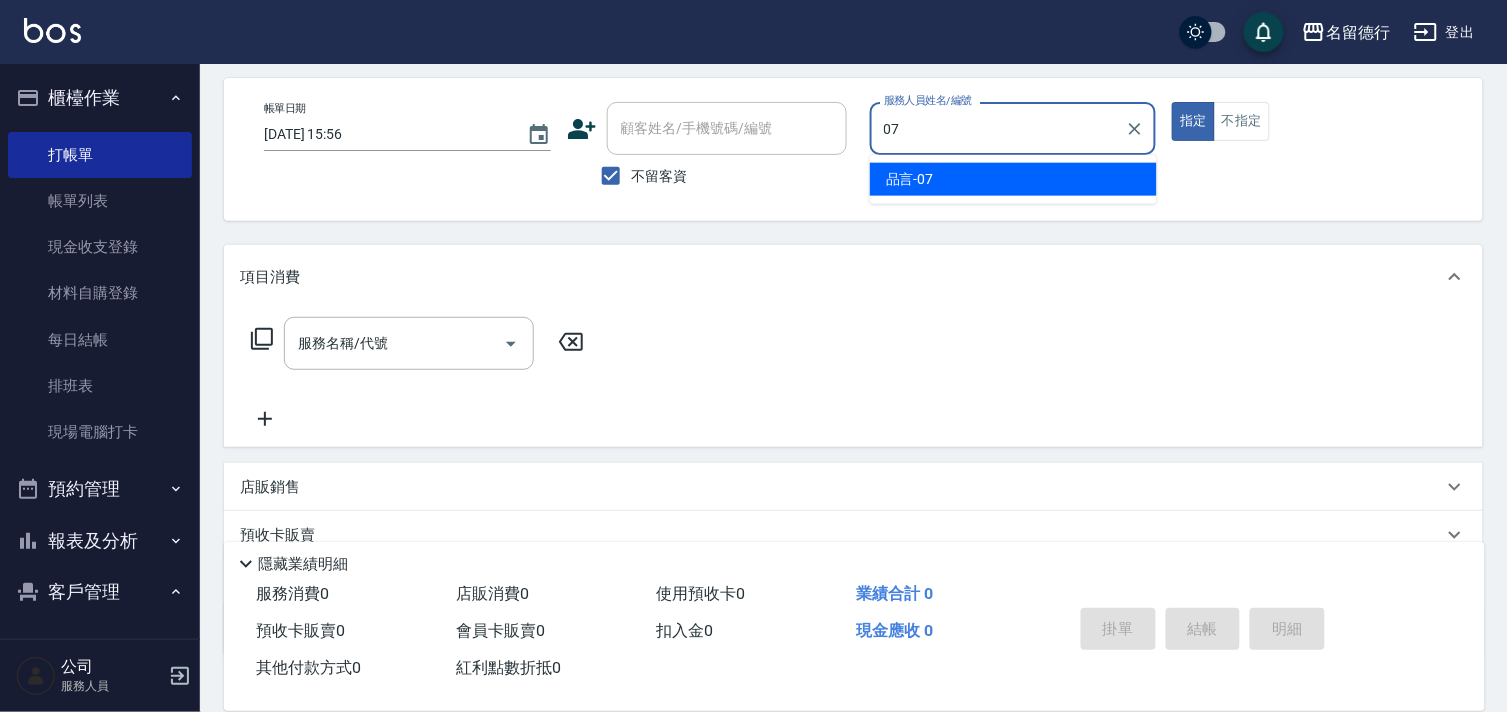 click on "品言 -07" at bounding box center (1013, 179) 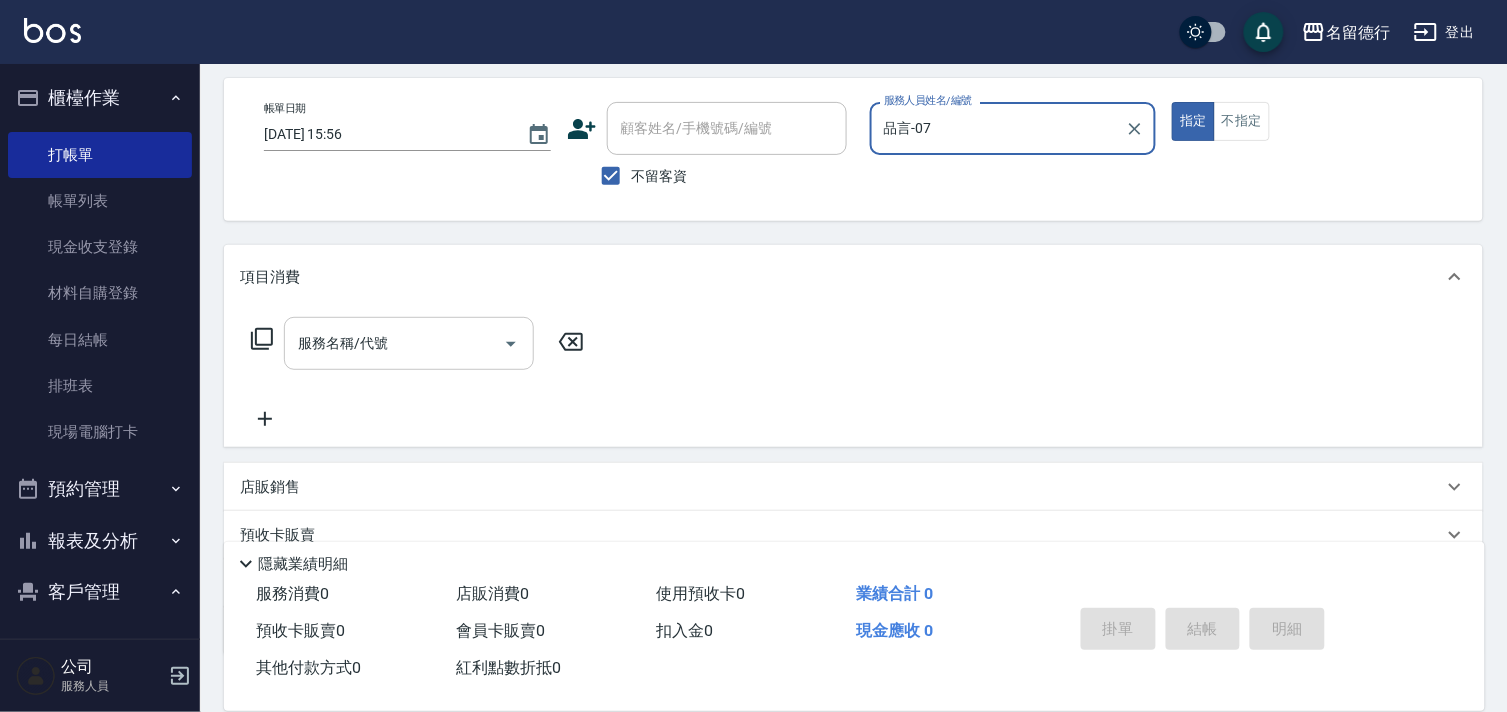 type on "品言-07" 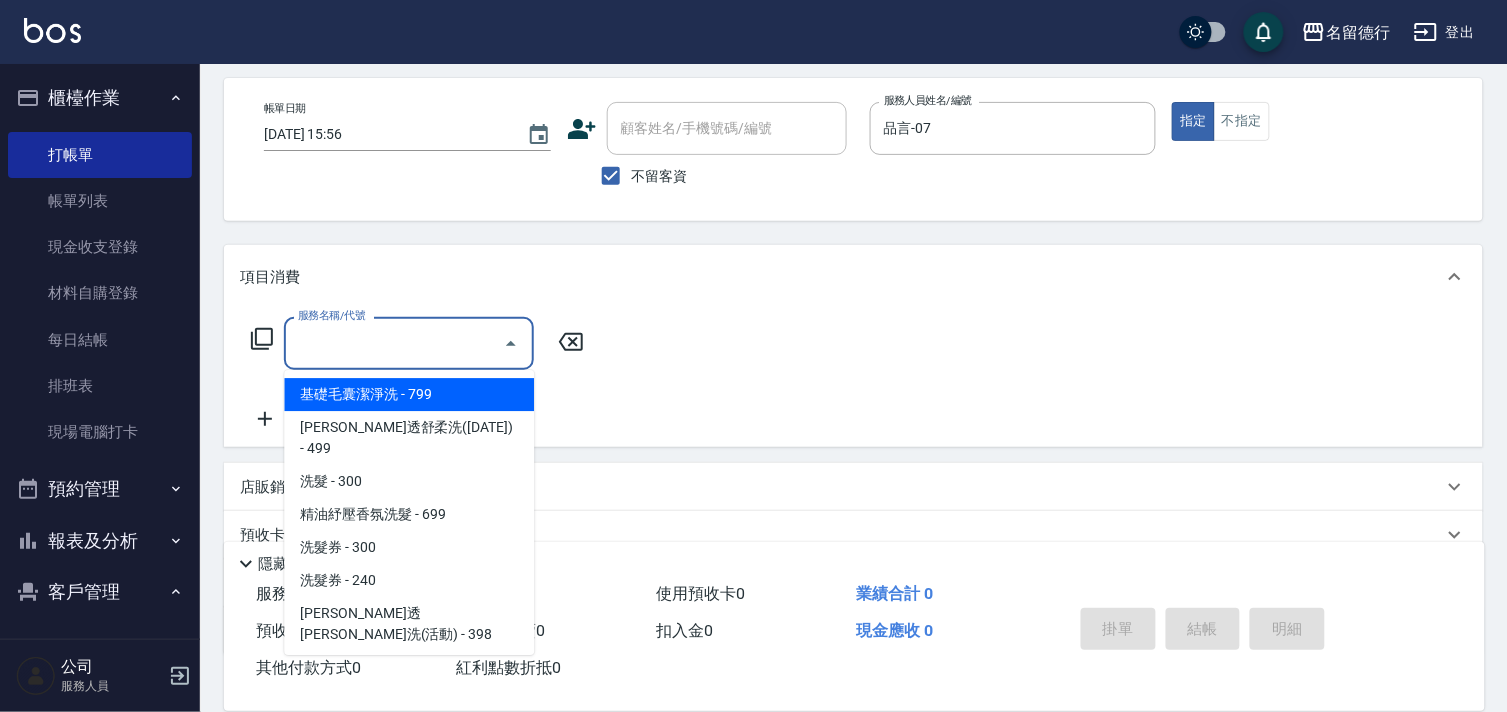 click on "服務名稱/代號 服務名稱/代號" at bounding box center [409, 343] 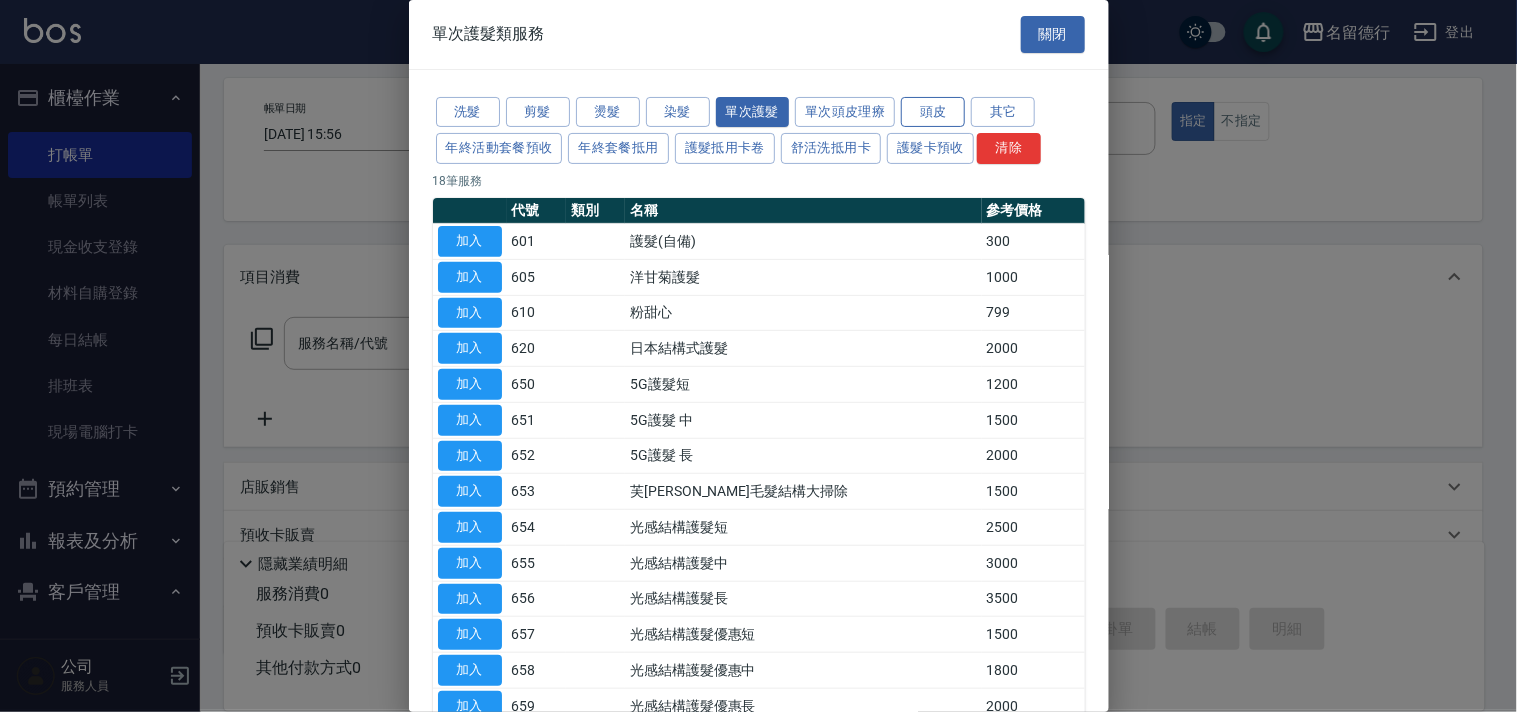 click on "頭皮" at bounding box center [933, 112] 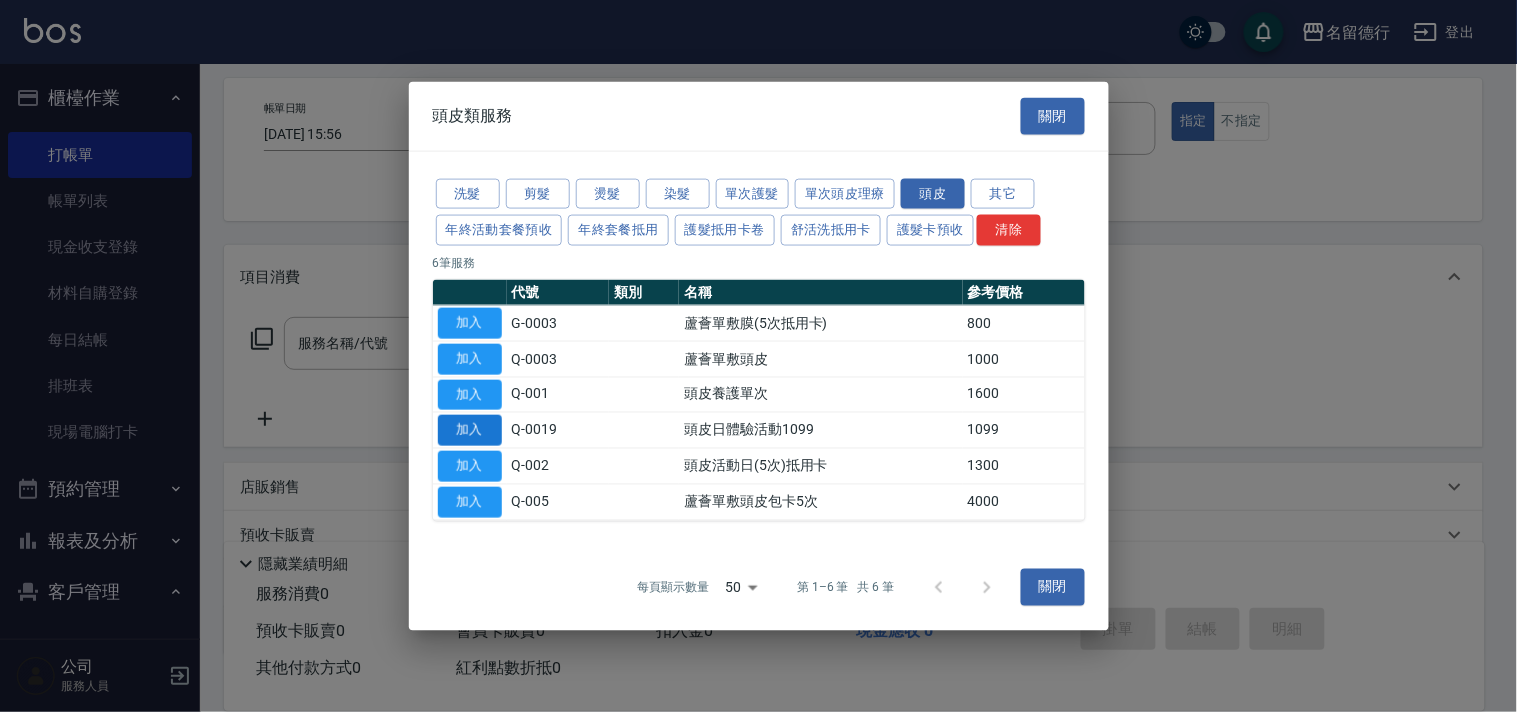 click on "加入" at bounding box center (470, 430) 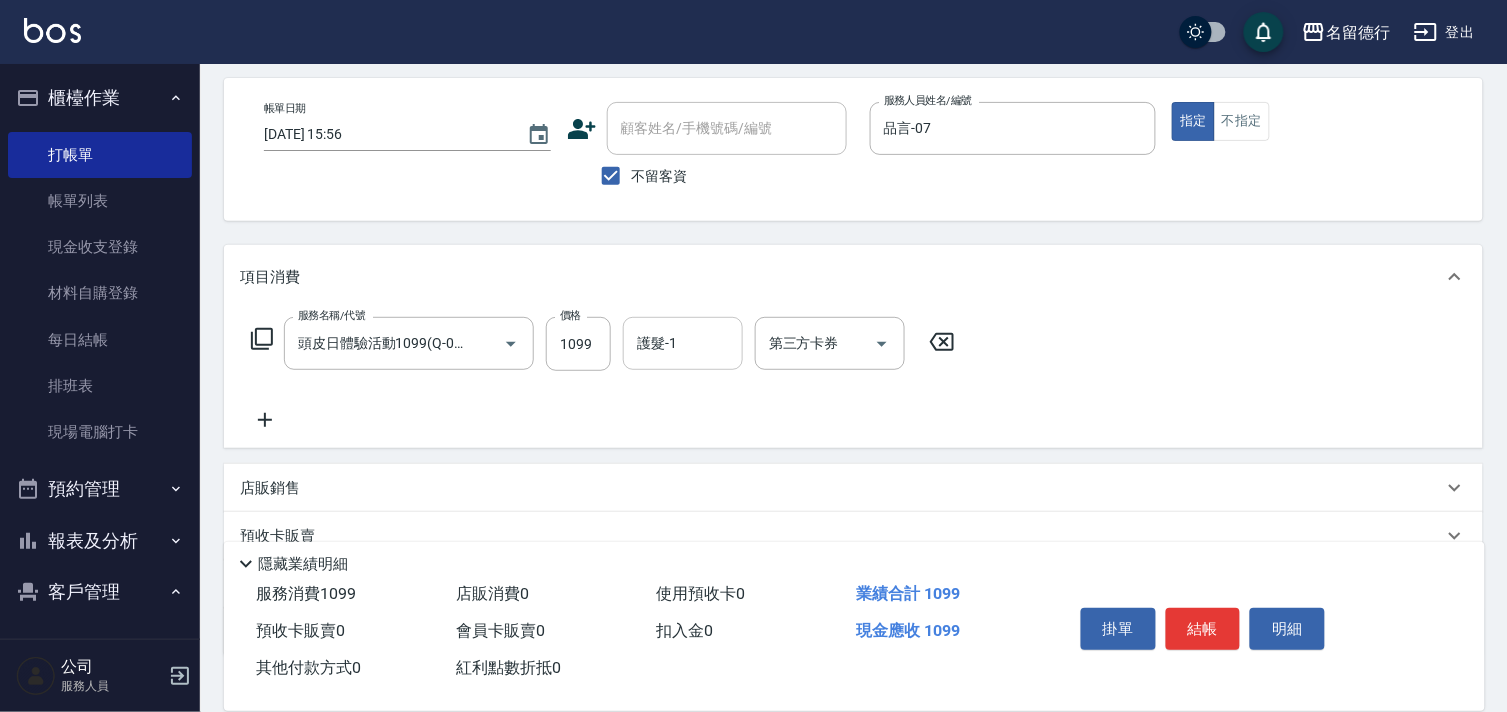 click on "護髮-1" at bounding box center [683, 343] 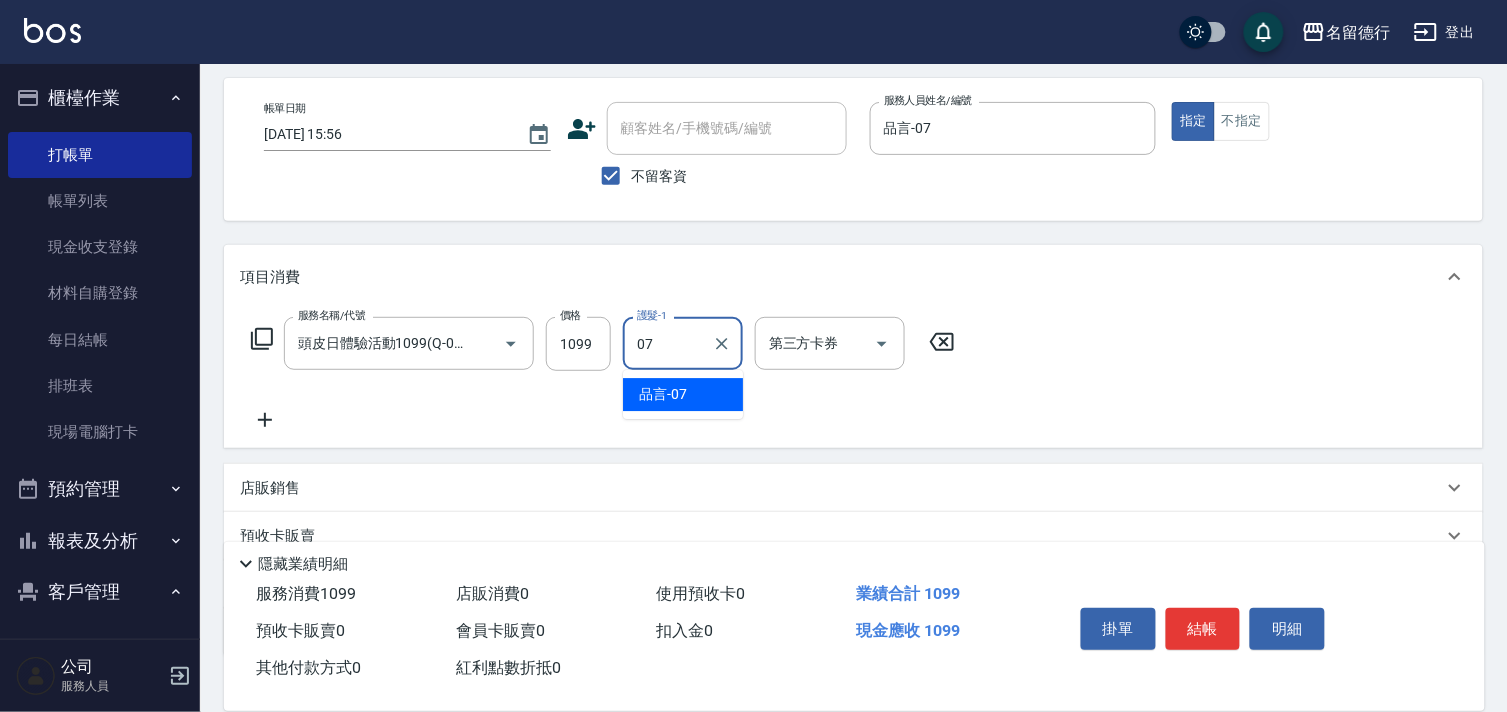 click on "品言 -07" at bounding box center [683, 394] 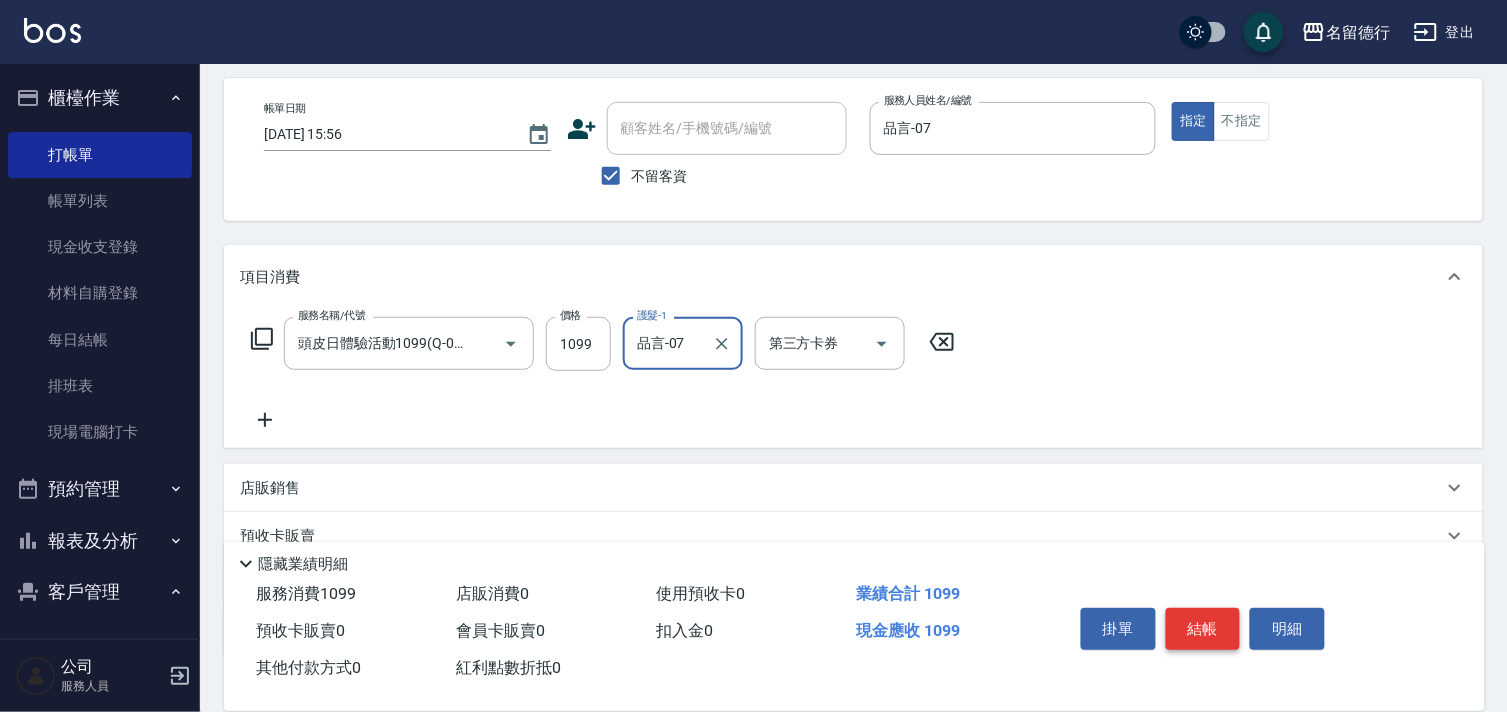 type on "品言-07" 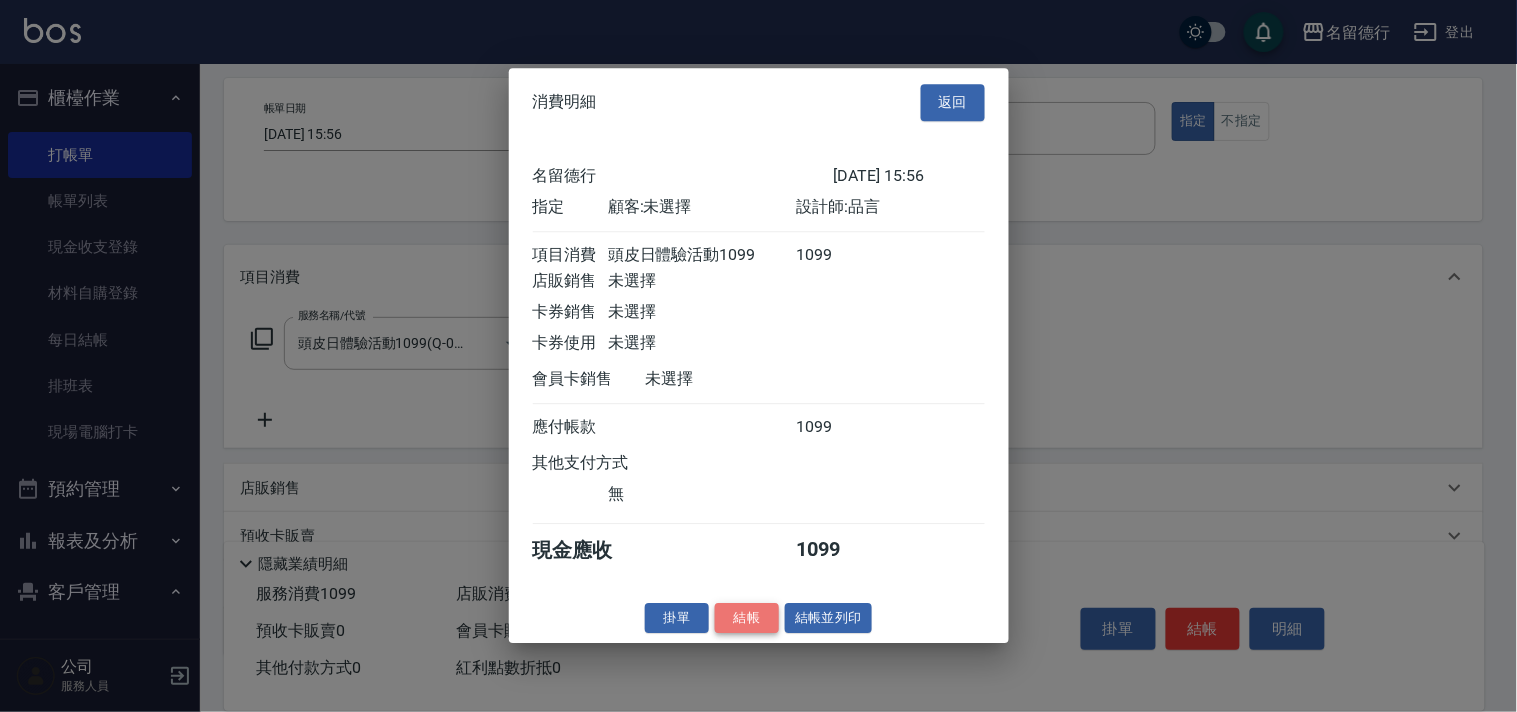 click on "結帳" at bounding box center (747, 618) 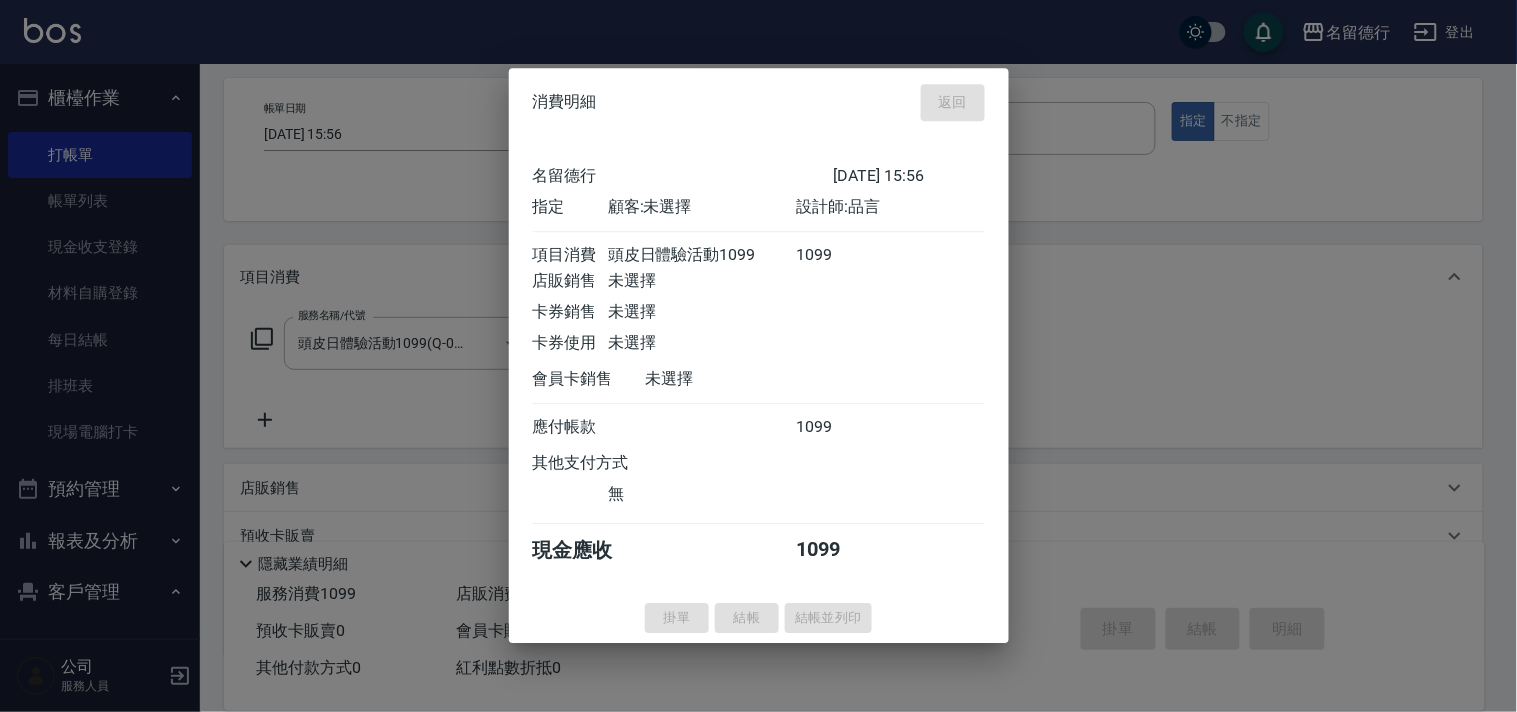 type on "[DATE] 18:19" 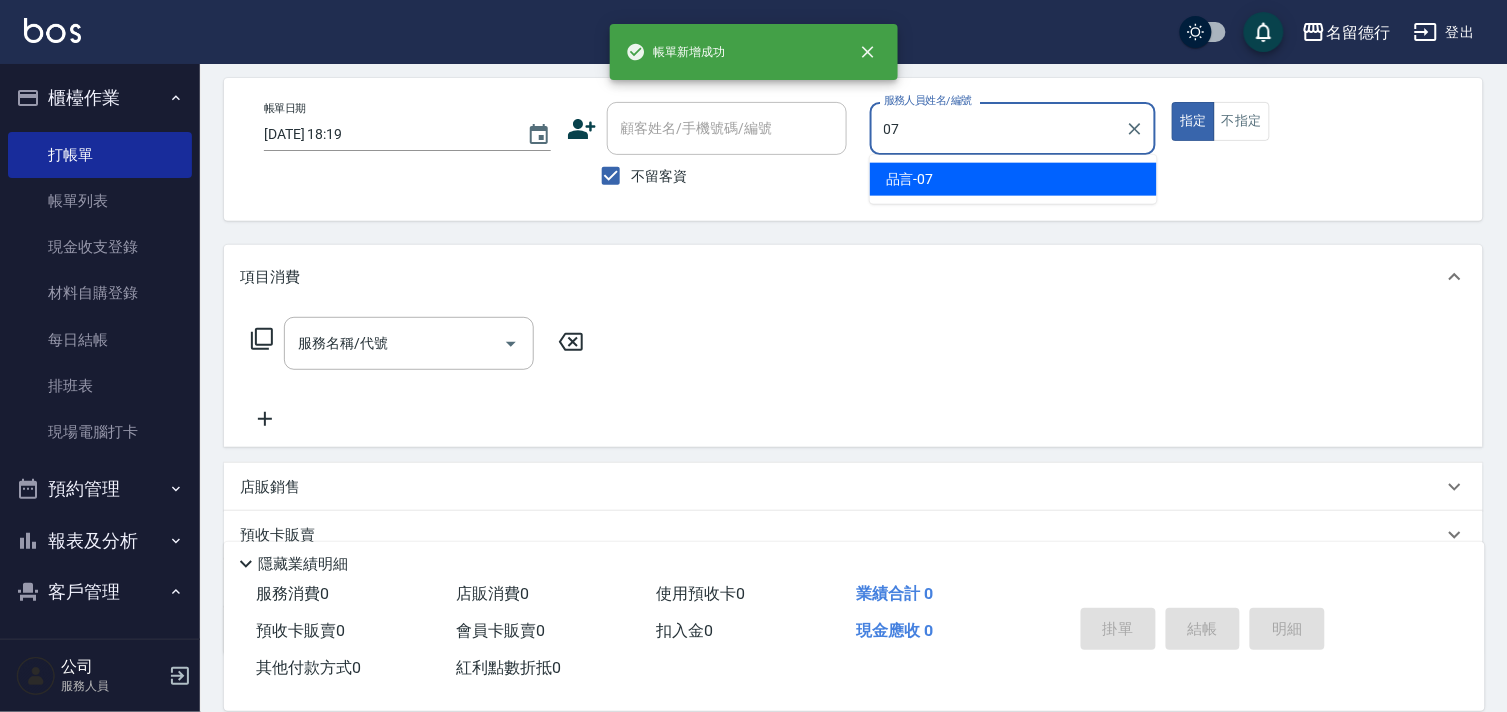 click on "品言 -07" at bounding box center [1013, 179] 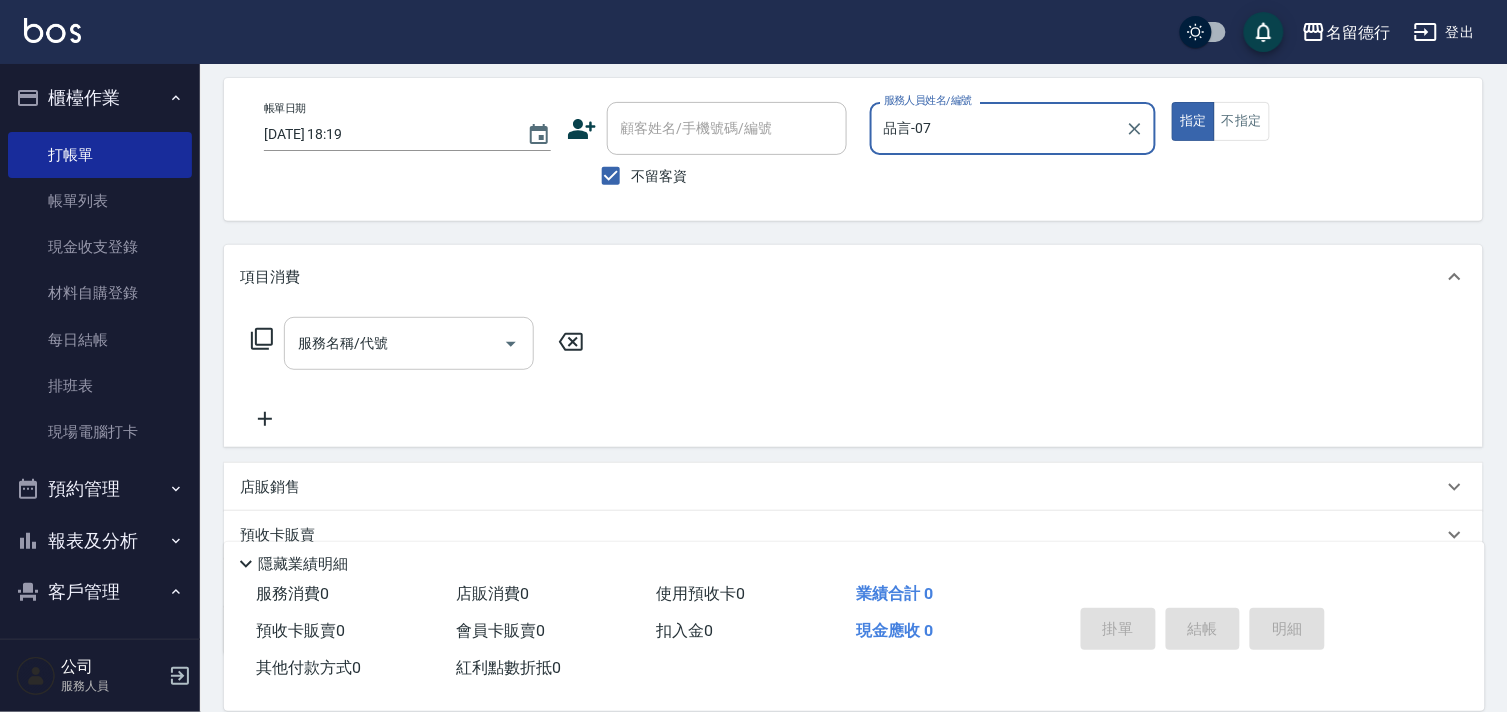 type on "品言-07" 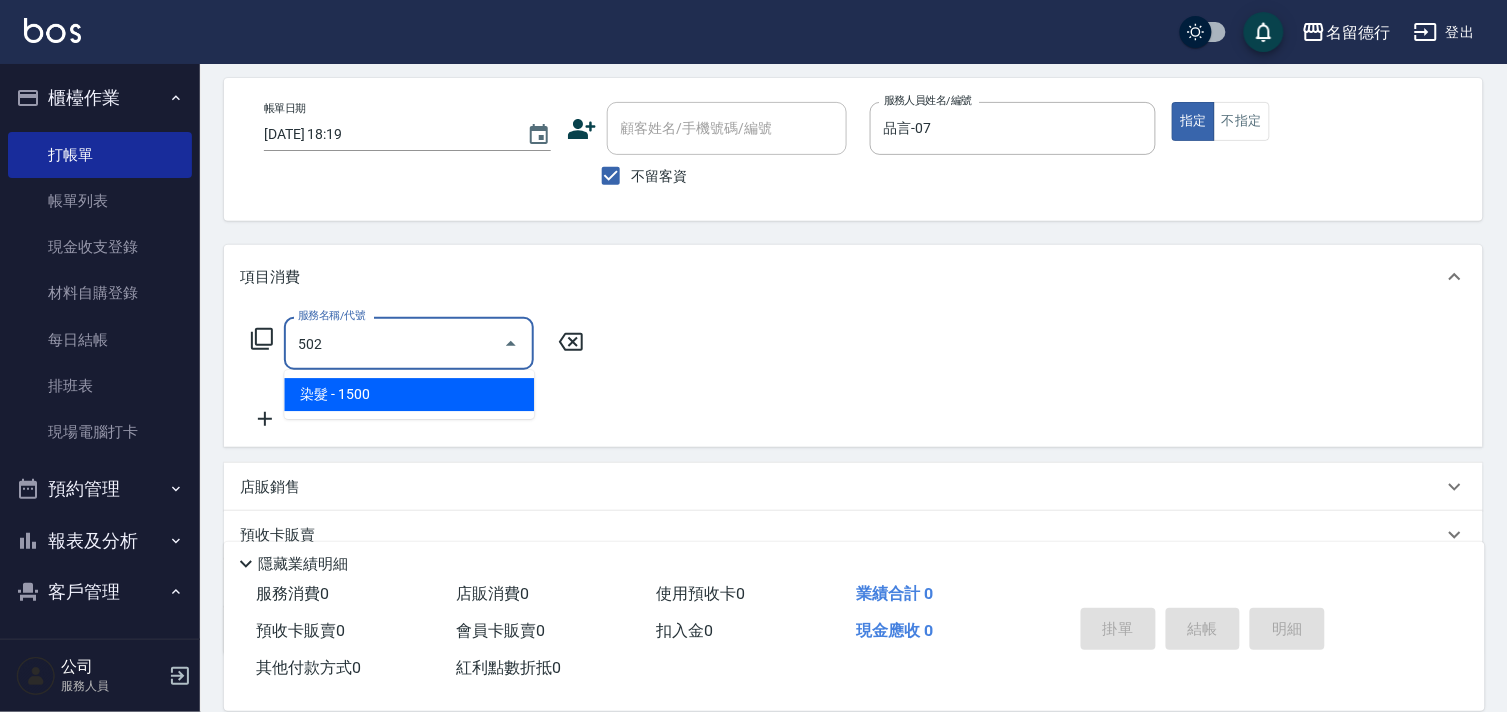 click on "染髮 - 1500" at bounding box center [409, 394] 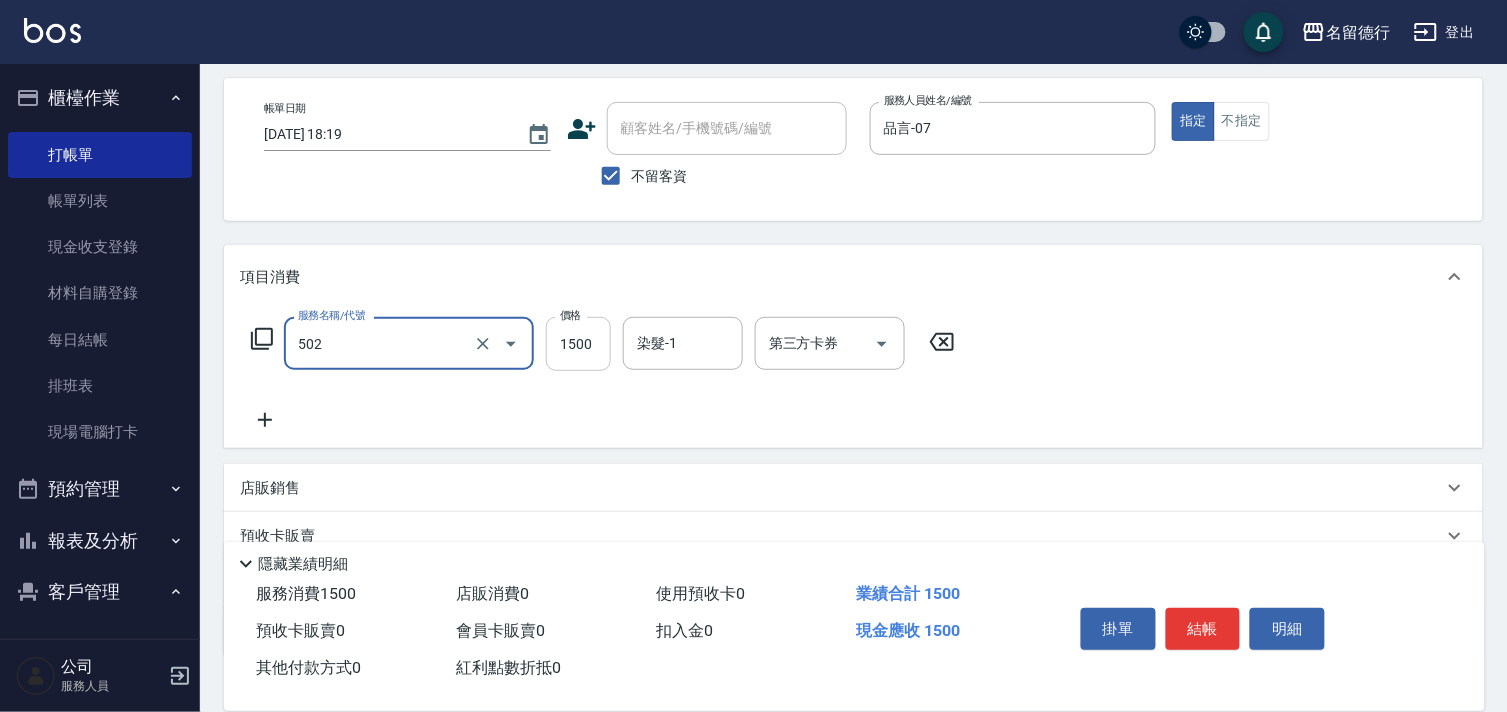 type on "染髮(502)" 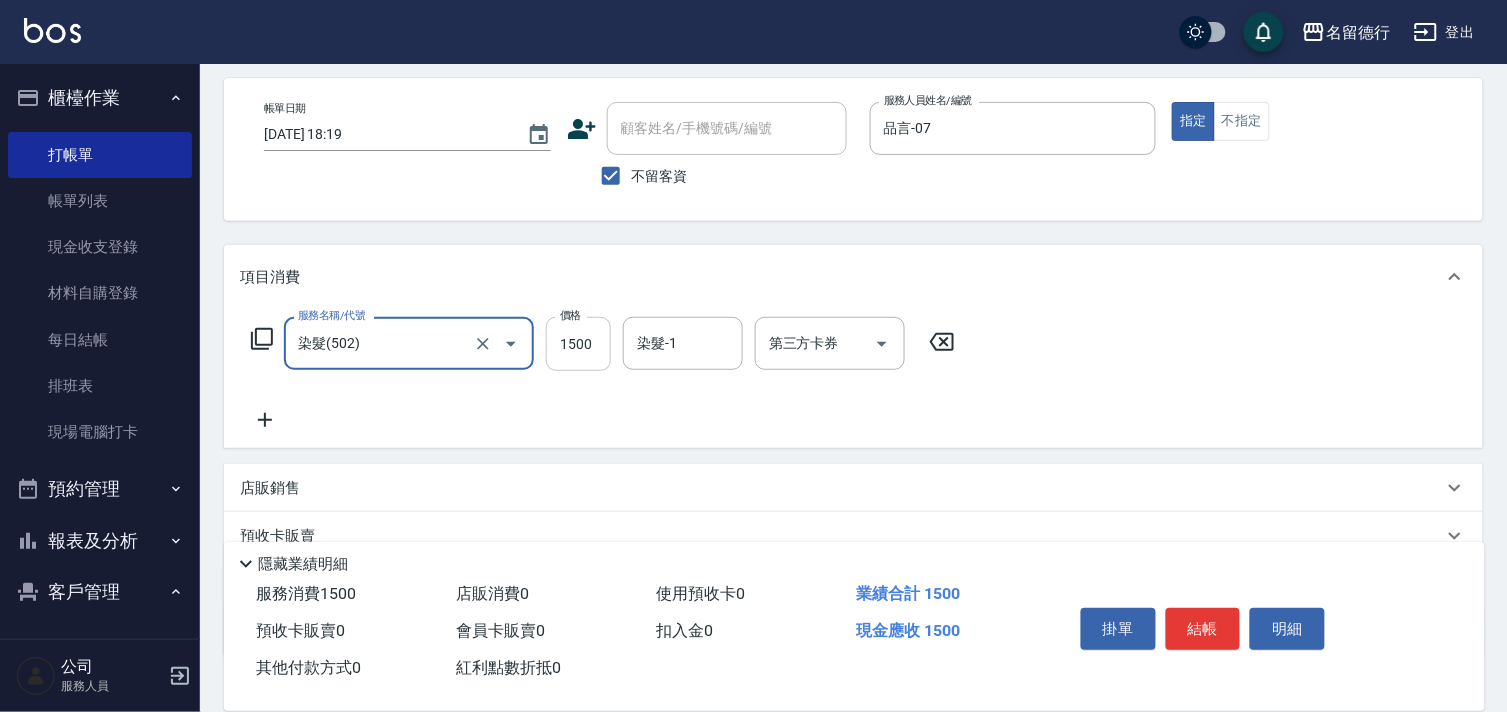 click on "1500" at bounding box center [578, 344] 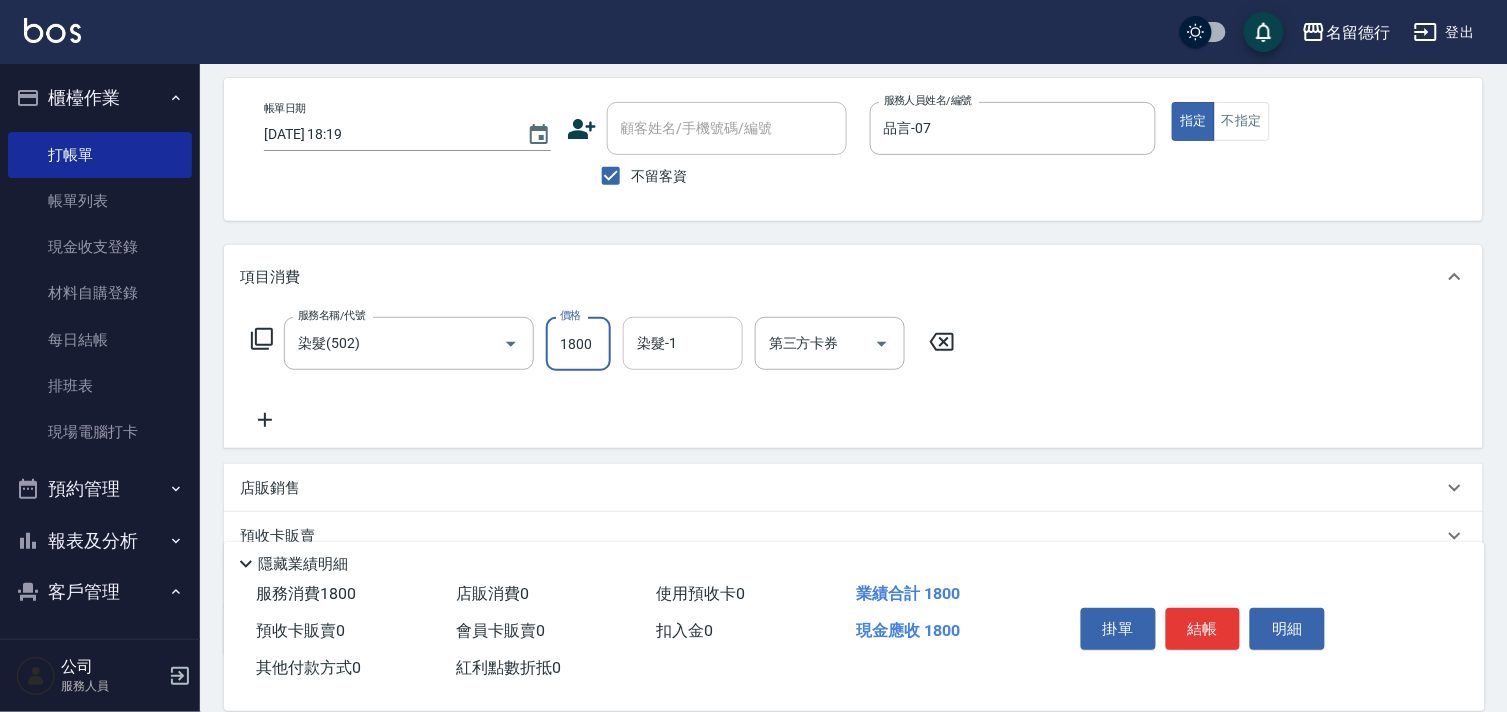 type on "1800" 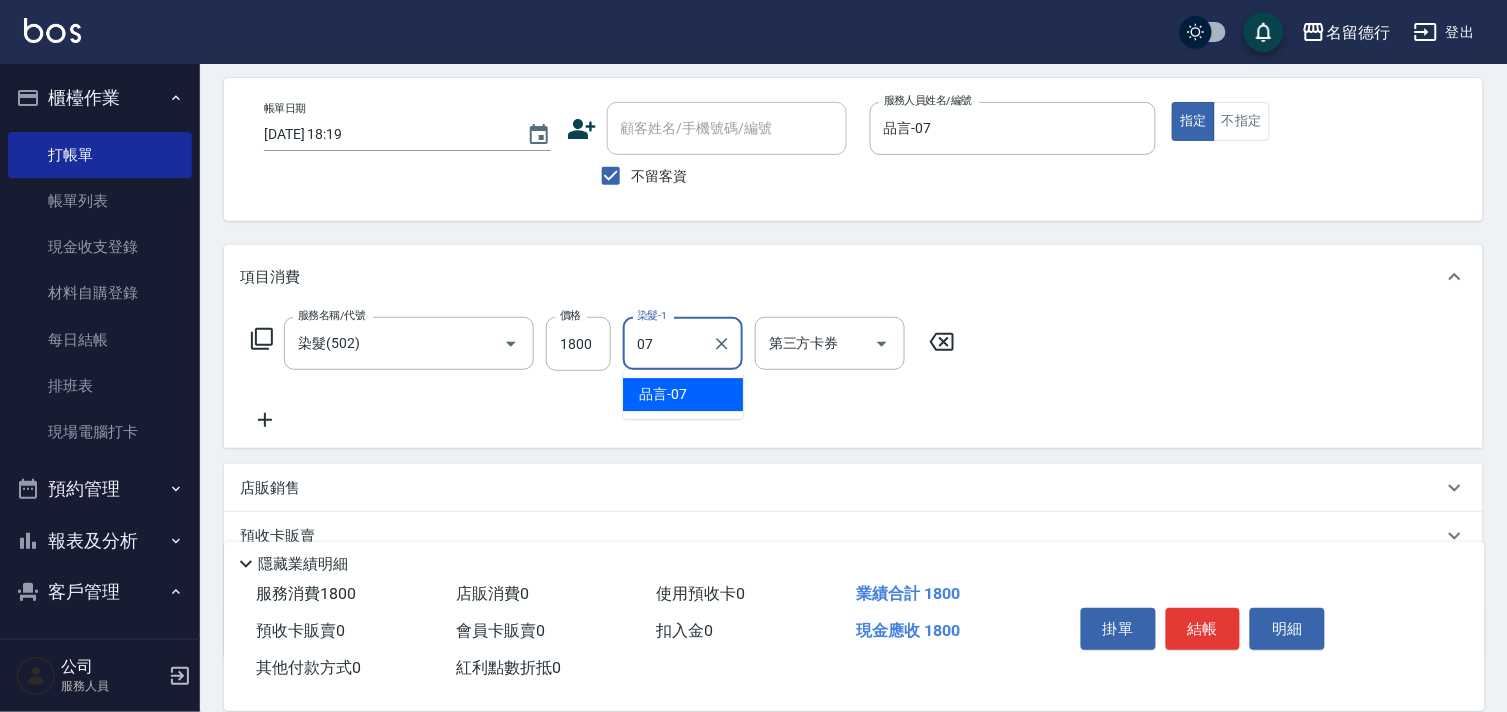 click on "品言 -07" at bounding box center [683, 394] 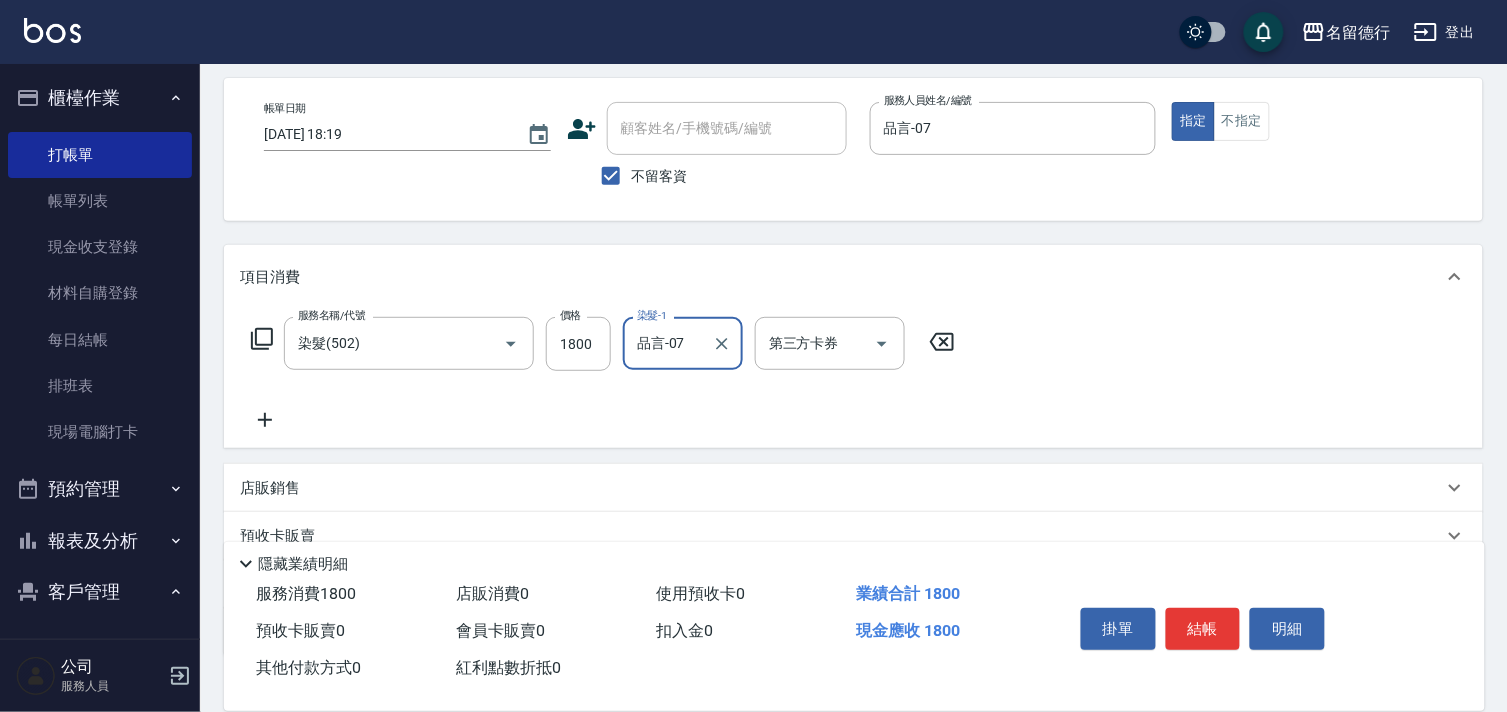 type on "品言-07" 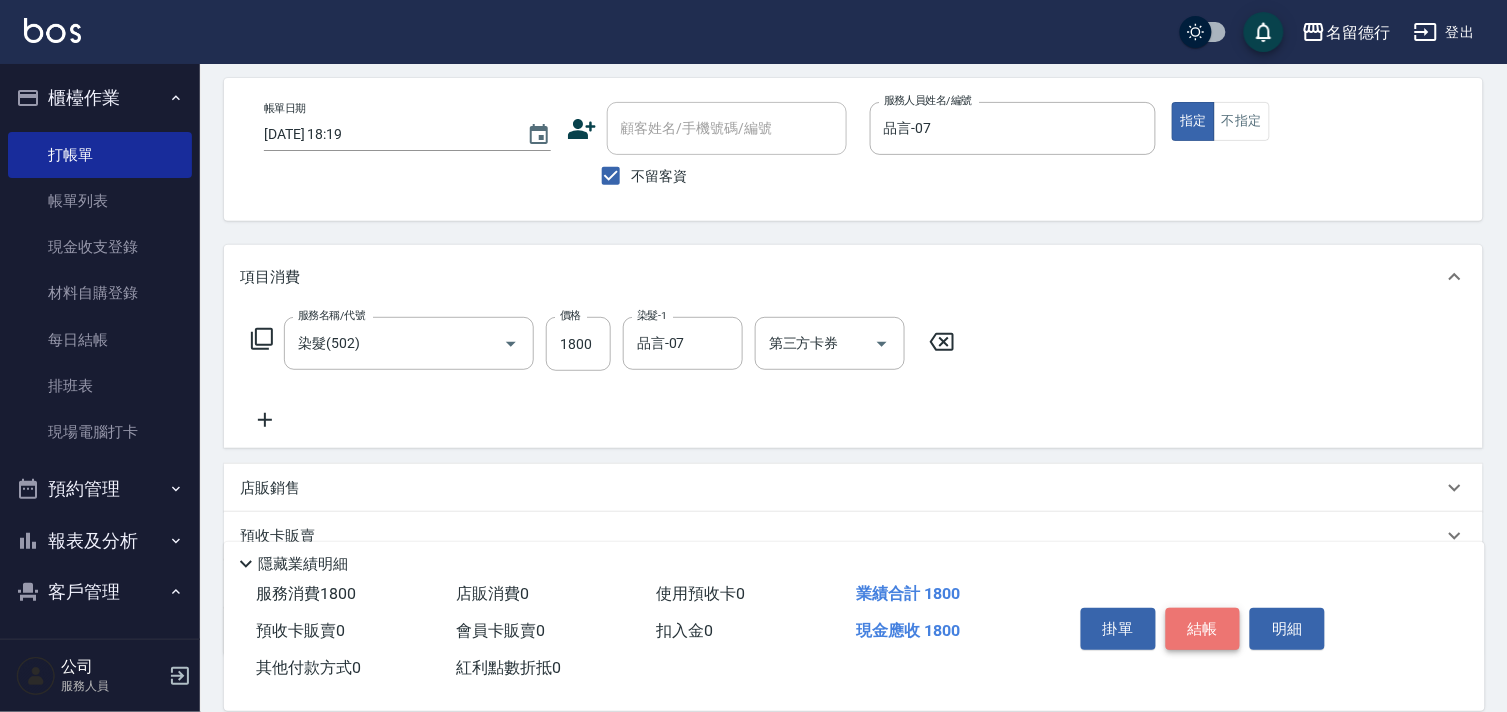 click on "結帳" at bounding box center (1203, 629) 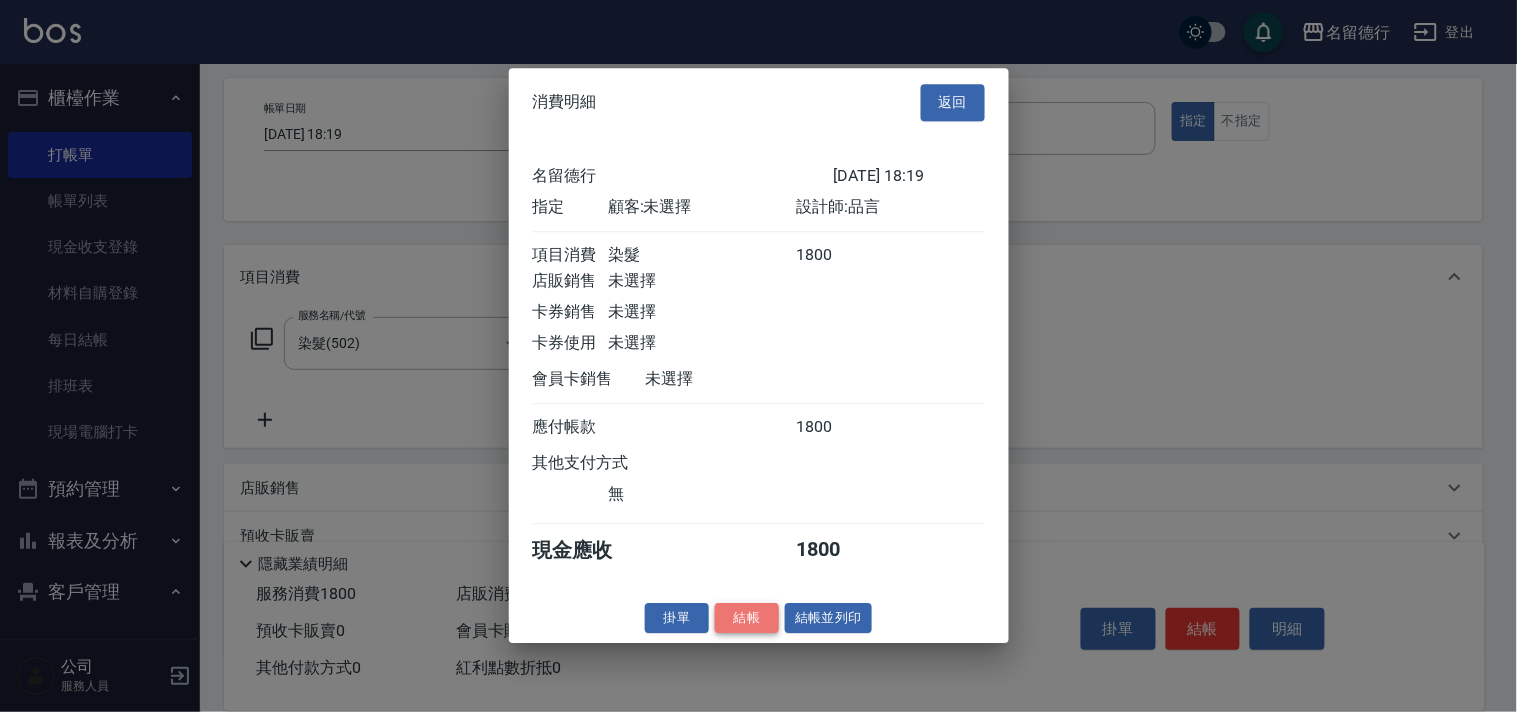 click on "結帳" at bounding box center [747, 618] 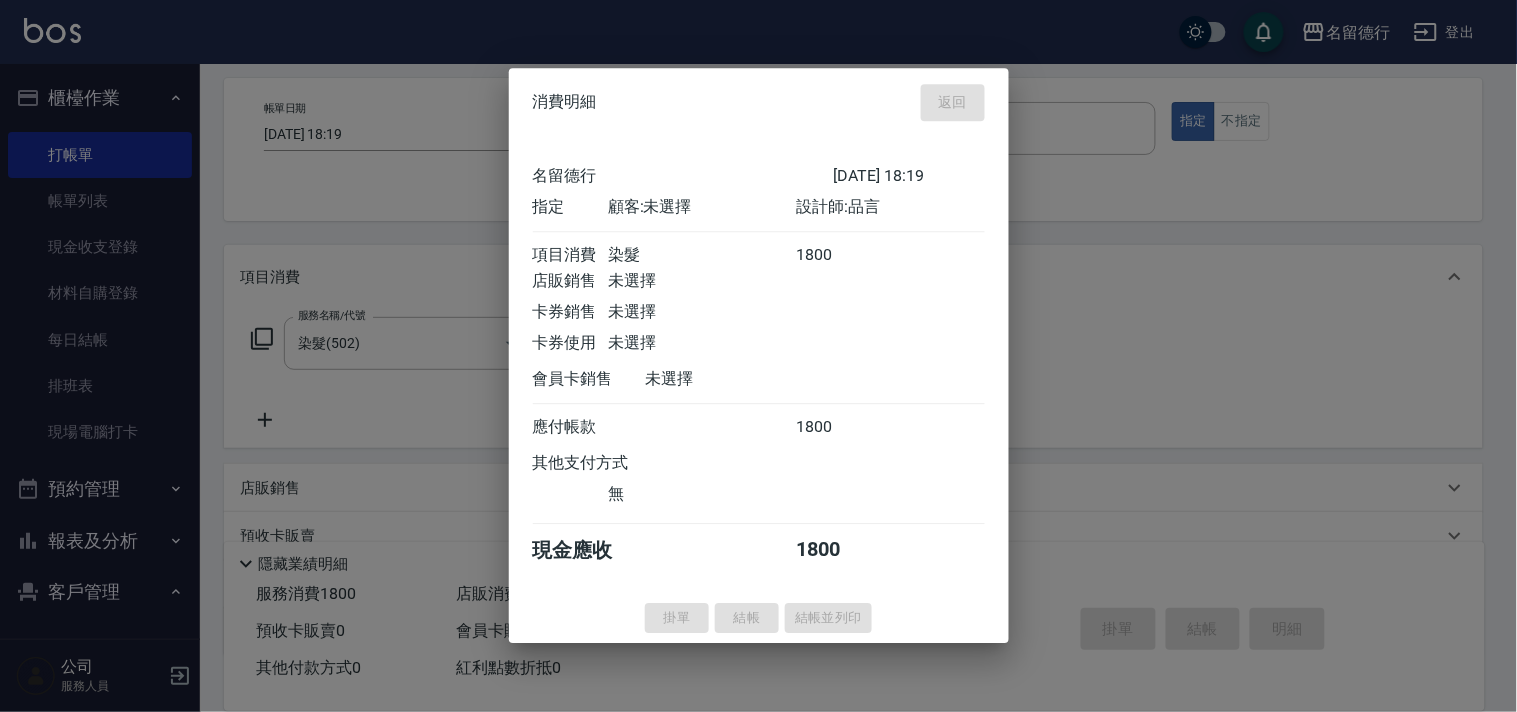 type on "[DATE] 18:20" 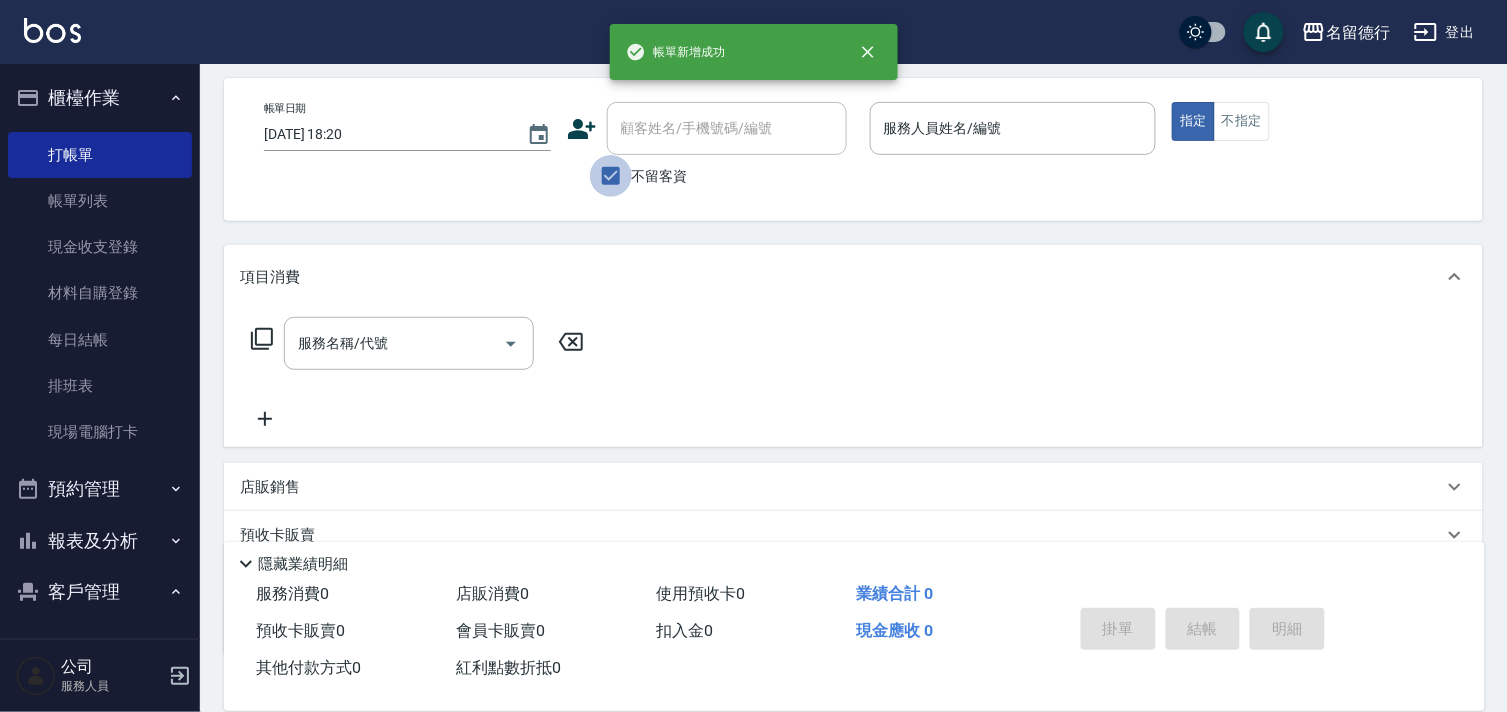click on "不留客資" at bounding box center (611, 176) 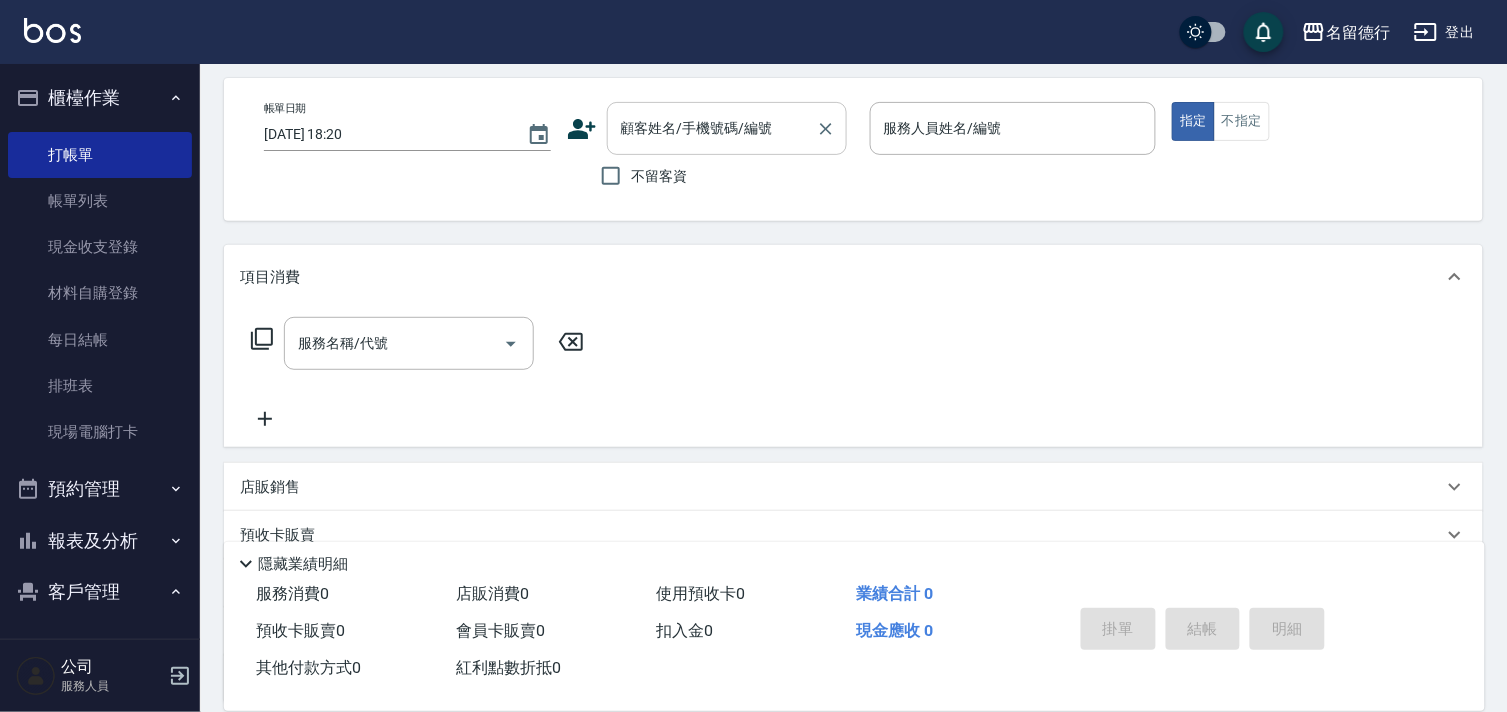 click on "顧客姓名/手機號碼/編號 顧客姓名/手機號碼/編號" at bounding box center [727, 128] 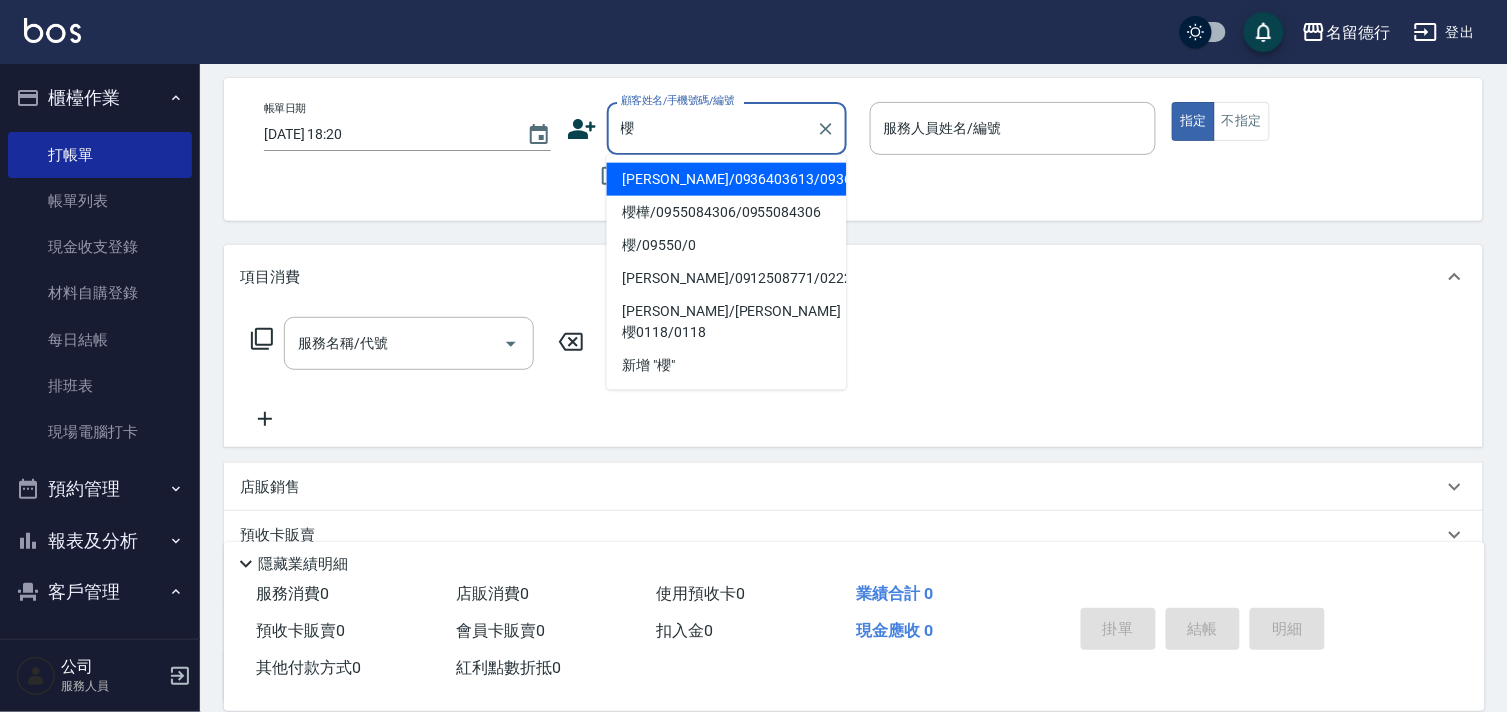 click on "櫻樺/0955084306/0955084306" at bounding box center (727, 212) 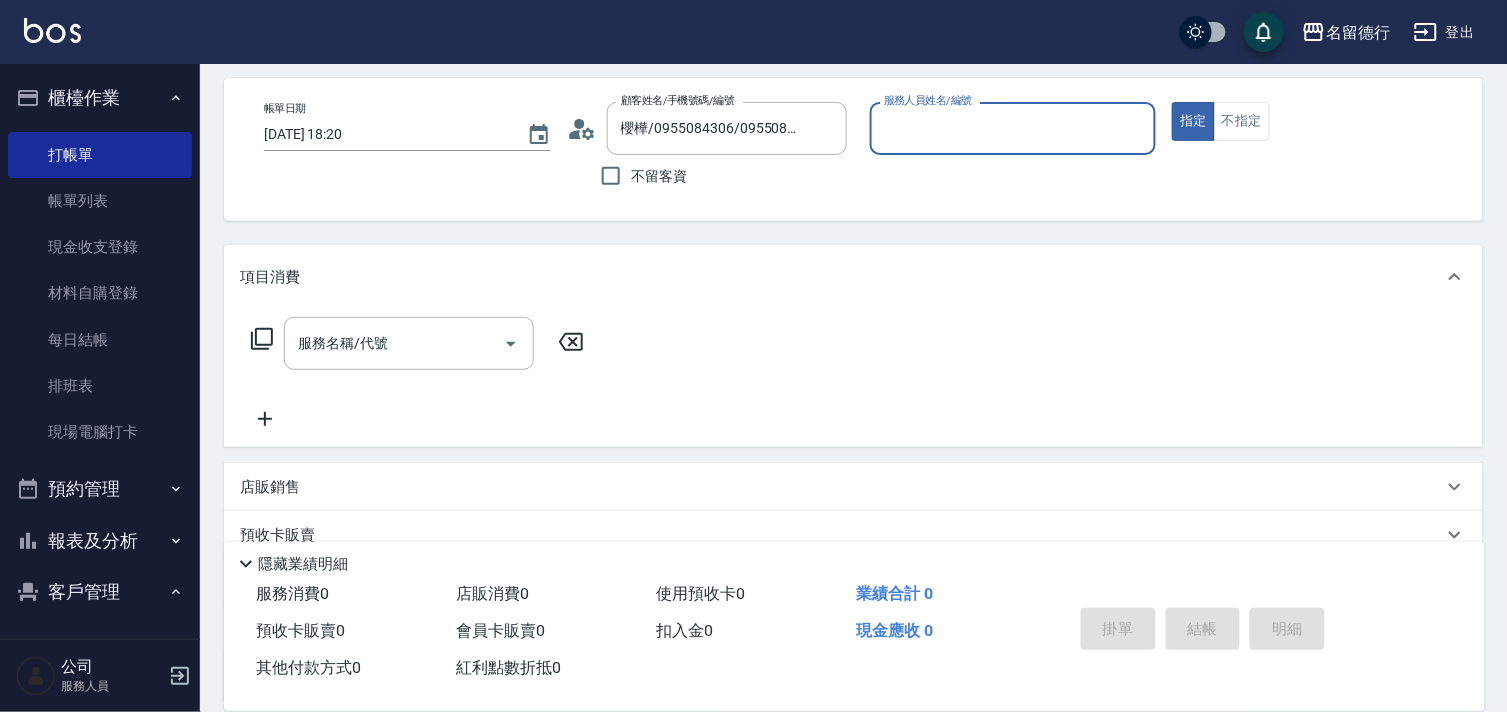 type on "品言-07" 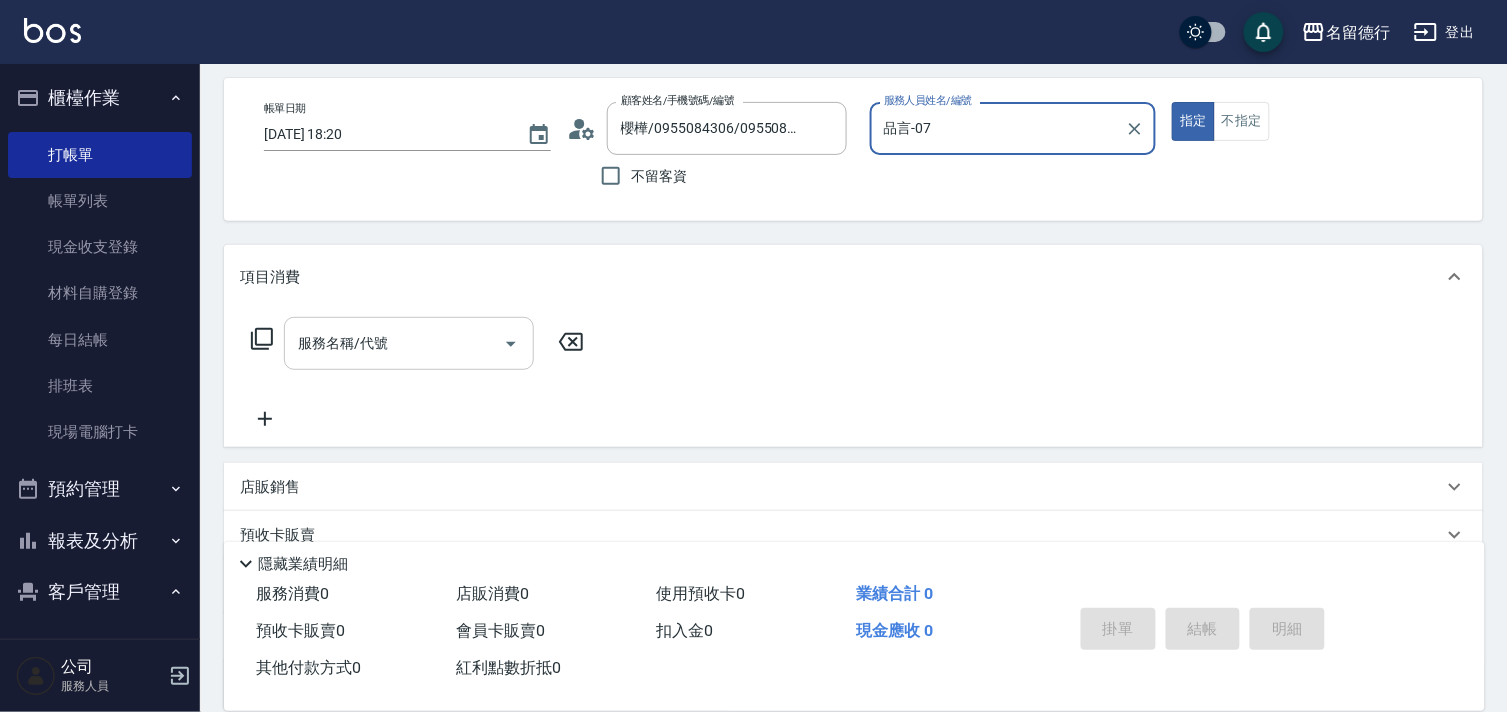 click on "服務名稱/代號 服務名稱/代號" at bounding box center [409, 343] 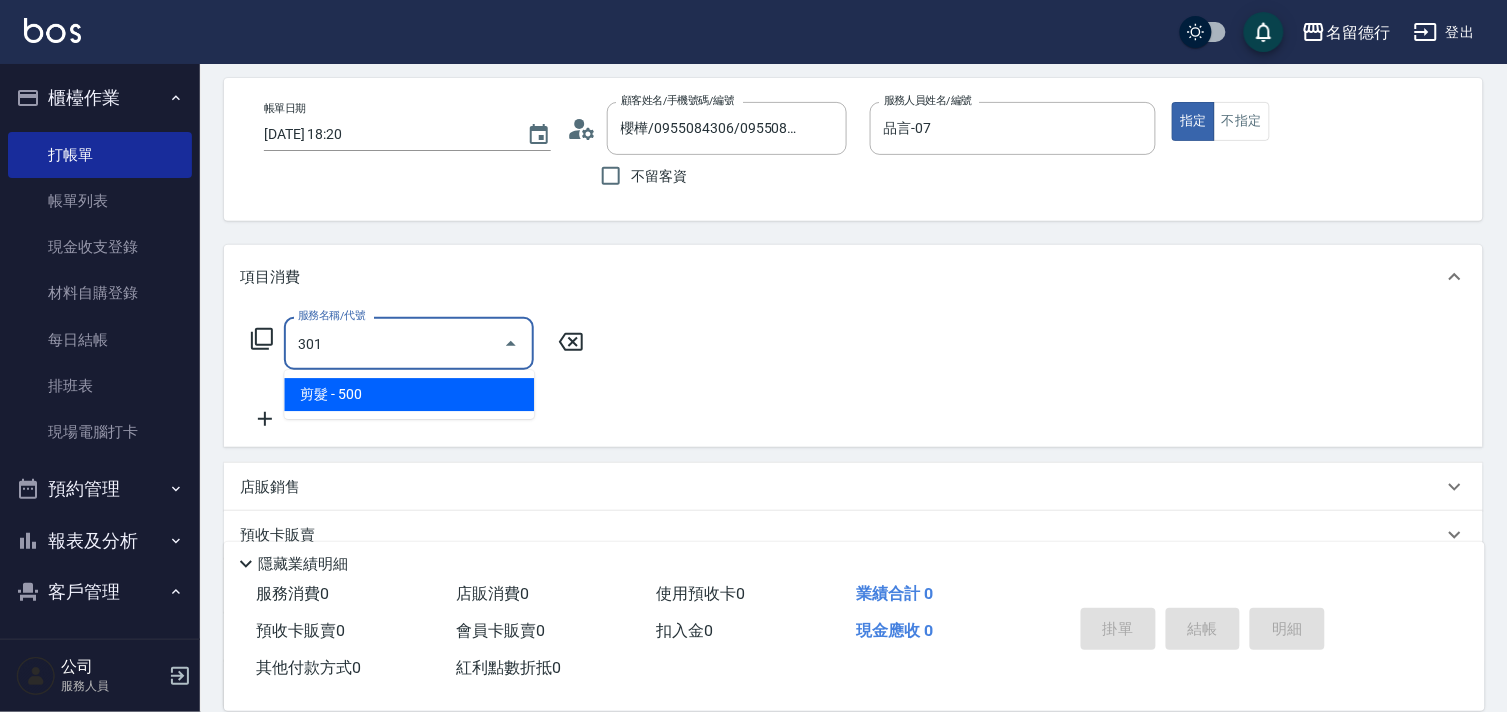 click on "剪髮 - 500" at bounding box center [409, 394] 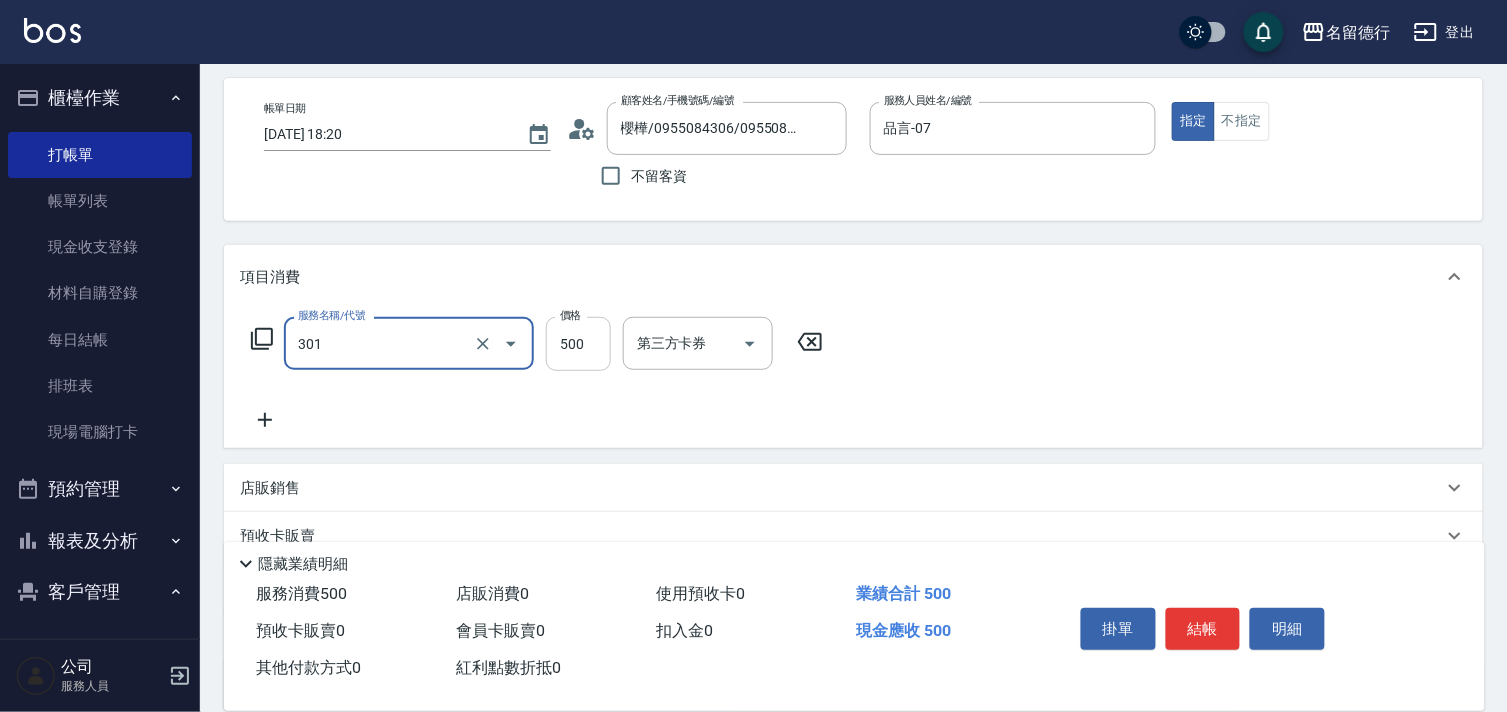 type on "剪髮(301)" 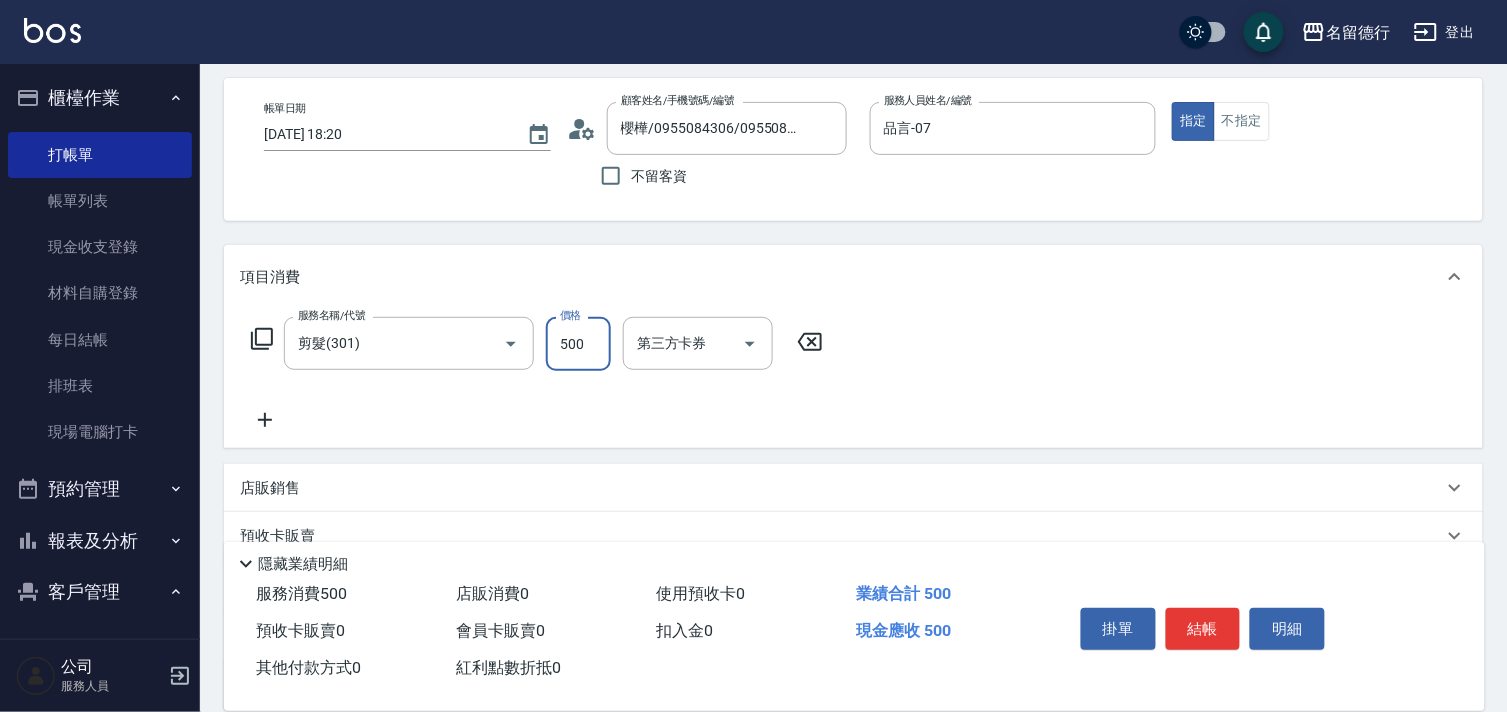 click on "500" at bounding box center (578, 344) 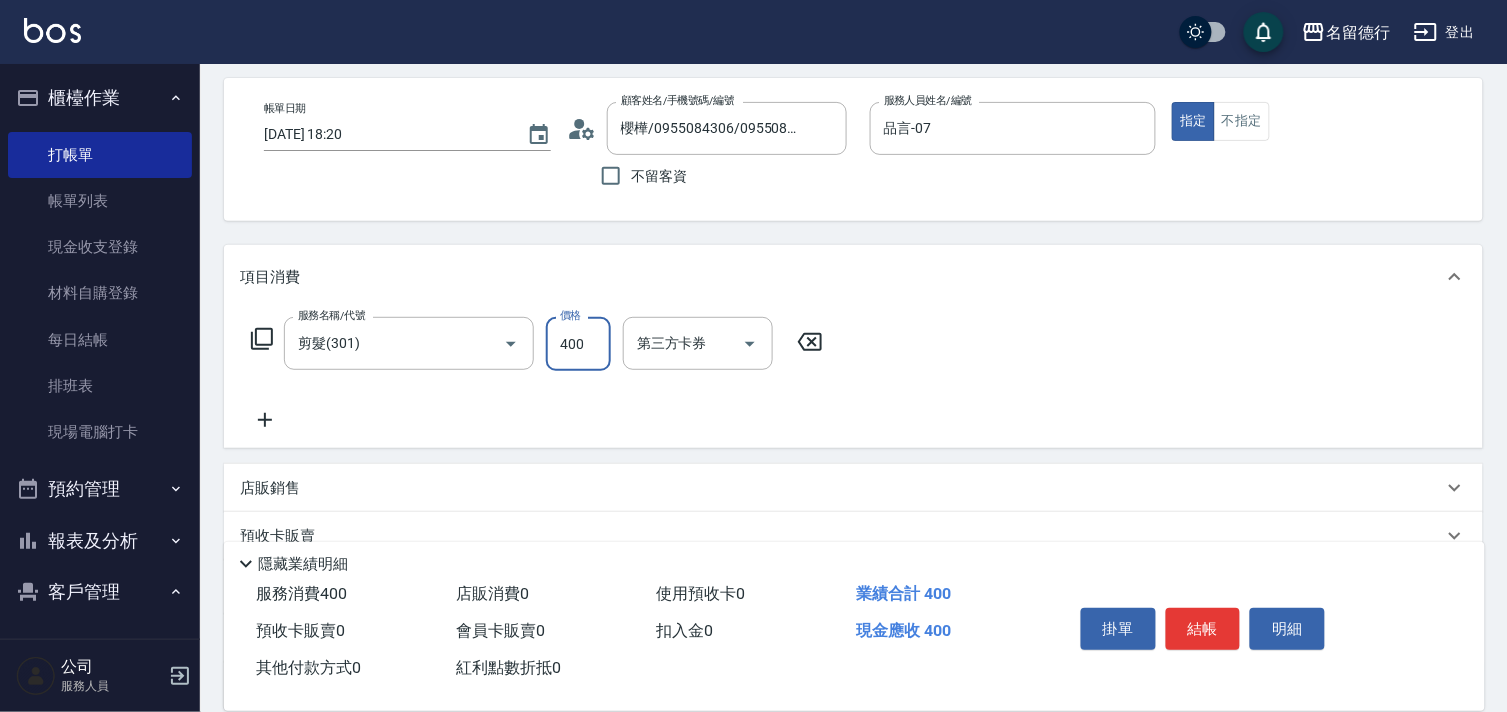 type on "400" 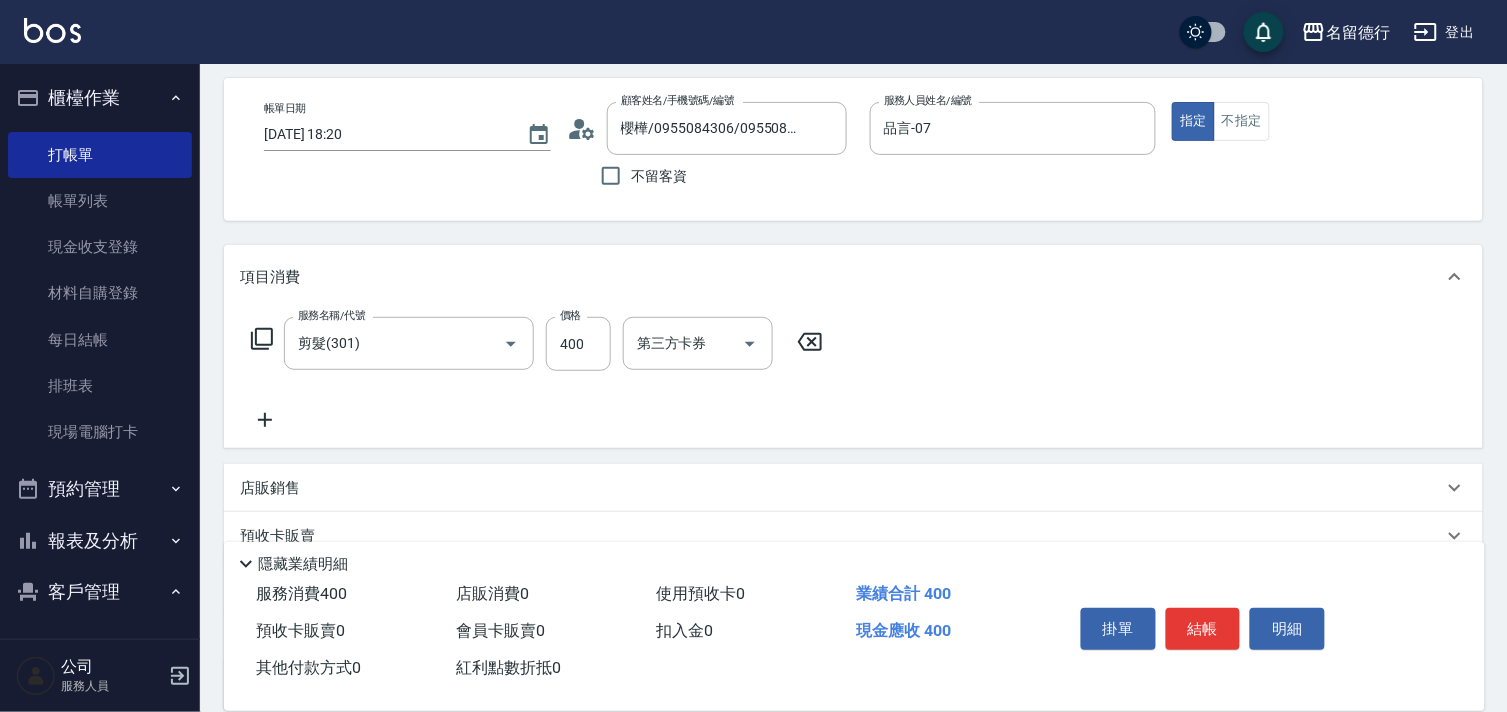 click on "服務名稱/代號 剪髮(301) 服務名稱/代號 價格 400 價格 第三方卡券 第三方卡券" at bounding box center [853, 378] 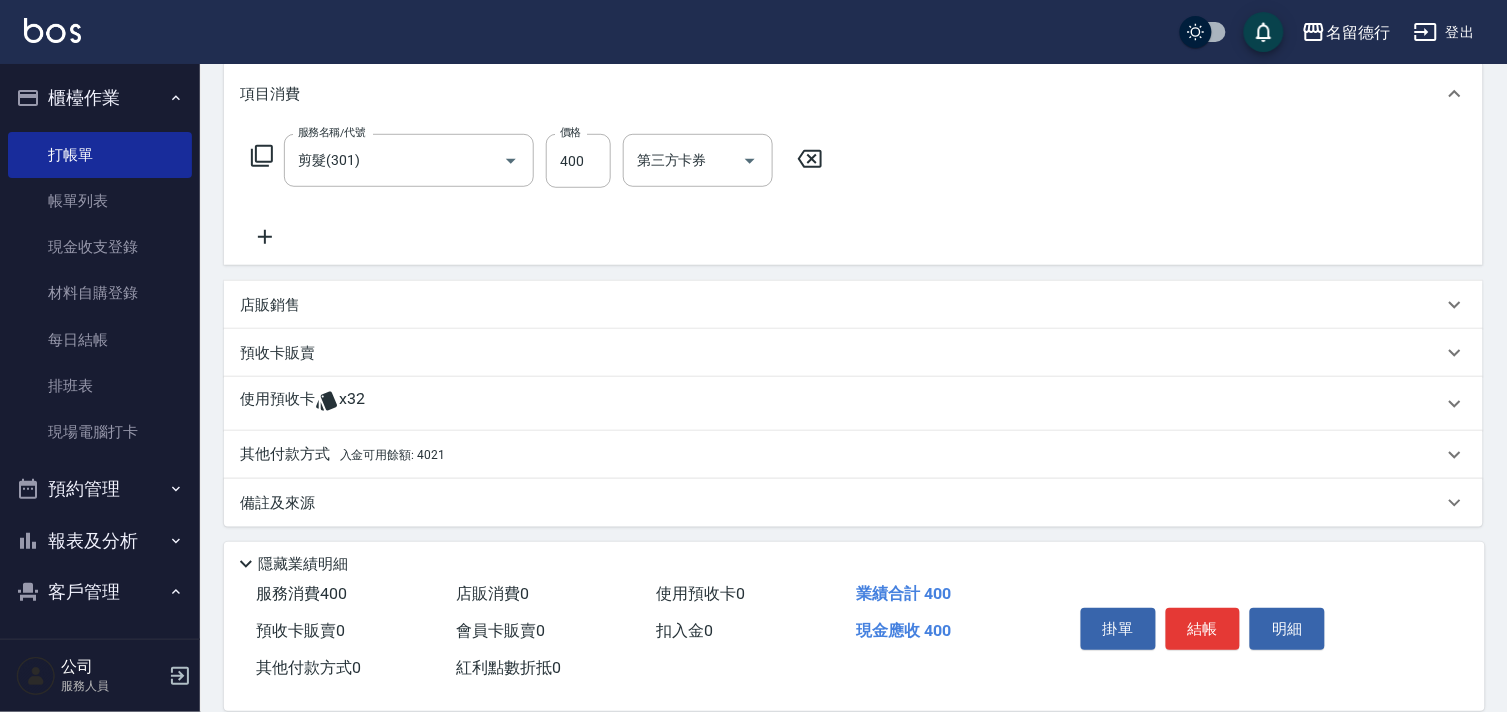scroll, scrollTop: 270, scrollLeft: 0, axis: vertical 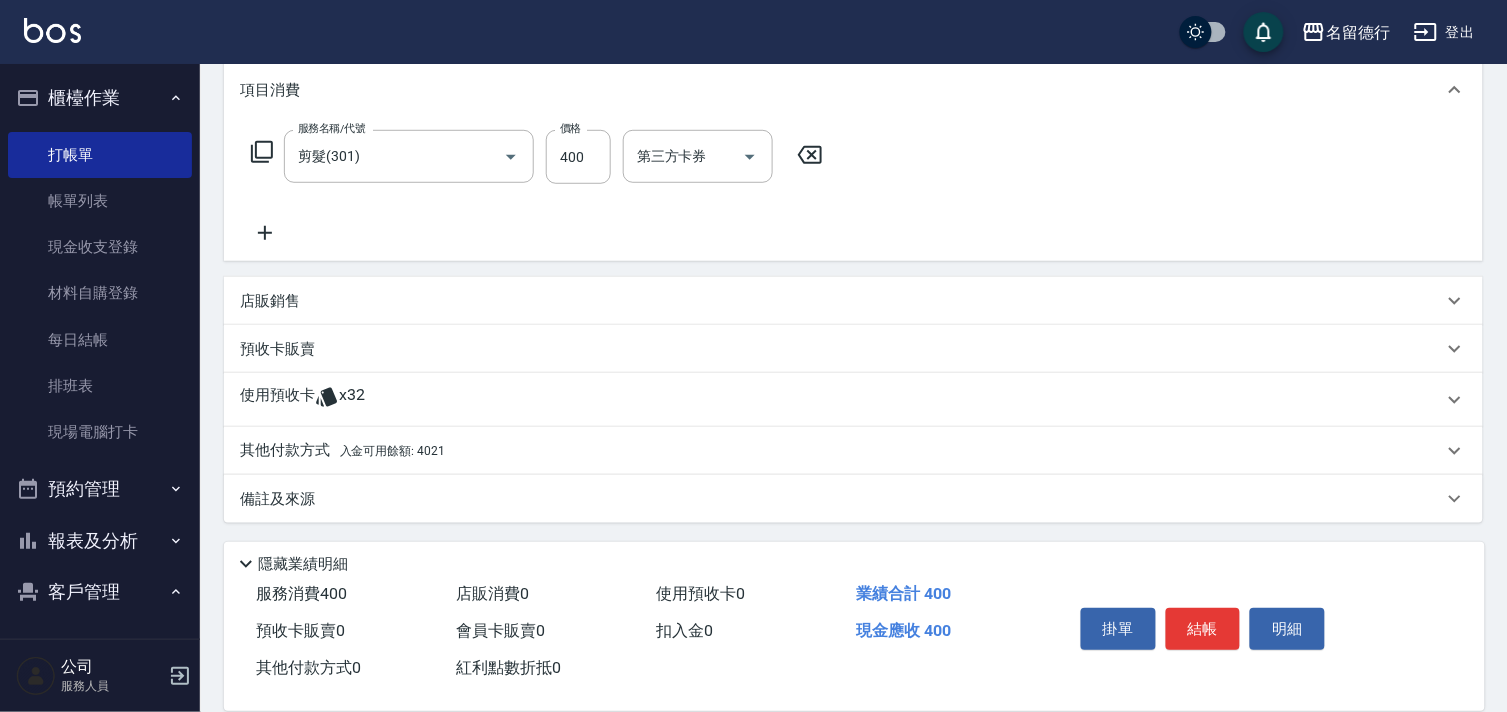 click on "使用預收卡" at bounding box center (277, 400) 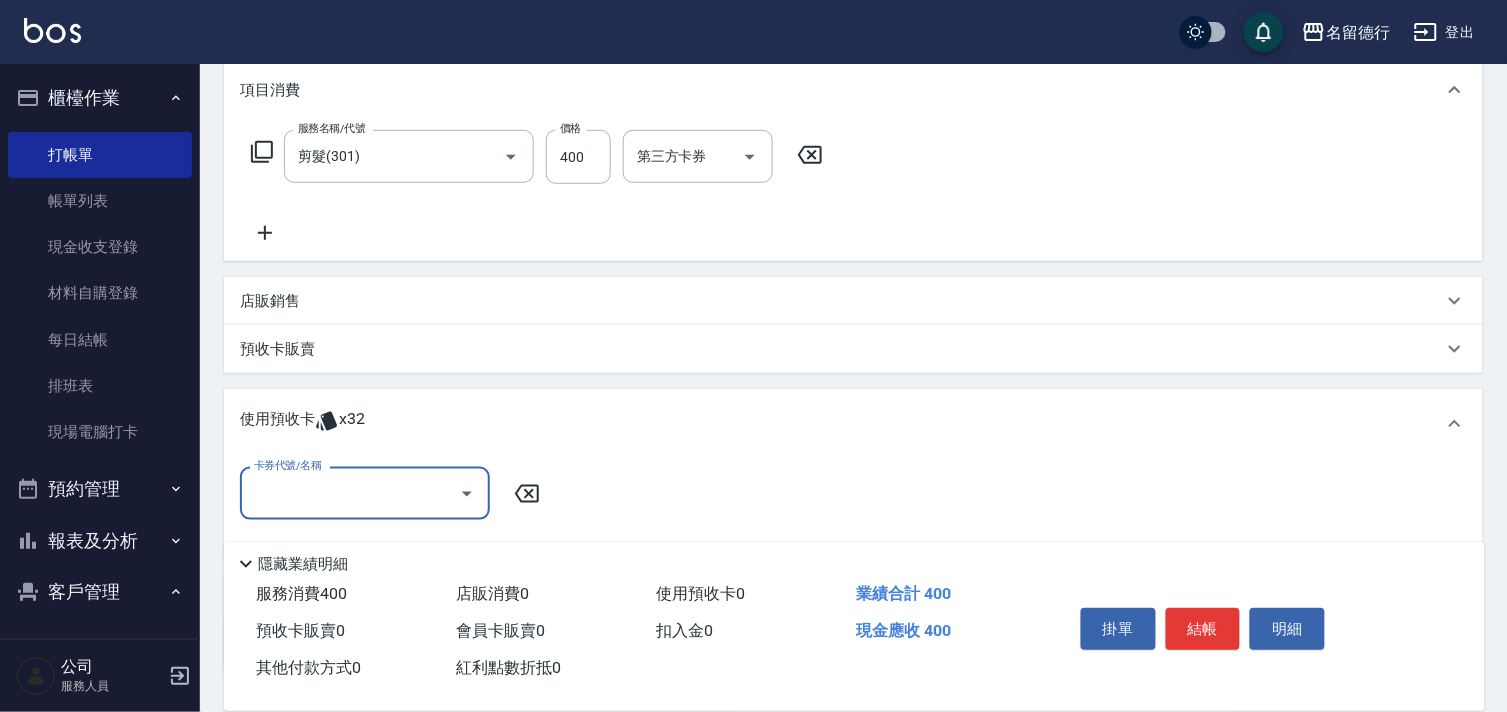 scroll, scrollTop: 0, scrollLeft: 0, axis: both 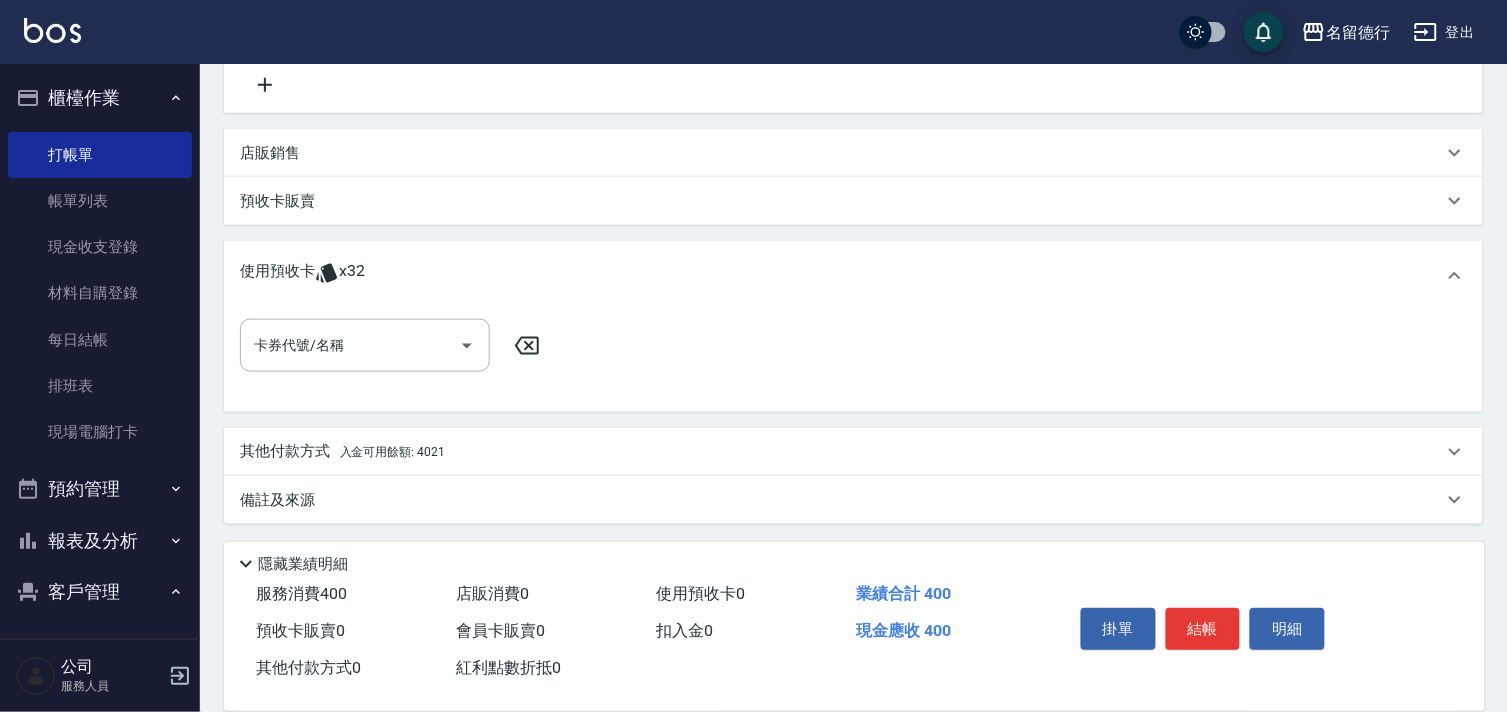 click on "其他付款方式 入金可用餘額: 4021" at bounding box center [853, 452] 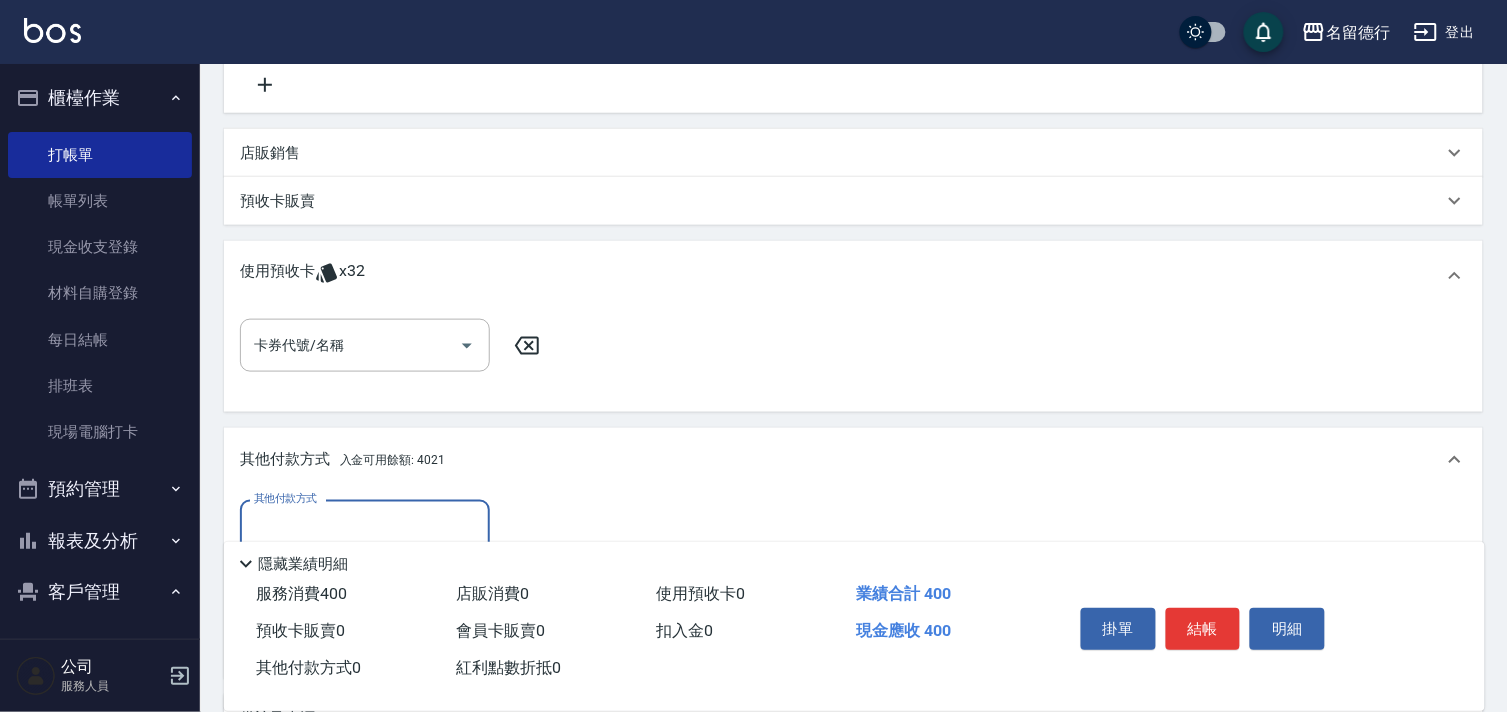 scroll, scrollTop: 0, scrollLeft: 0, axis: both 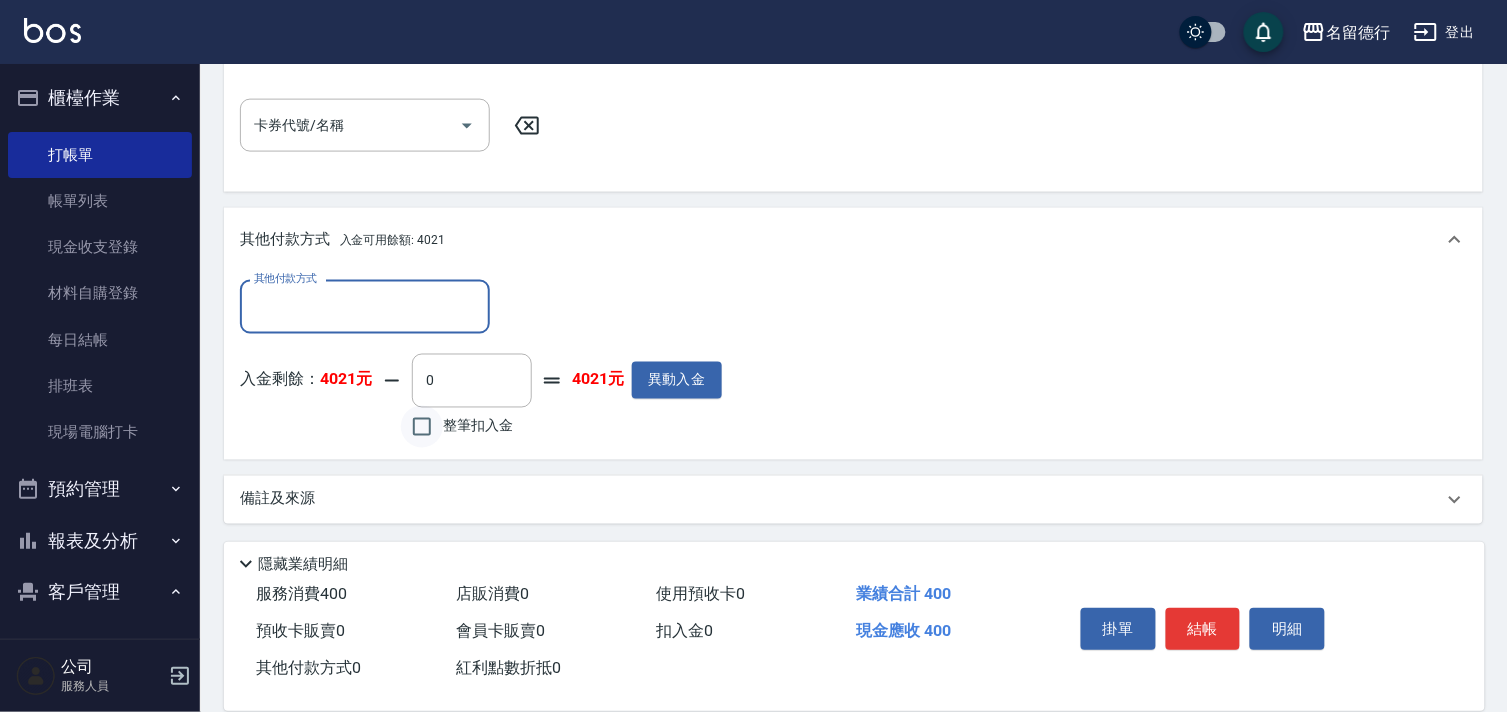 click on "整筆扣入金" at bounding box center [422, 427] 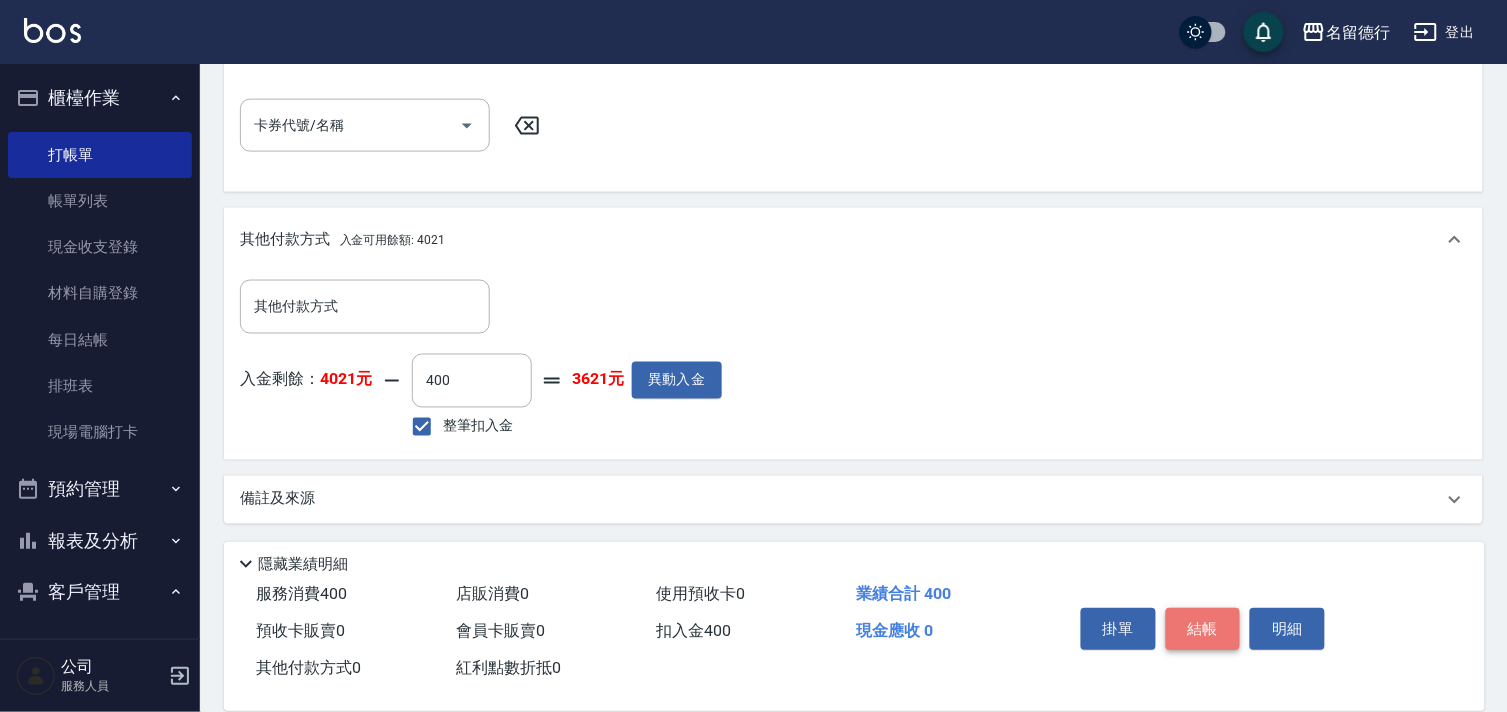 click on "結帳" at bounding box center [1203, 629] 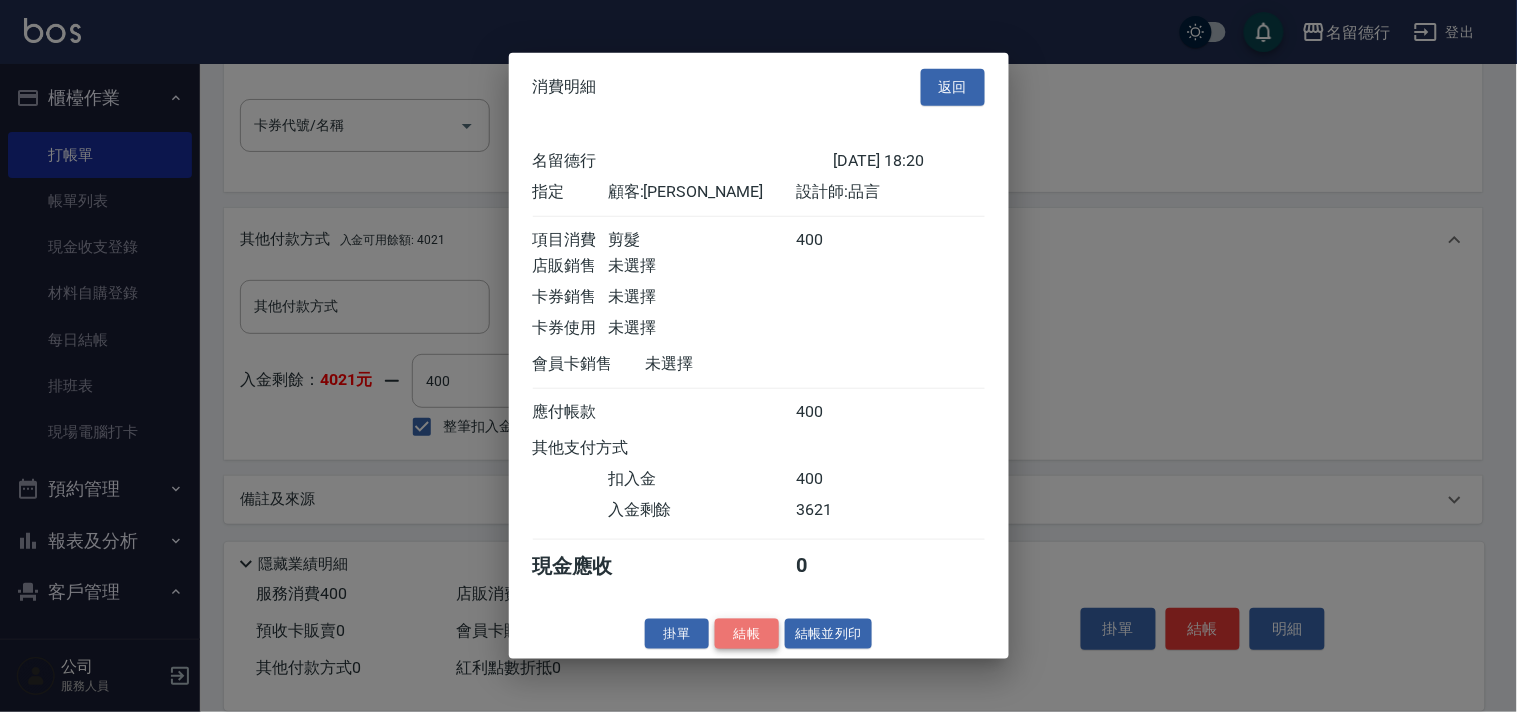 click on "結帳" at bounding box center [747, 633] 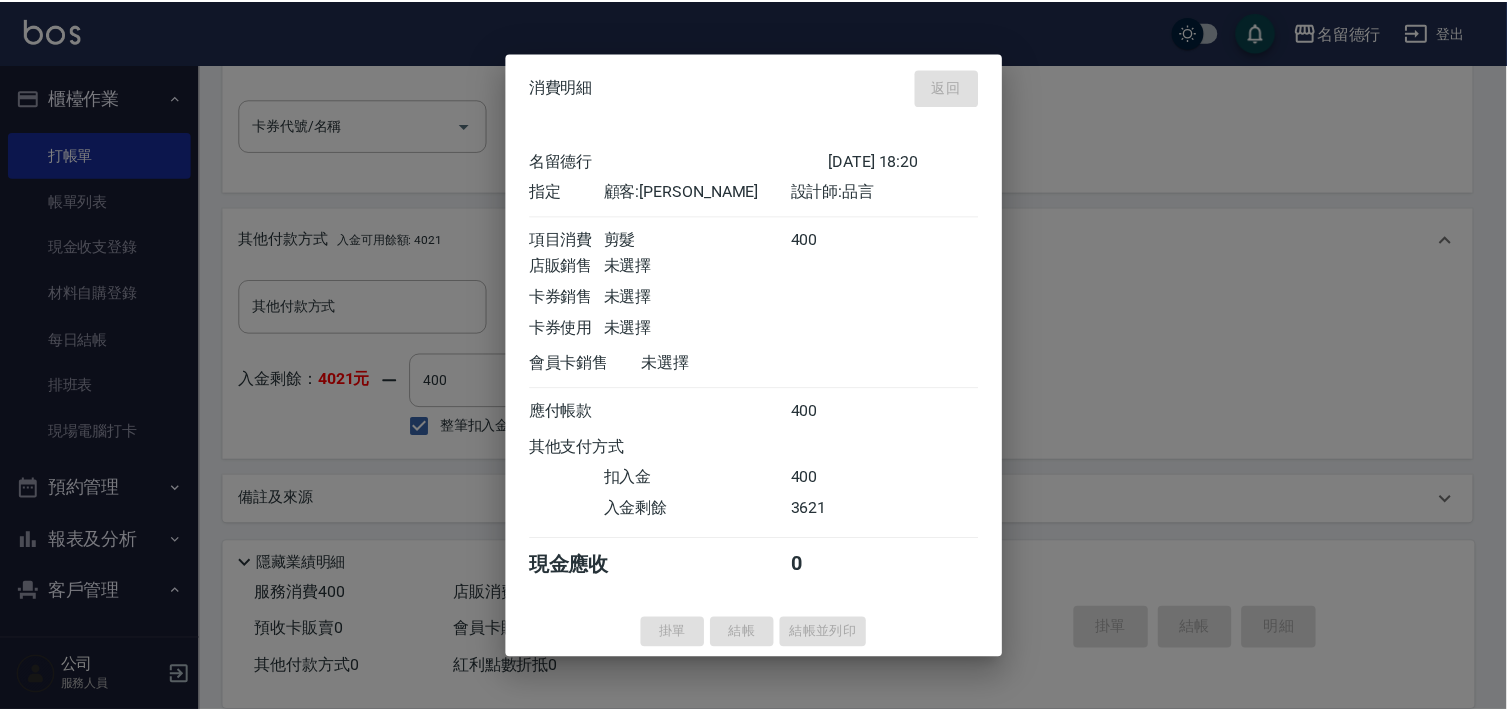 scroll, scrollTop: 0, scrollLeft: 0, axis: both 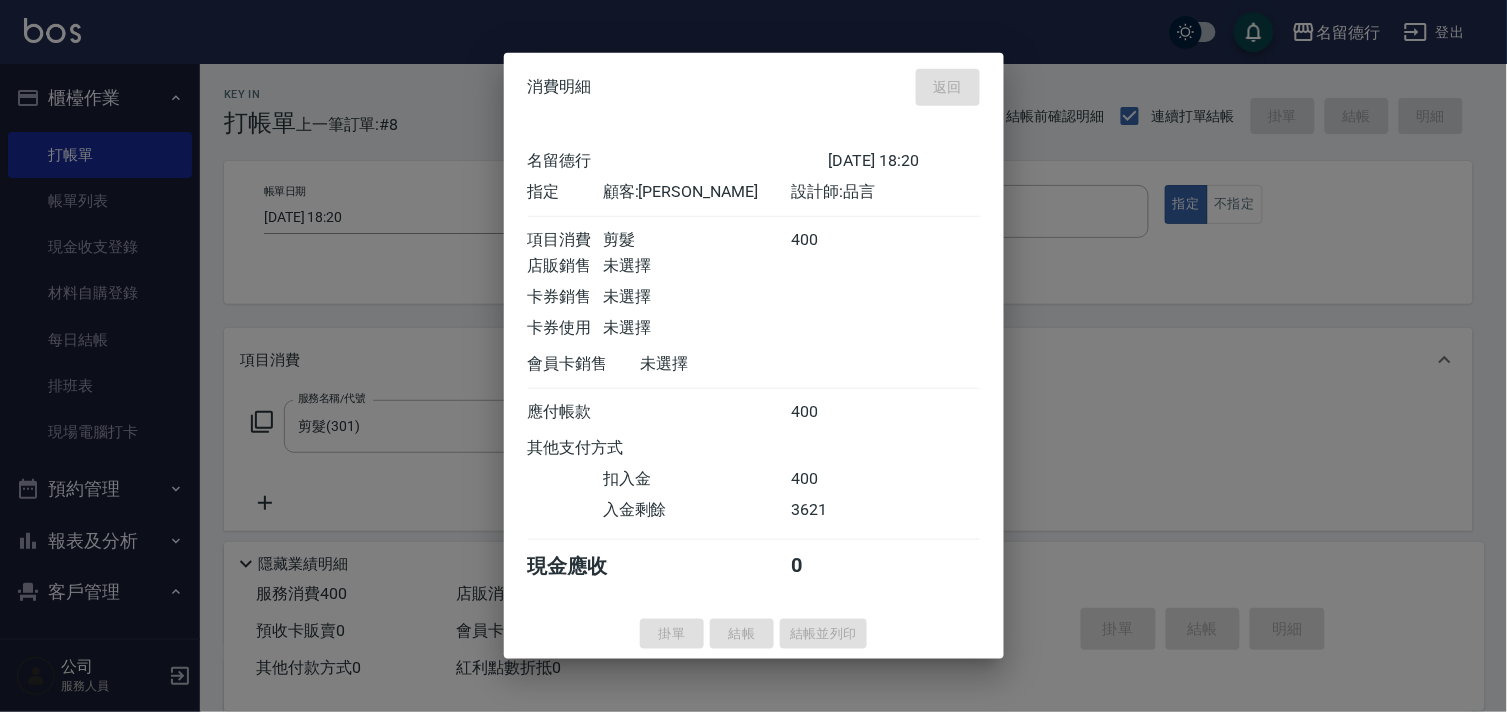 type on "[DATE] 18:21" 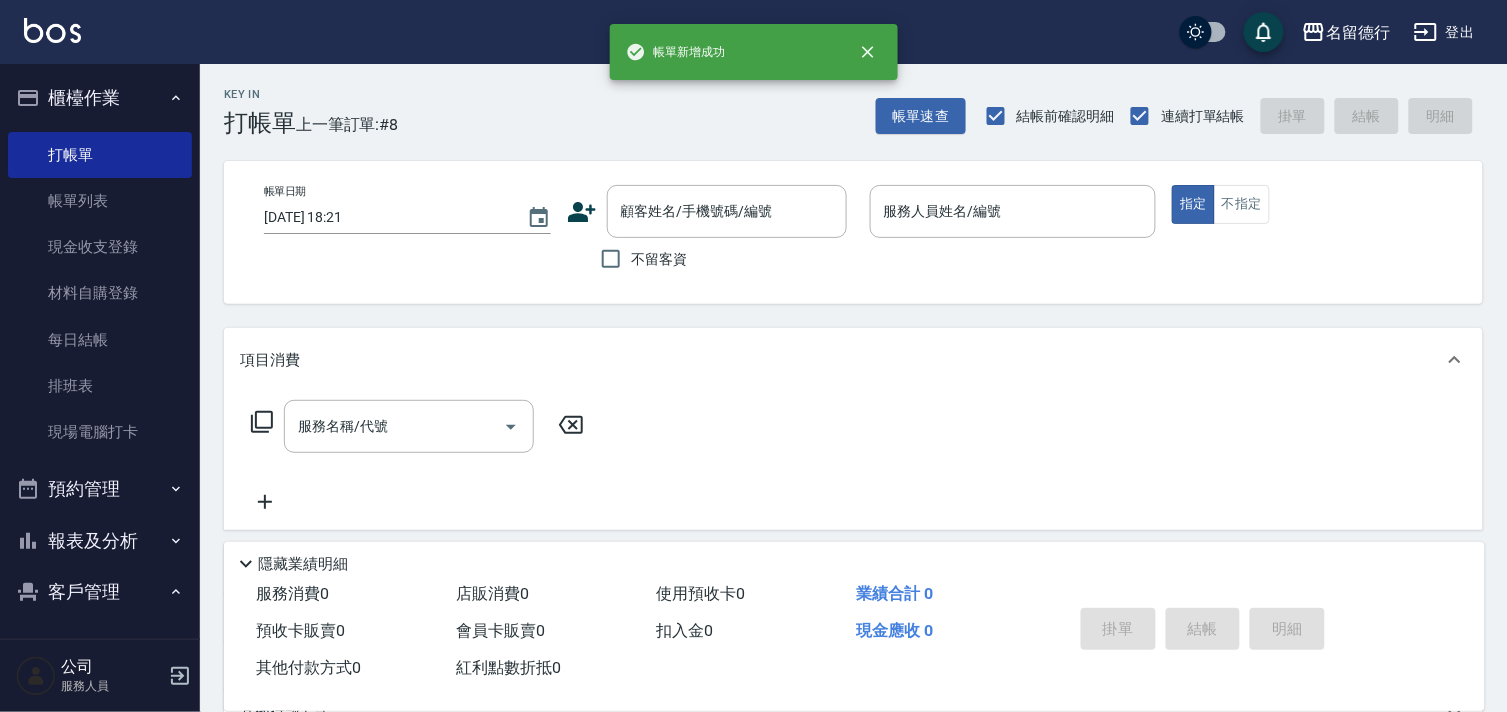 scroll, scrollTop: 0, scrollLeft: 0, axis: both 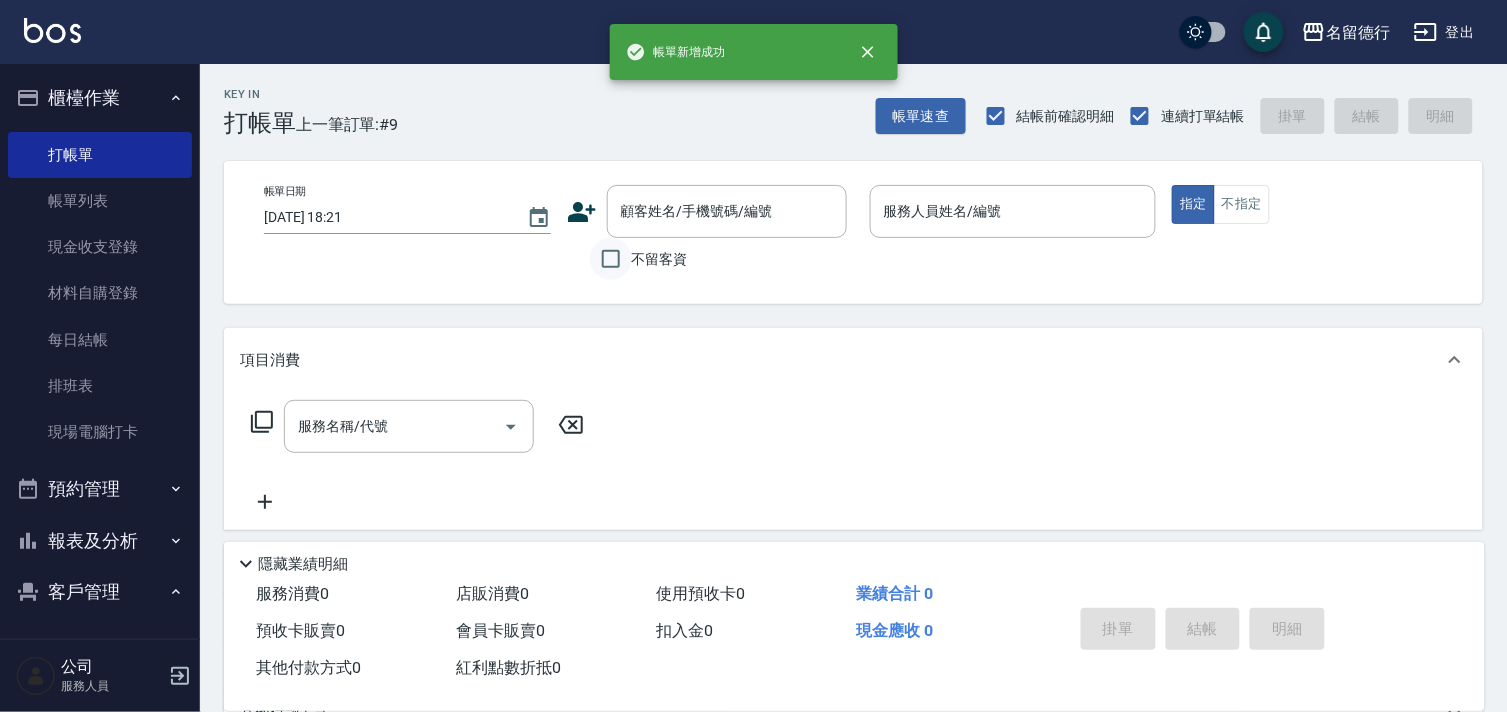 click on "不留客資" at bounding box center (611, 259) 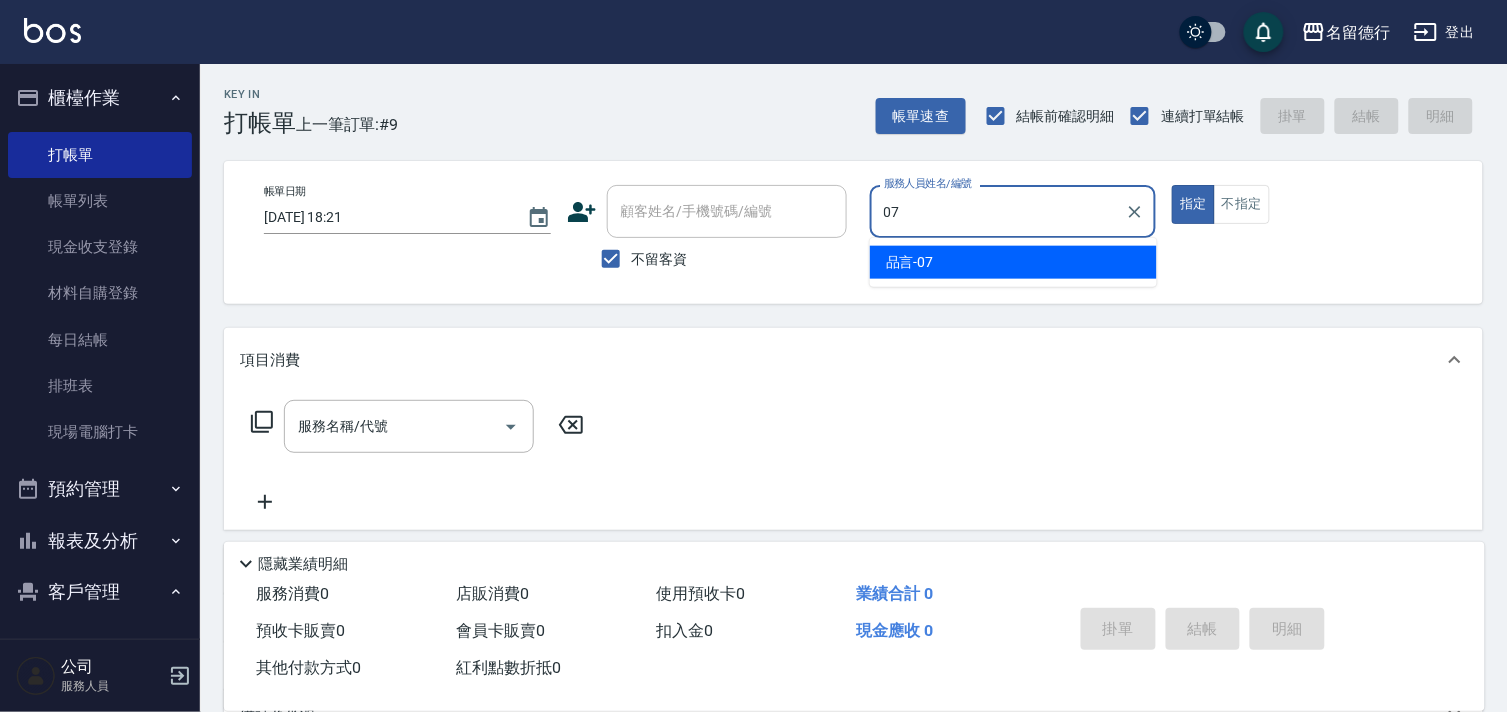 click on "品言 -07" at bounding box center [1013, 262] 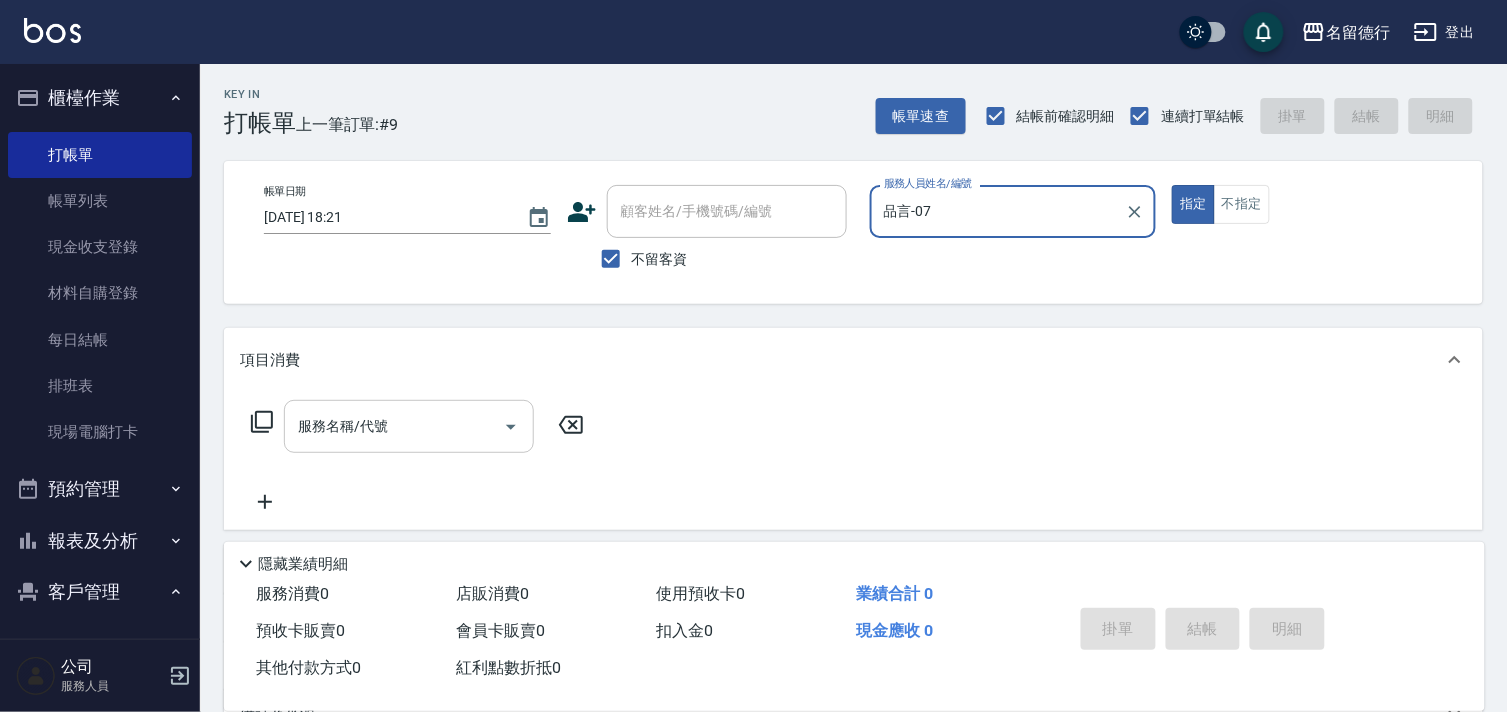 type on "品言-07" 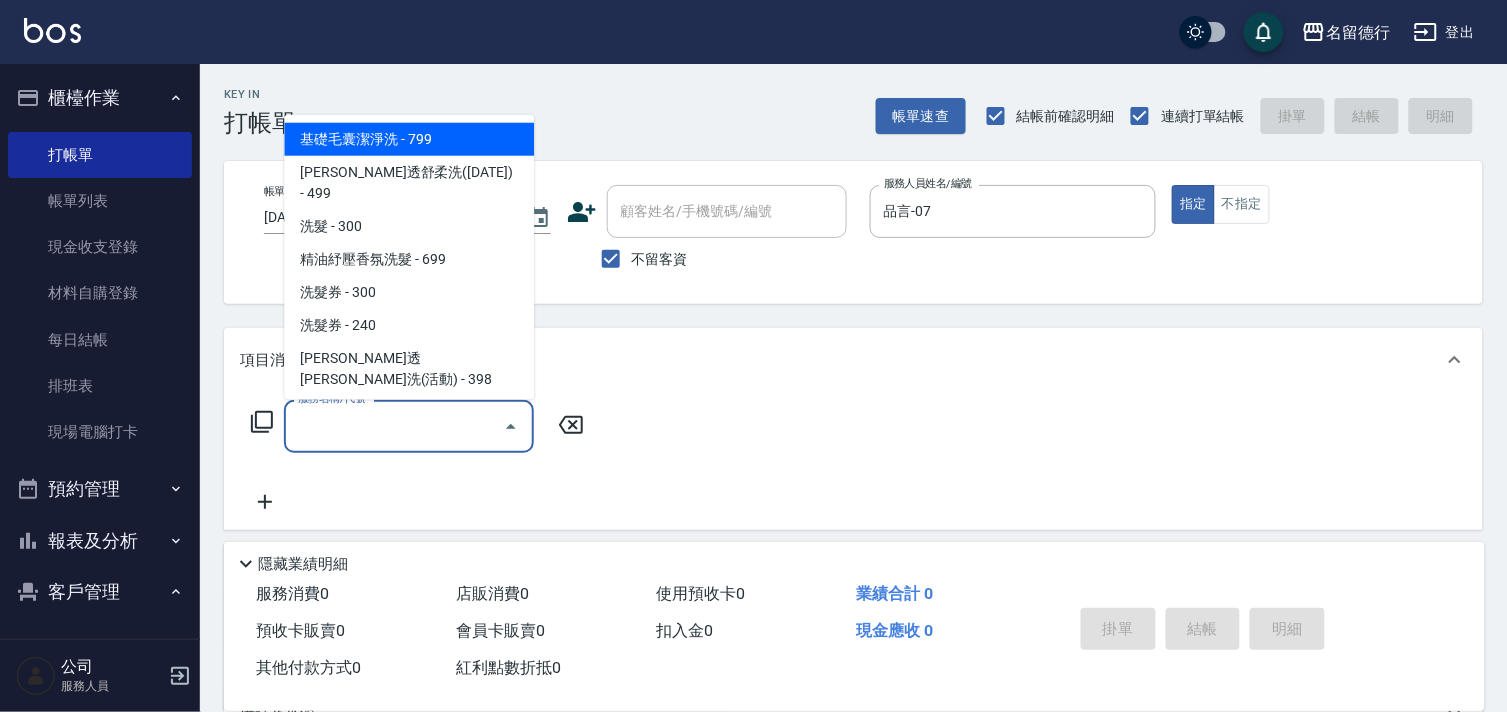 click on "服務名稱/代號 服務名稱/代號" at bounding box center (409, 426) 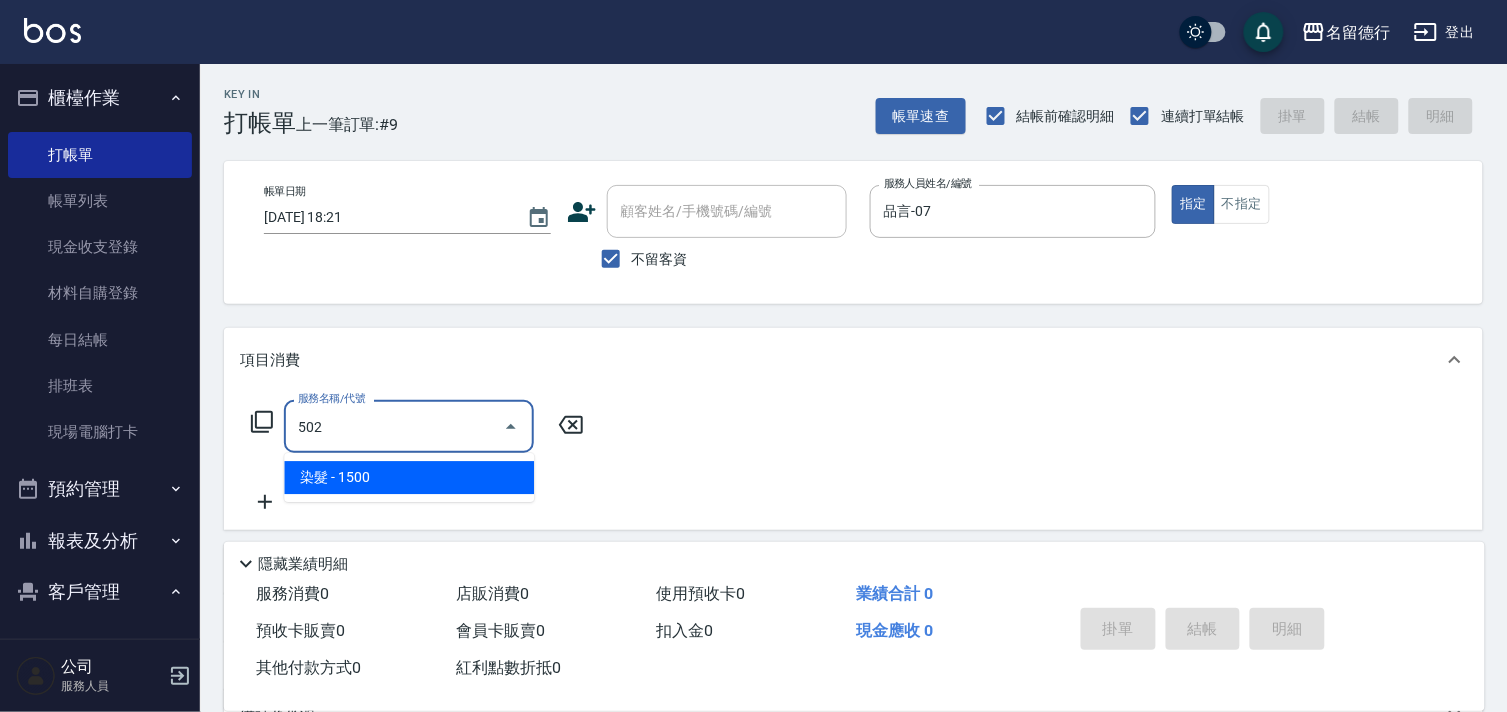 click on "染髮 - 1500" at bounding box center [409, 477] 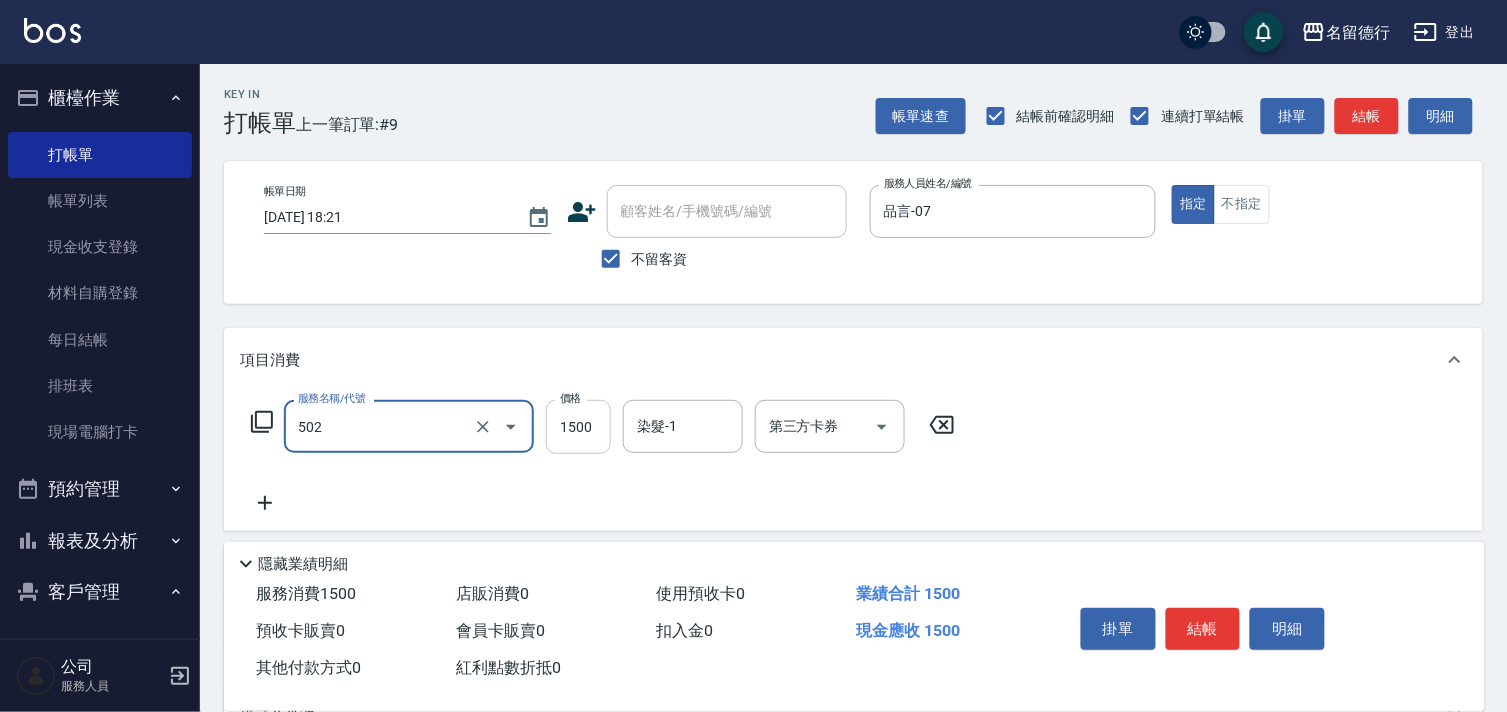 type on "染髮(502)" 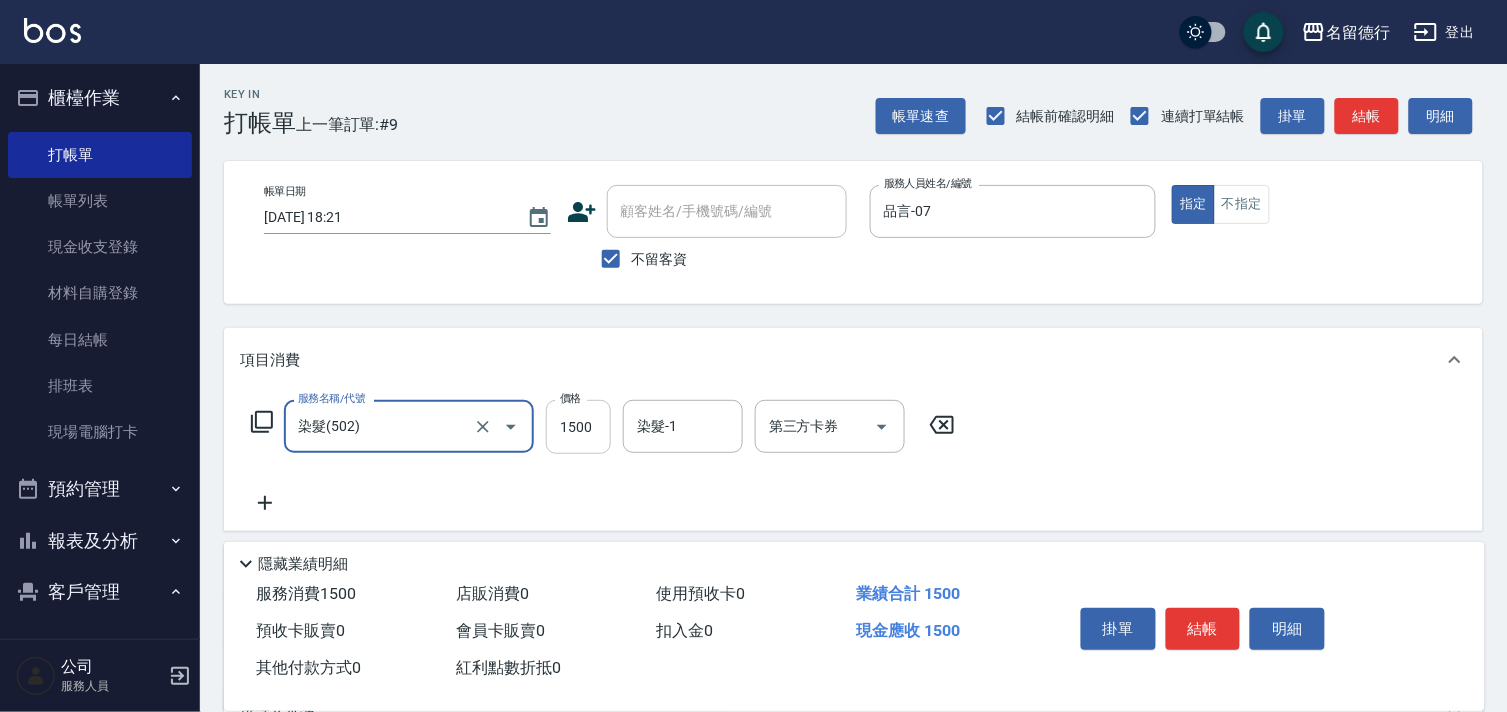click on "1500" at bounding box center (578, 427) 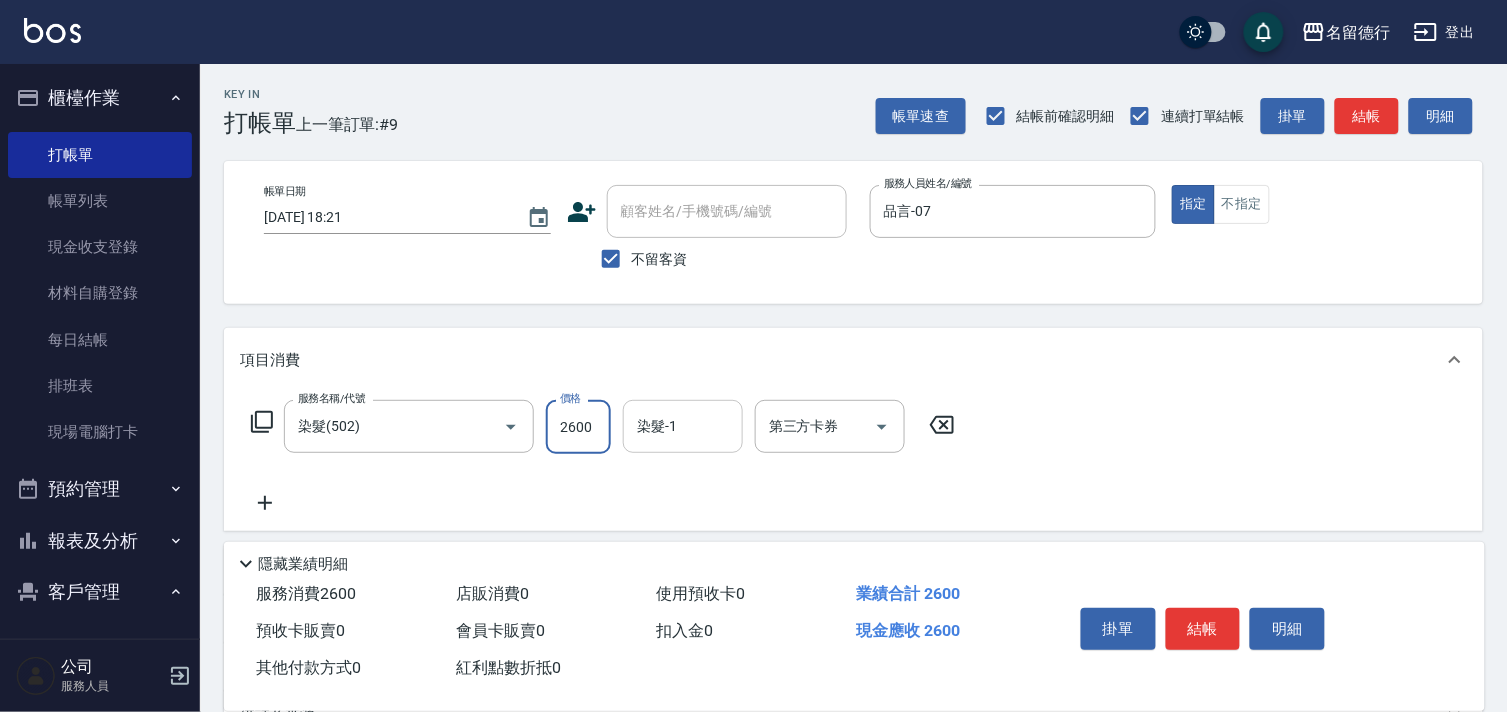 type on "2600" 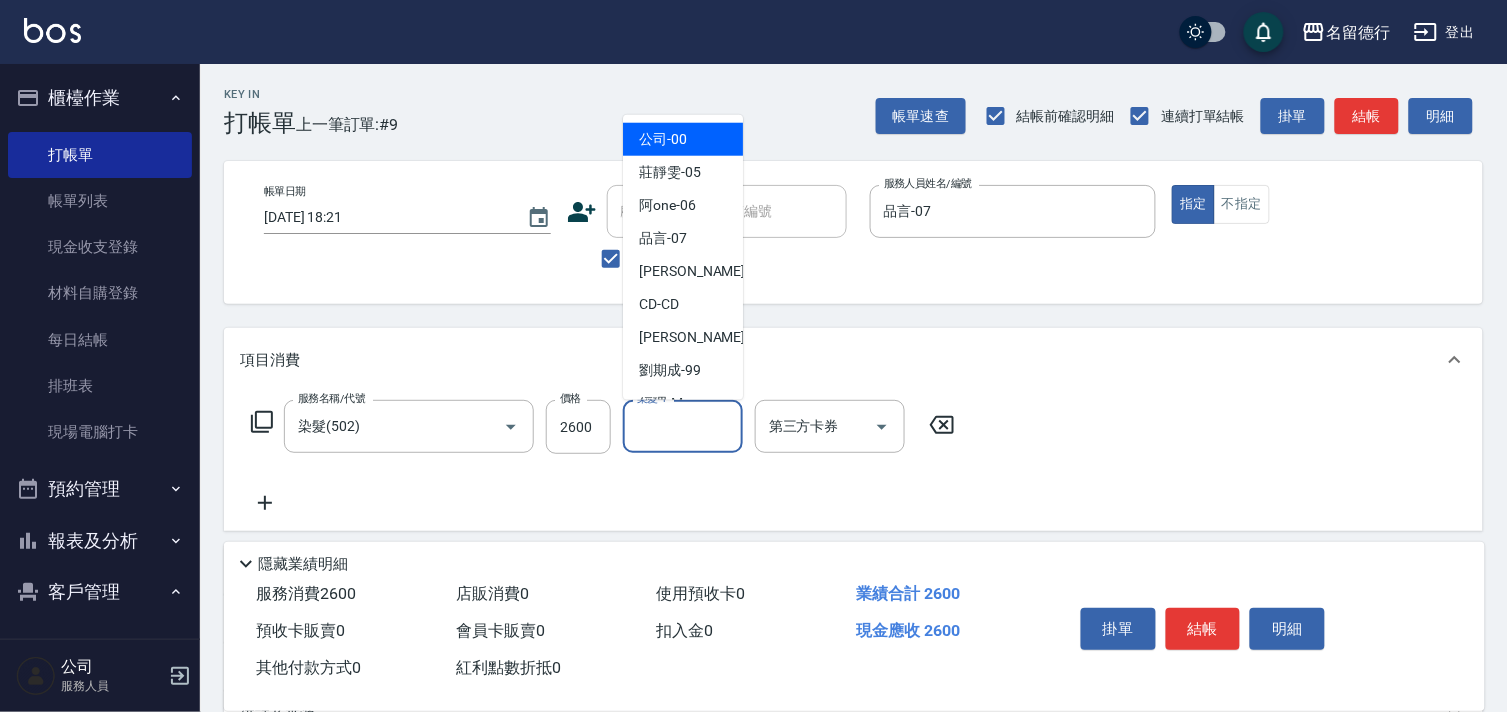 click on "染髮-1" at bounding box center [683, 426] 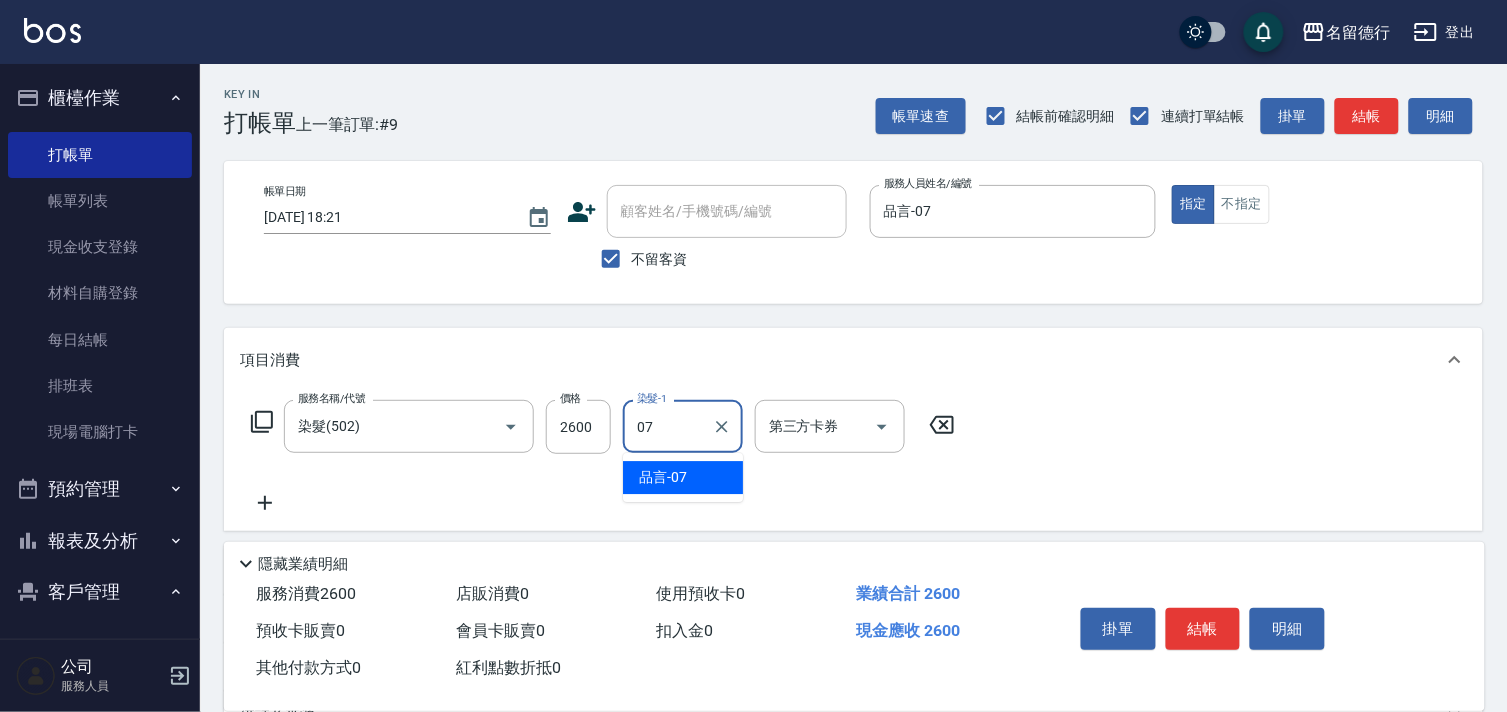 click on "品言 -07" at bounding box center (683, 477) 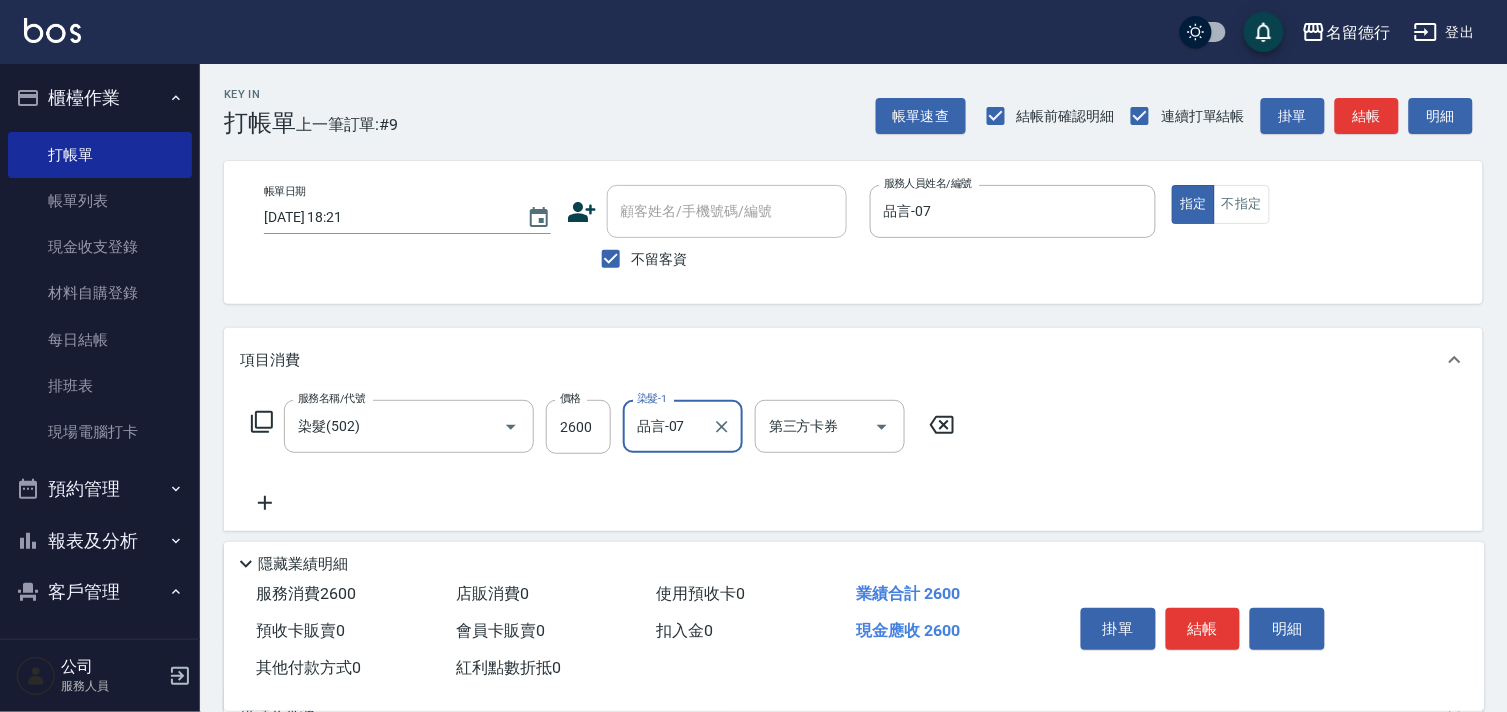 type on "品言-07" 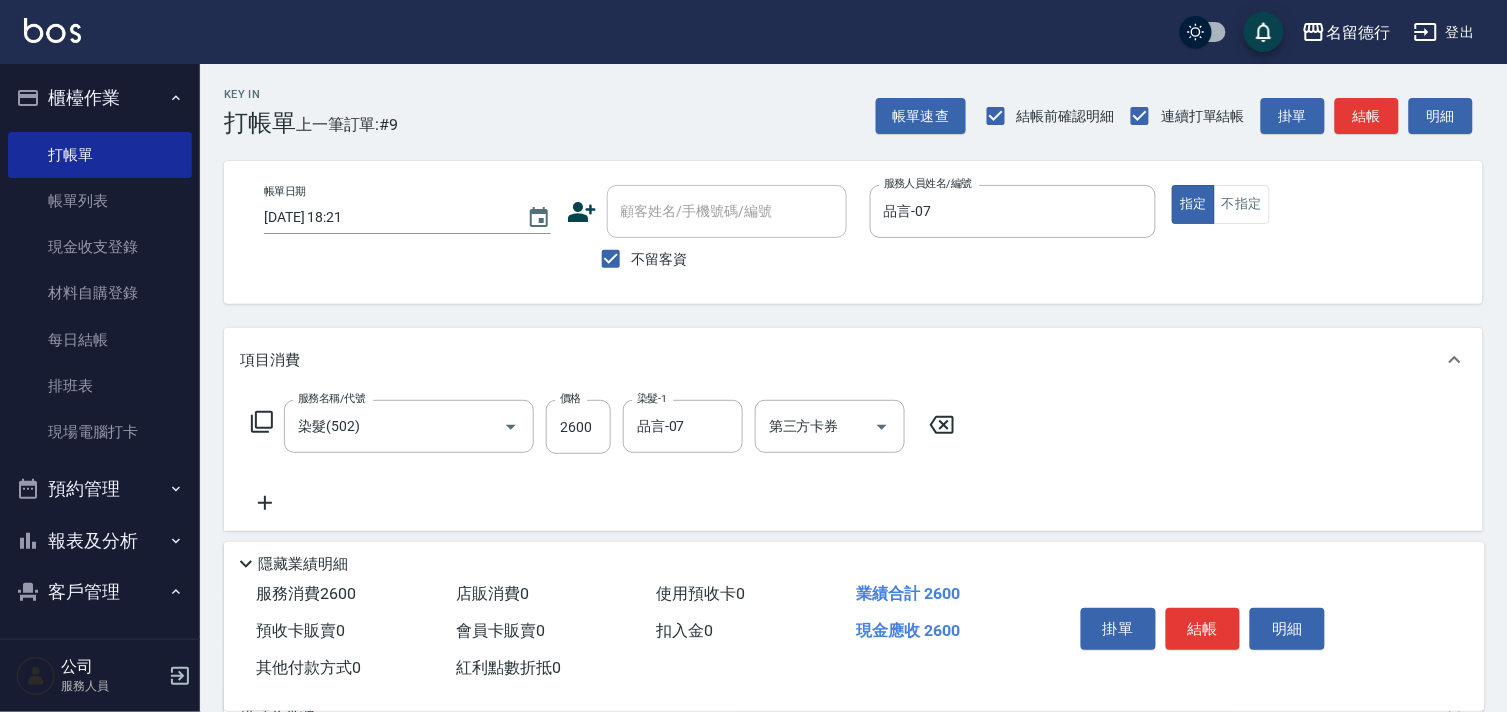 click on "服務名稱/代號 染髮(502) 服務名稱/代號 價格 2600 價格 染髮-1 品言-07 染髮-1 第三方卡券 第三方卡券" at bounding box center (853, 461) 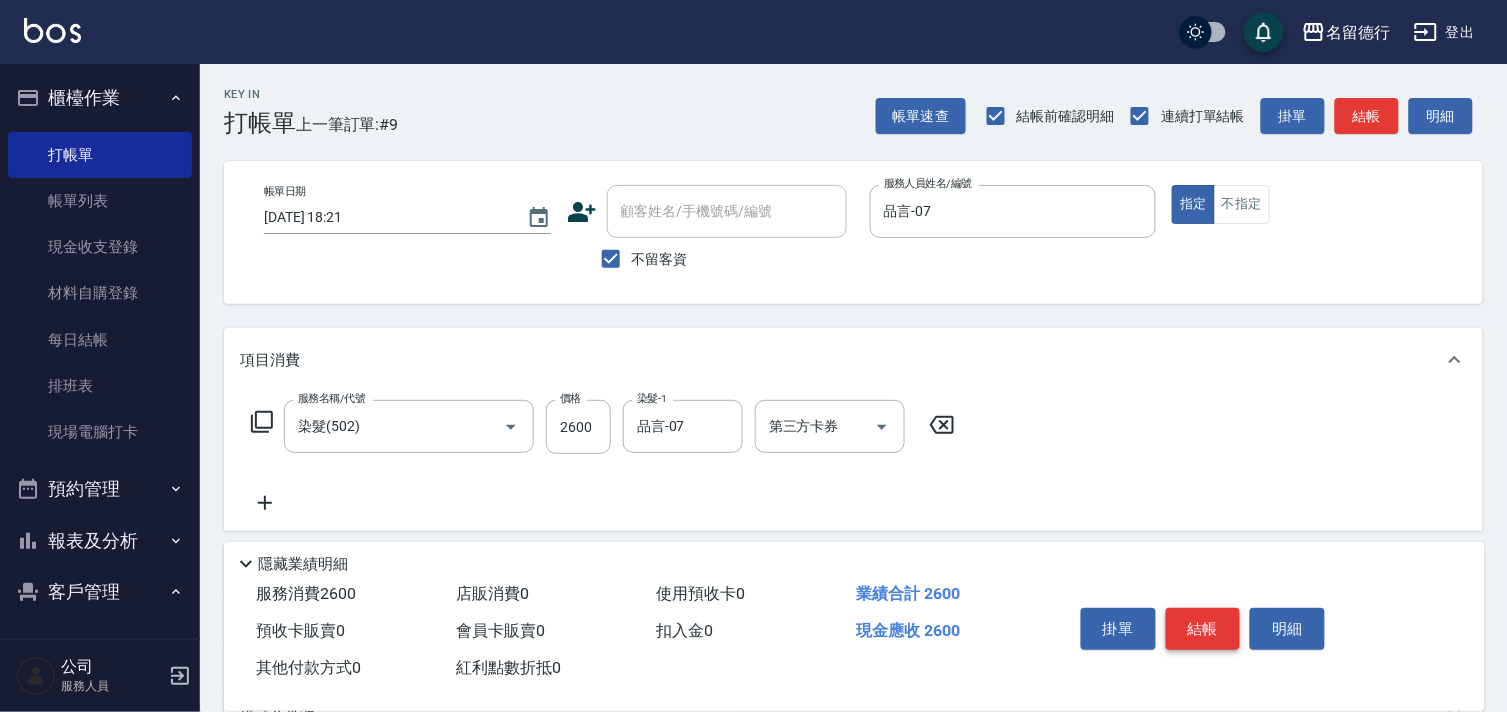 click on "結帳" at bounding box center [1203, 629] 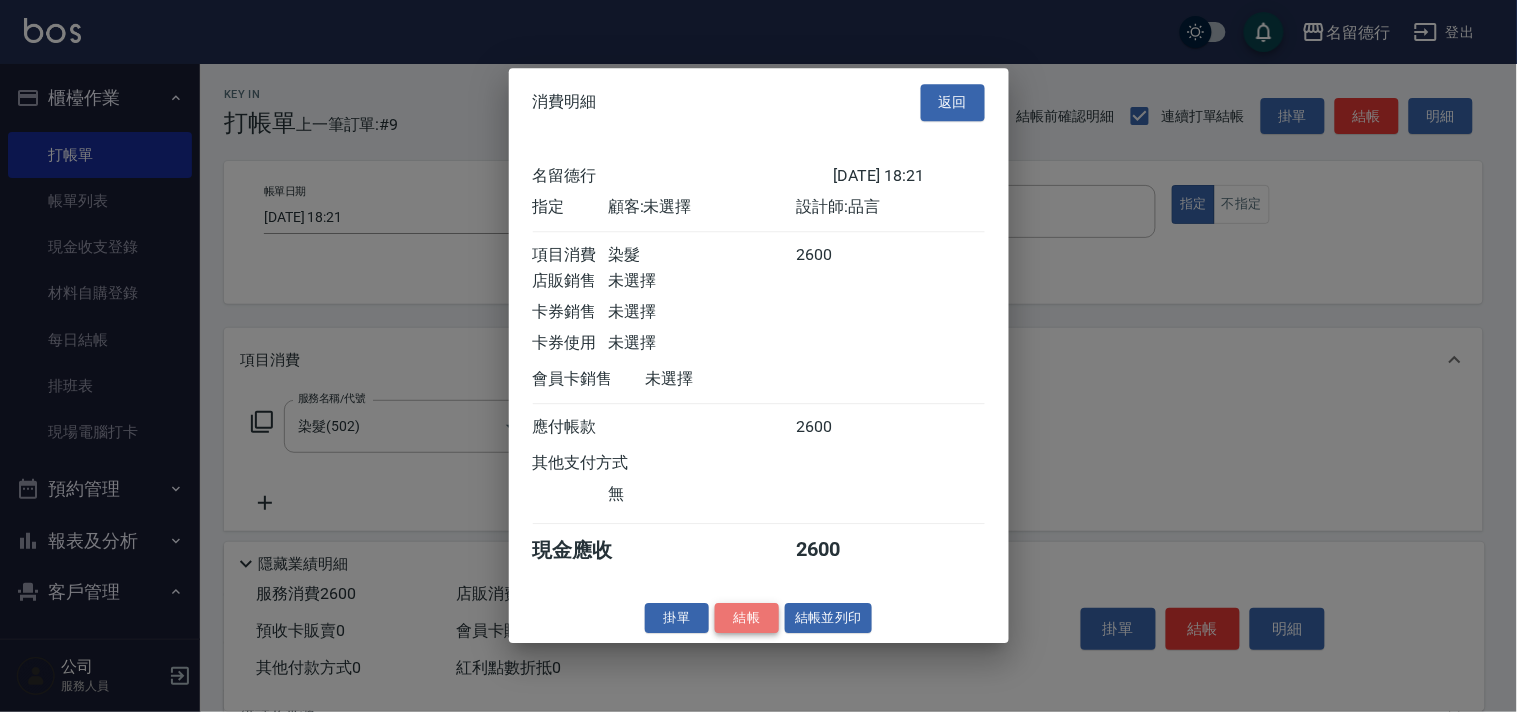 click on "結帳" at bounding box center [747, 618] 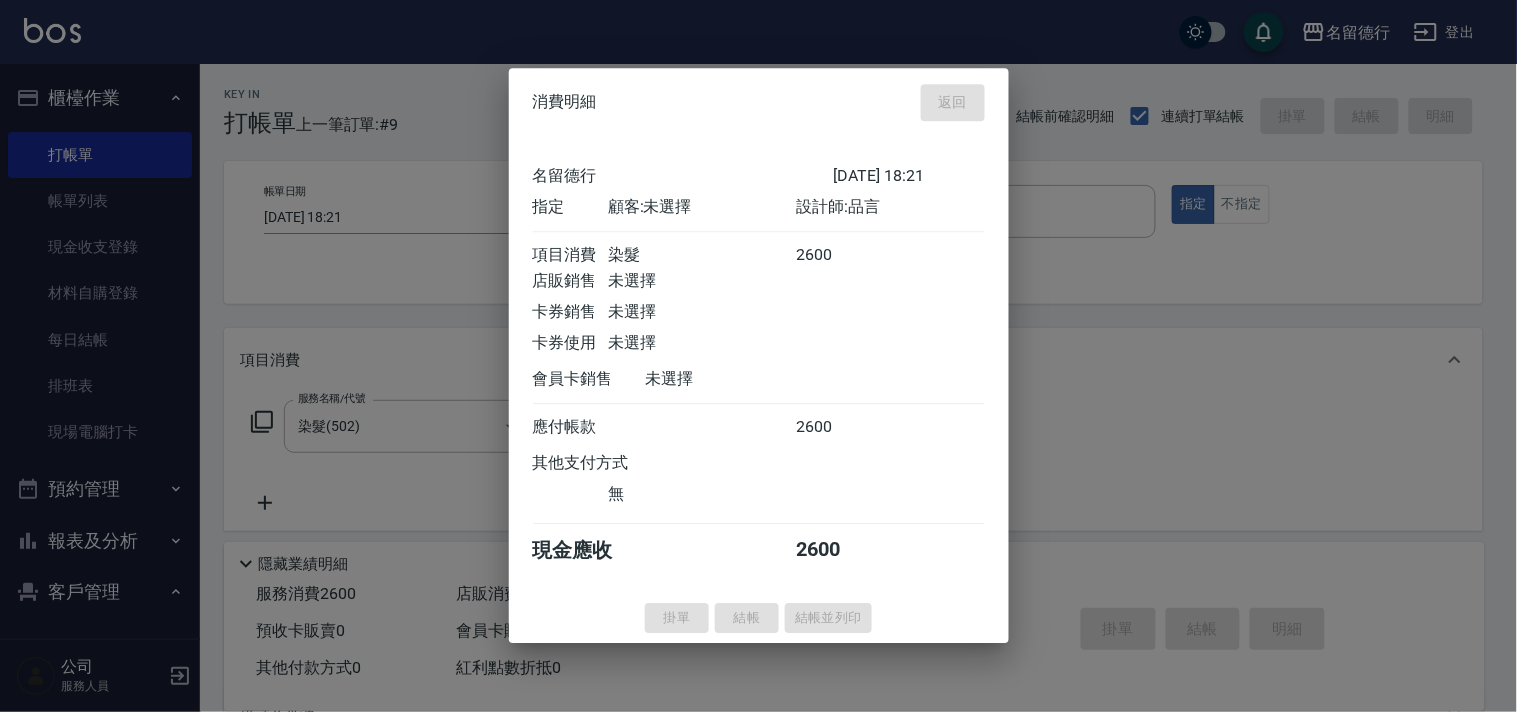 type 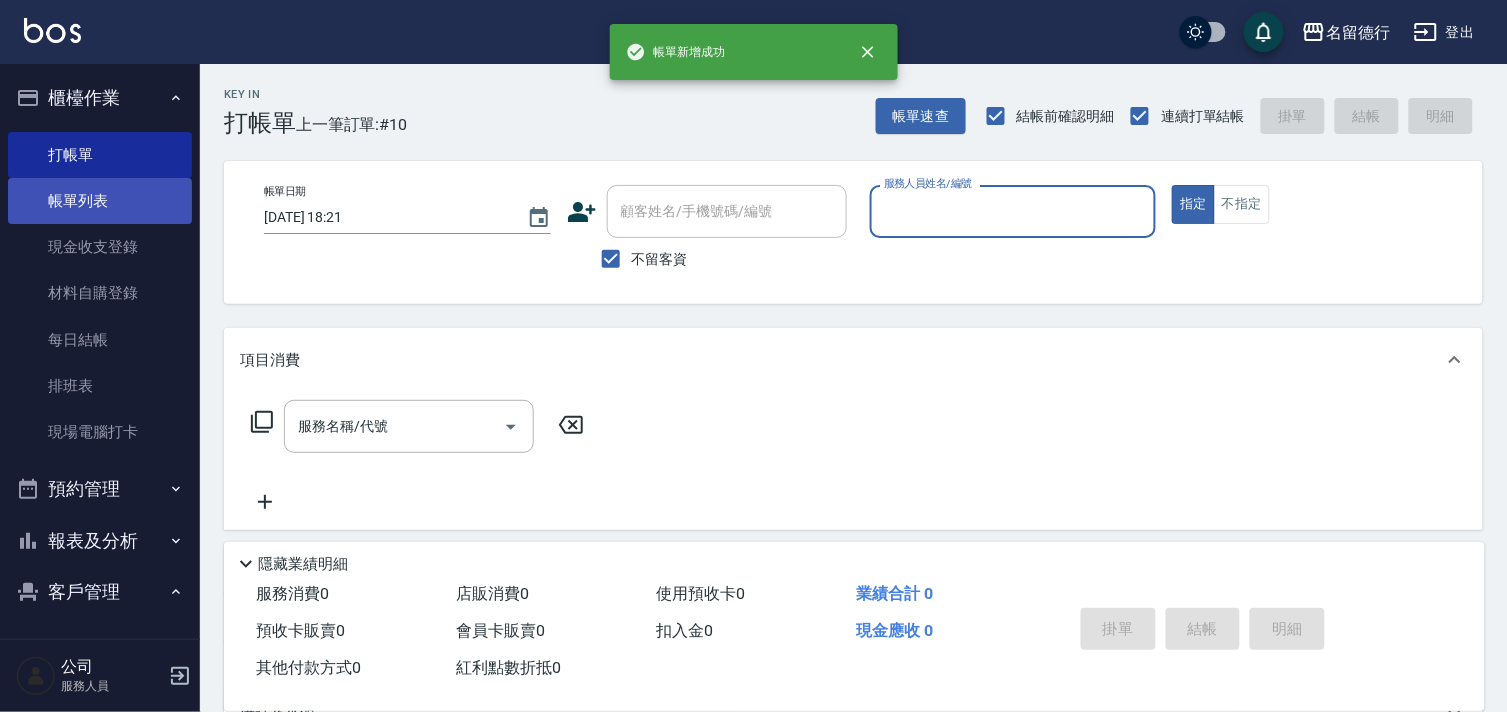 click on "帳單列表" at bounding box center [100, 201] 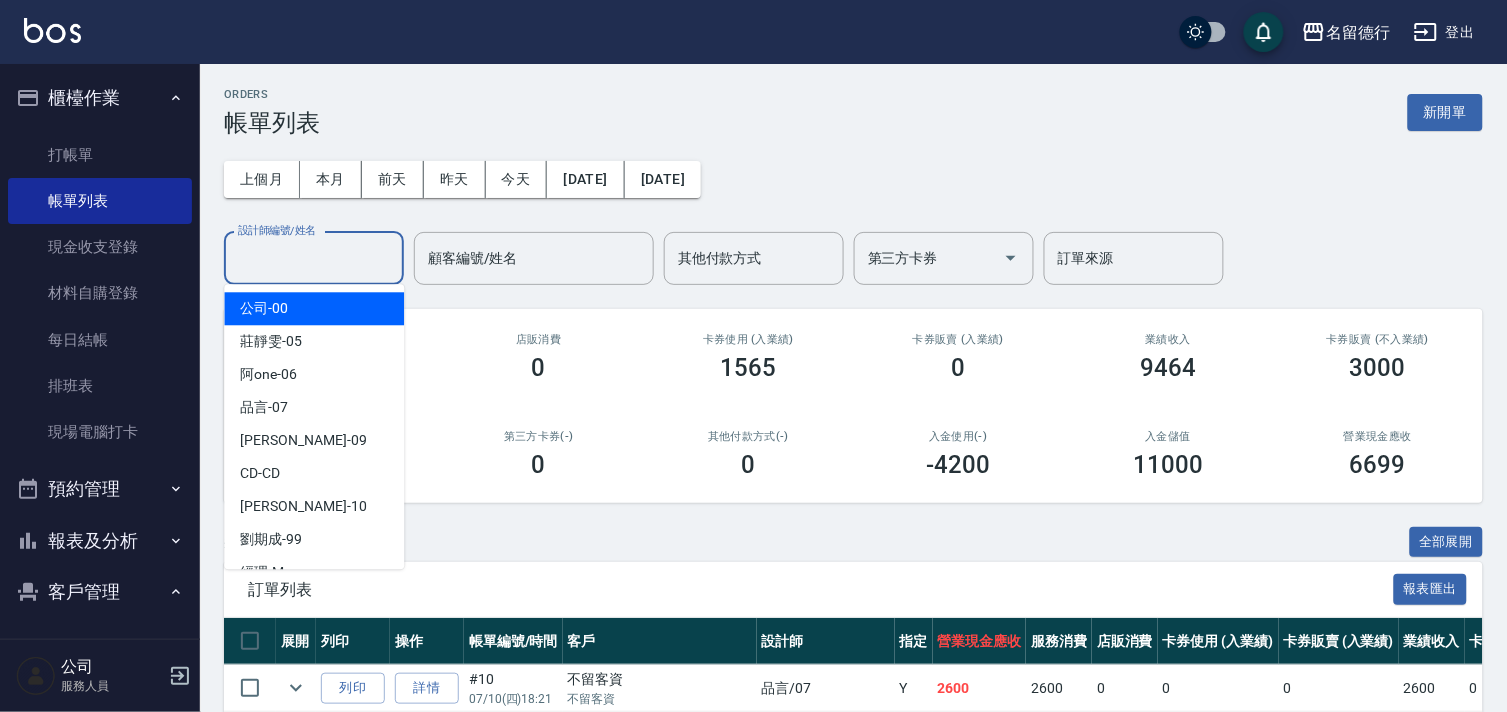 click on "設計師編號/姓名" at bounding box center [314, 258] 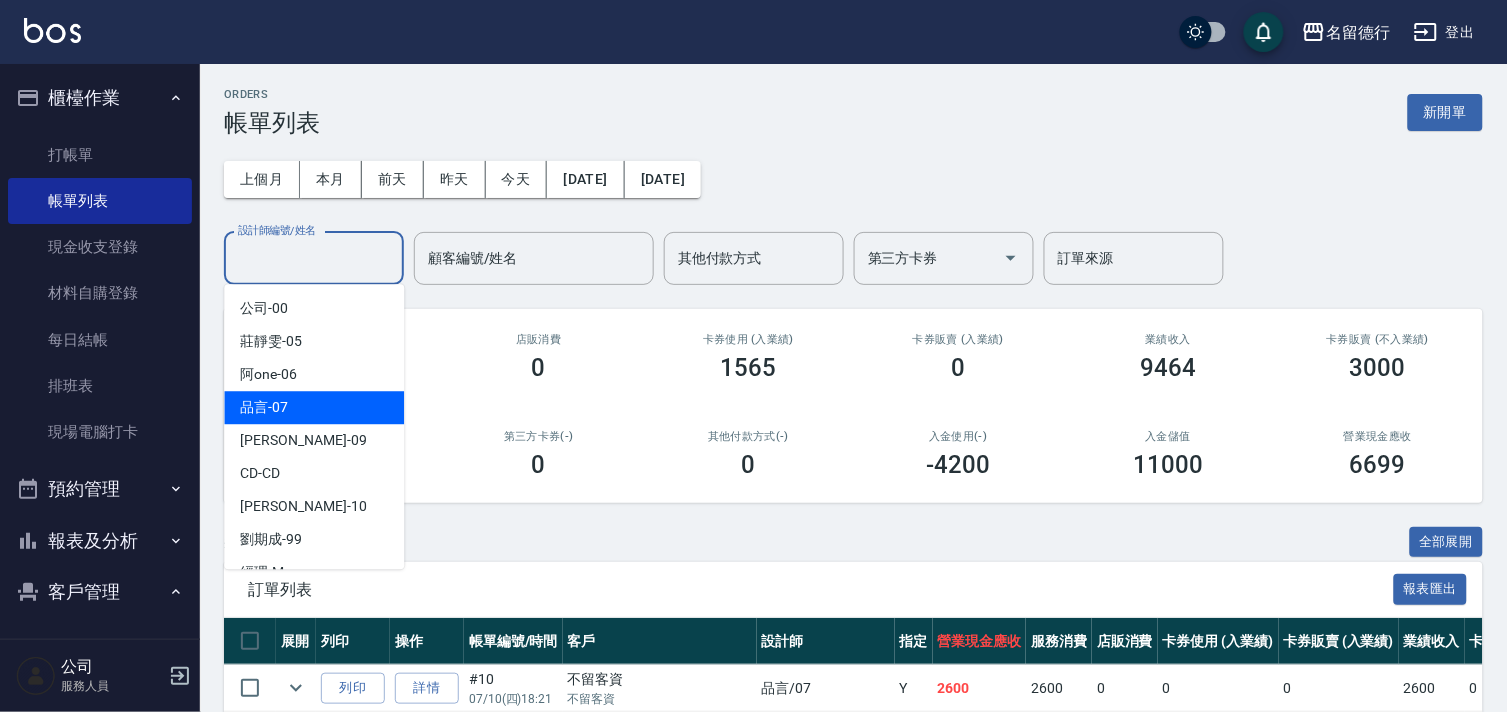 click on "品言 -07" at bounding box center [314, 407] 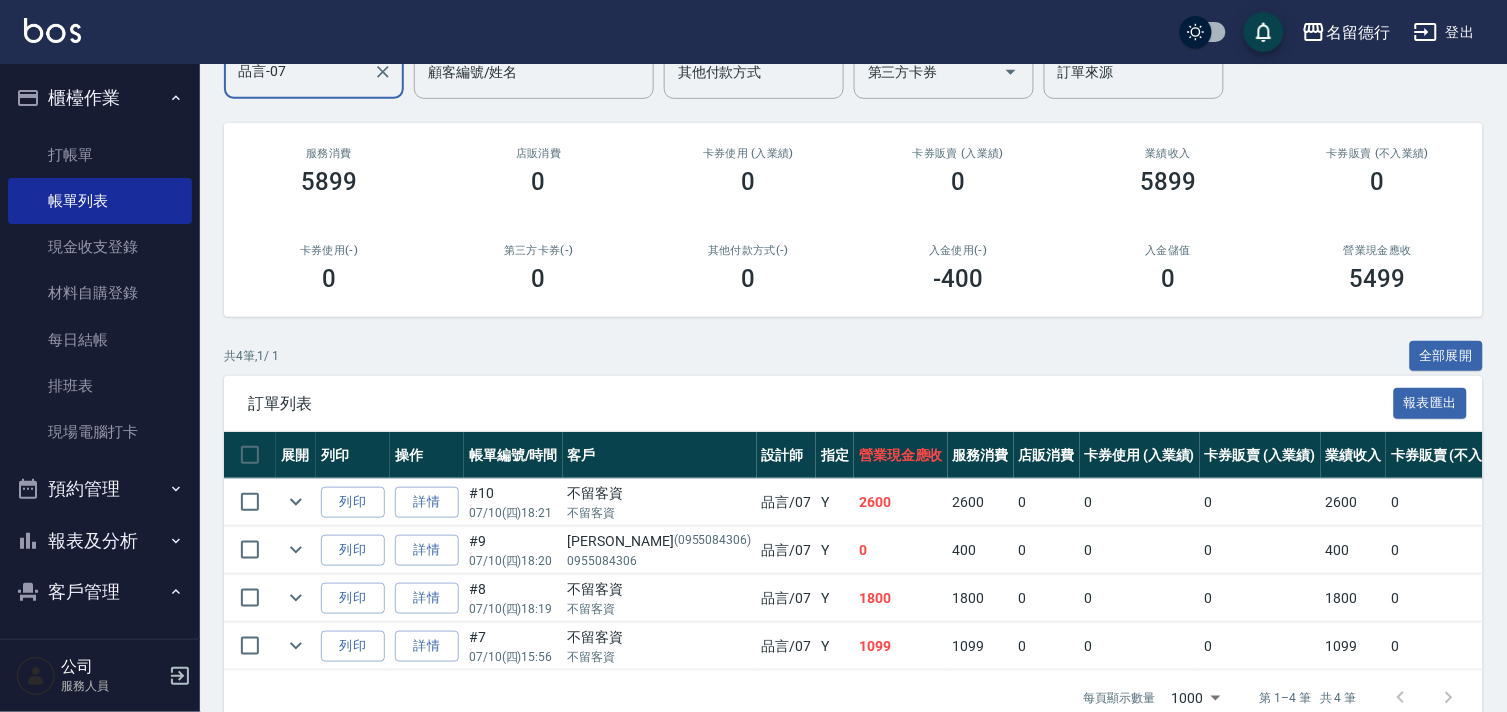 scroll, scrollTop: 240, scrollLeft: 0, axis: vertical 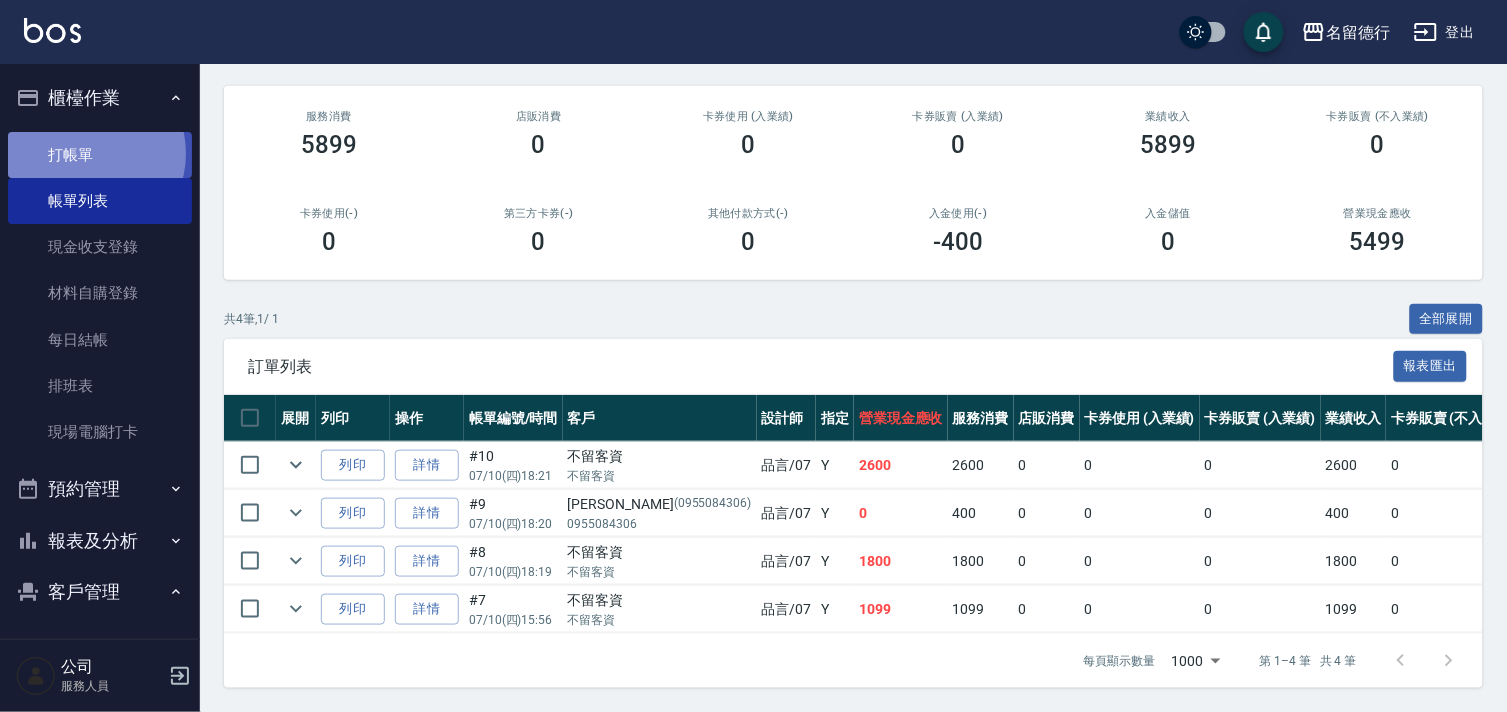 click on "打帳單" at bounding box center (100, 155) 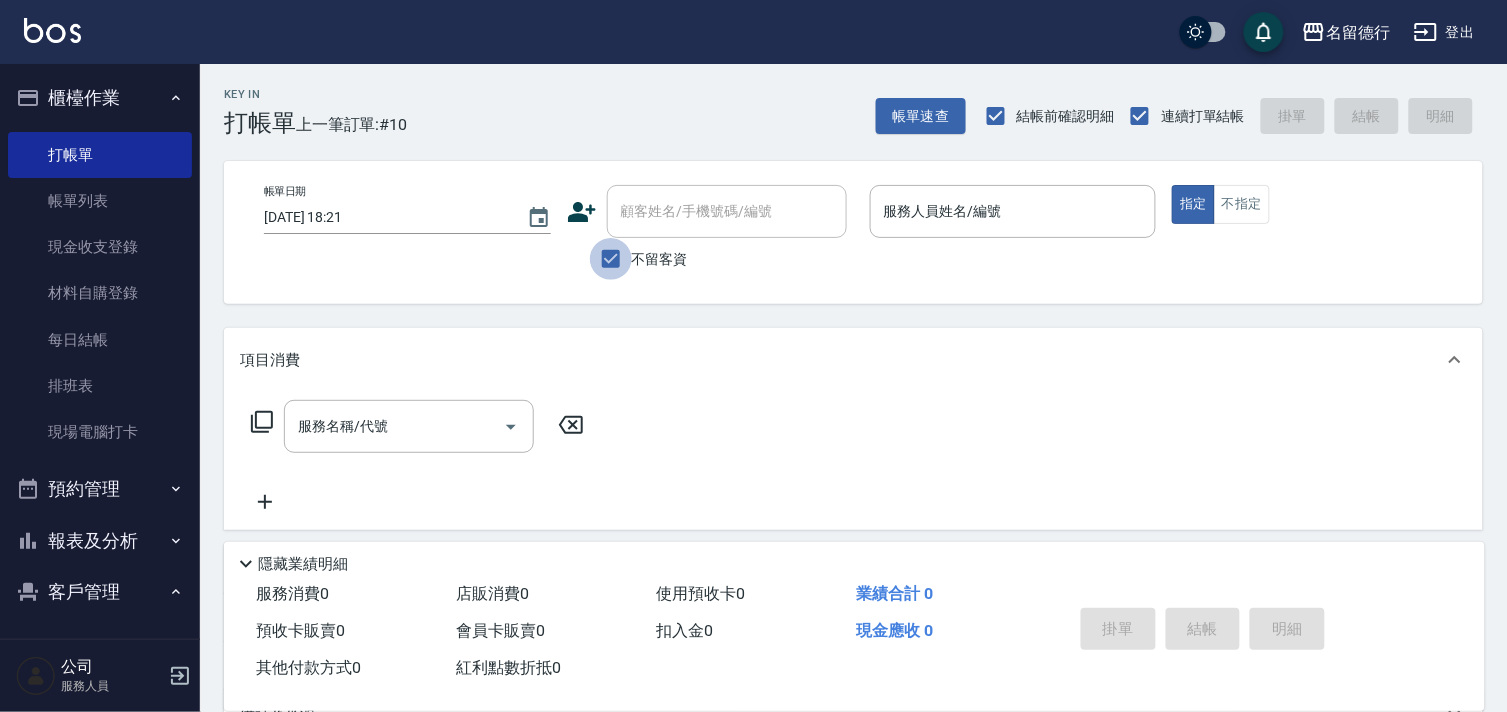 click on "不留客資" at bounding box center (611, 259) 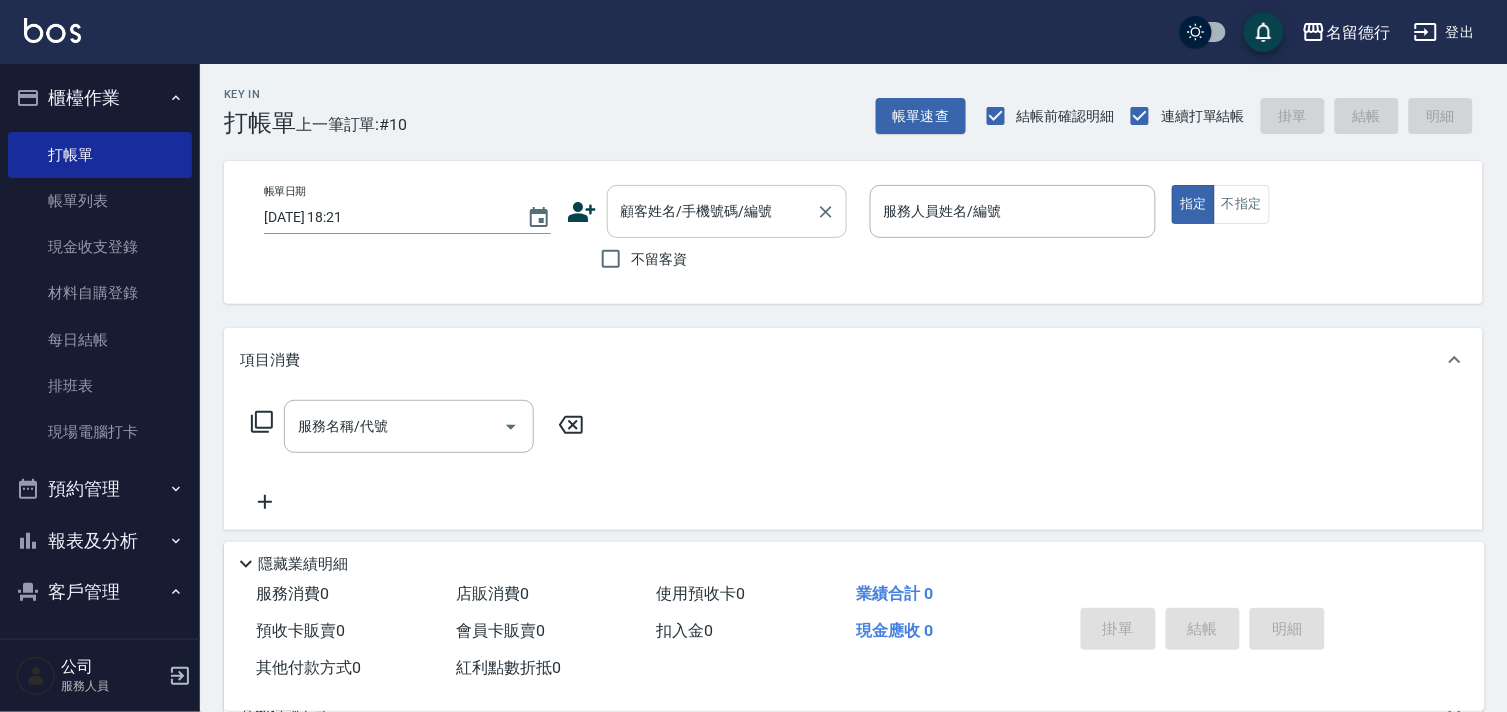click on "顧客姓名/手機號碼/編號" at bounding box center (712, 211) 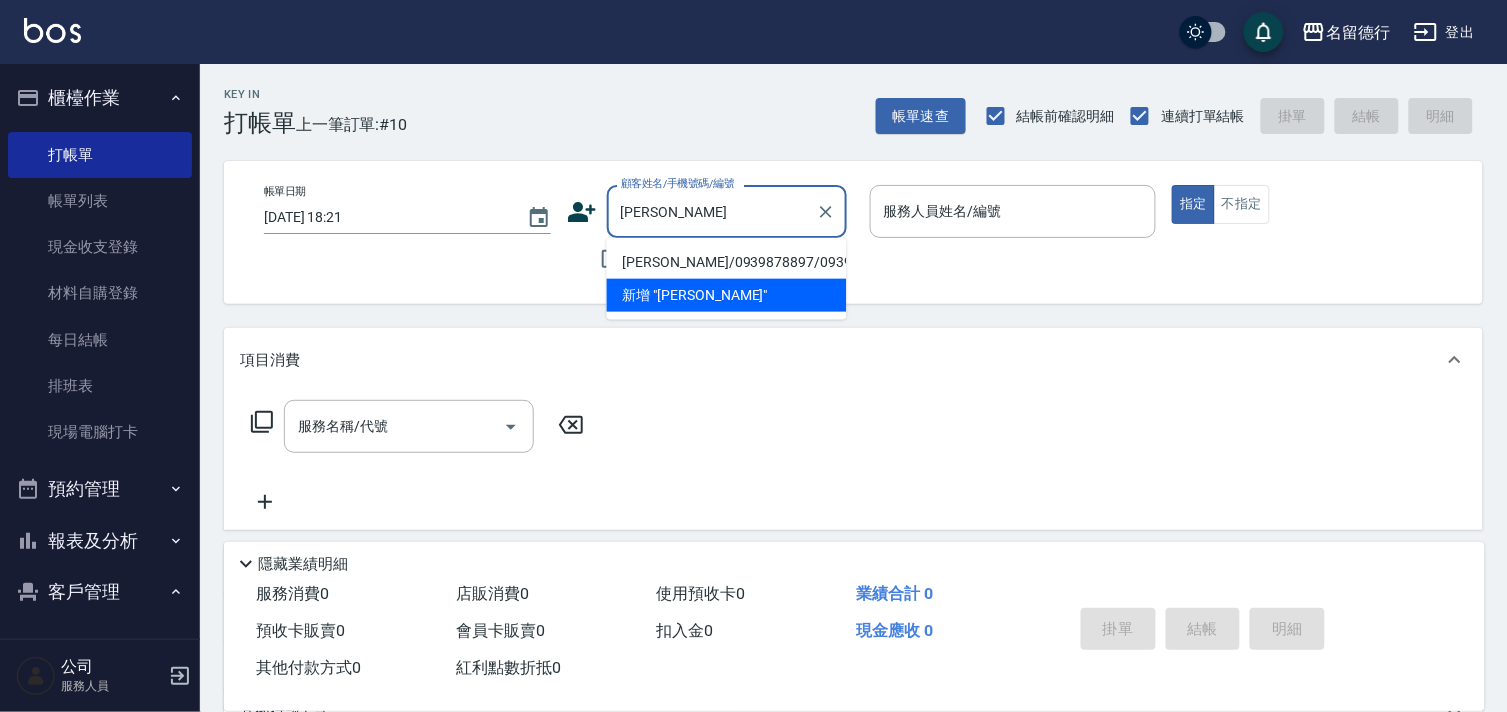 click on "[PERSON_NAME]/0939878897/0939878897" at bounding box center [727, 262] 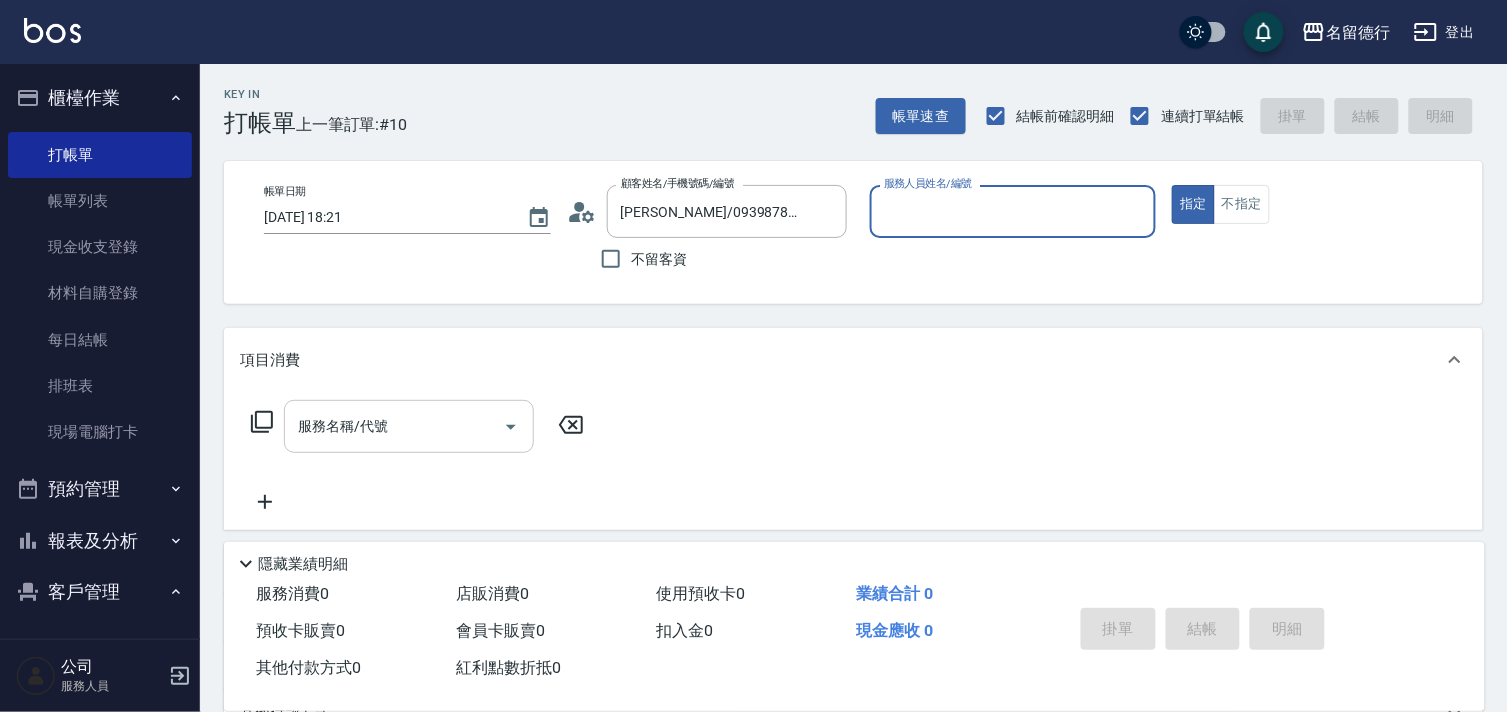 type on "[PERSON_NAME]-10" 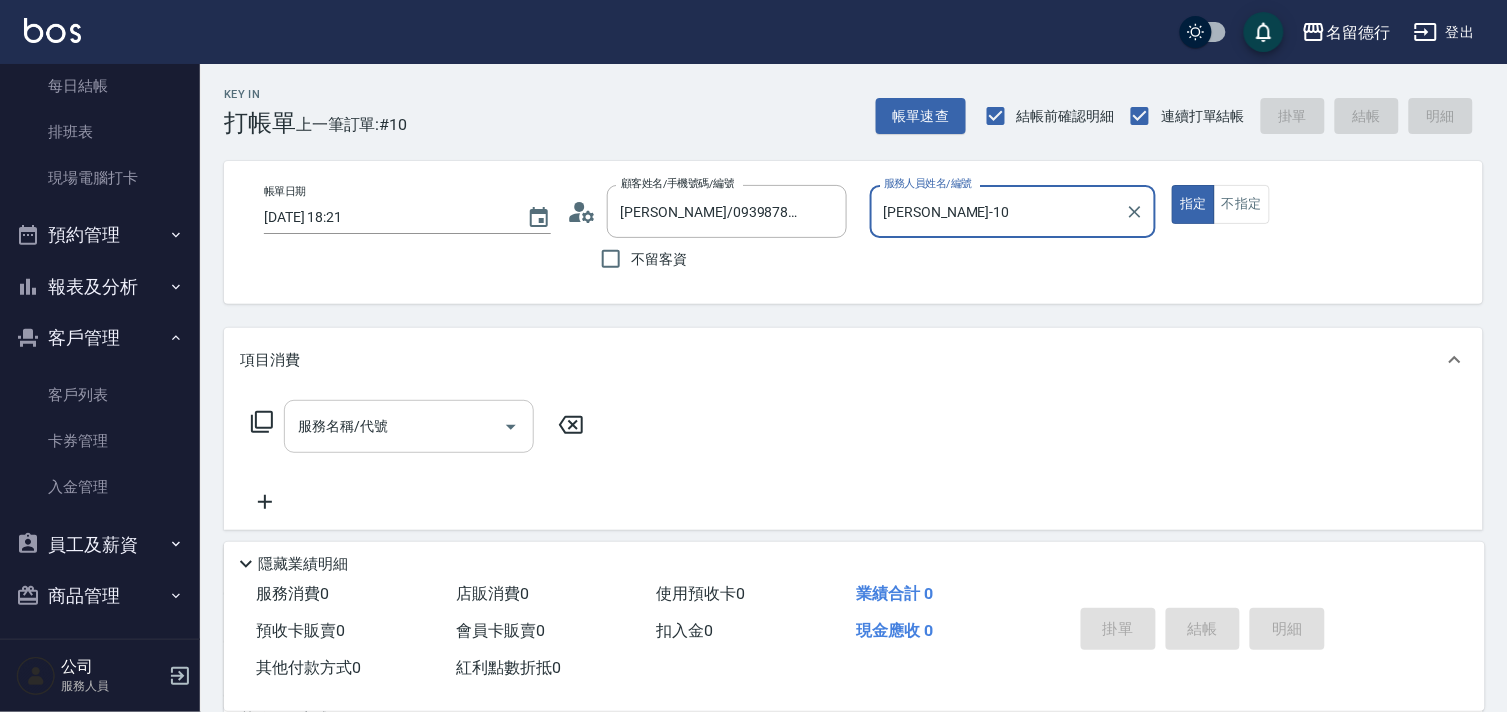 scroll, scrollTop: 260, scrollLeft: 0, axis: vertical 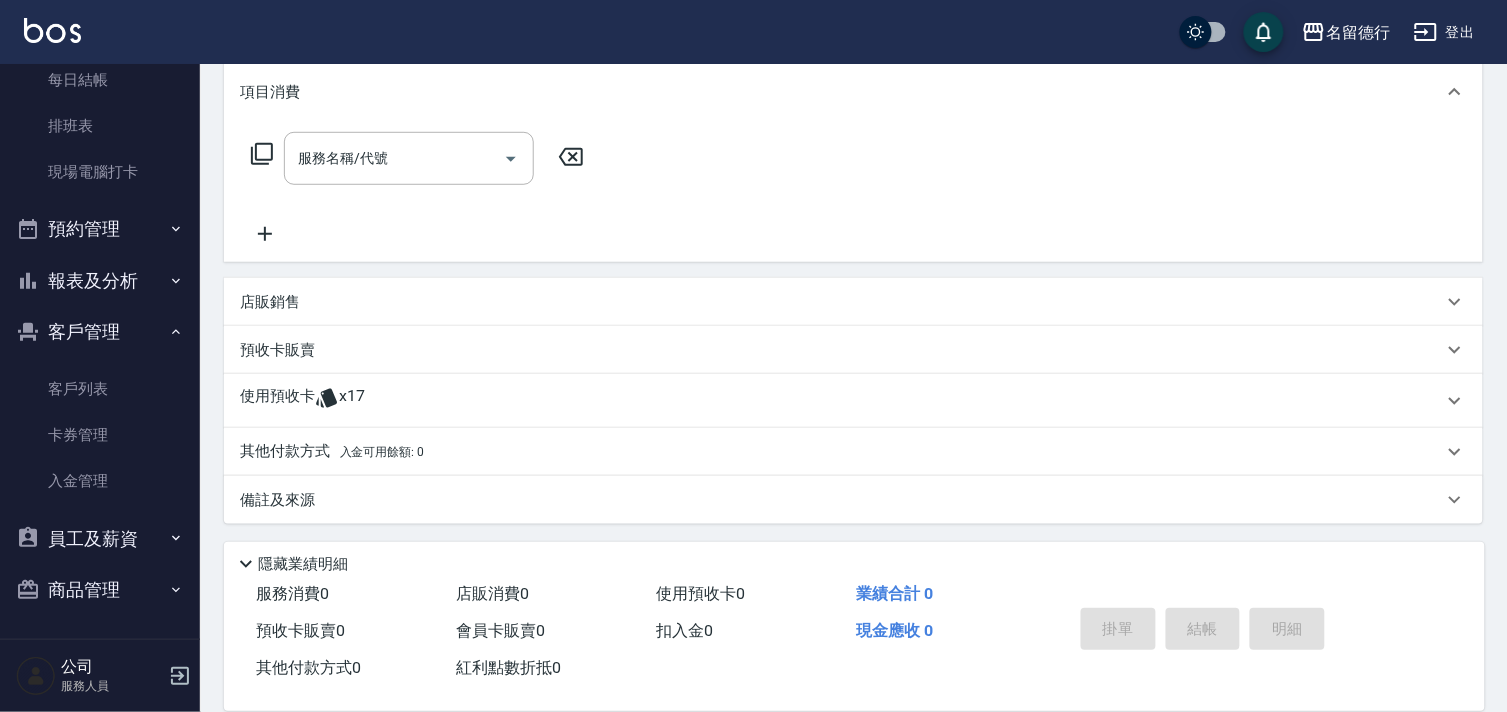 click 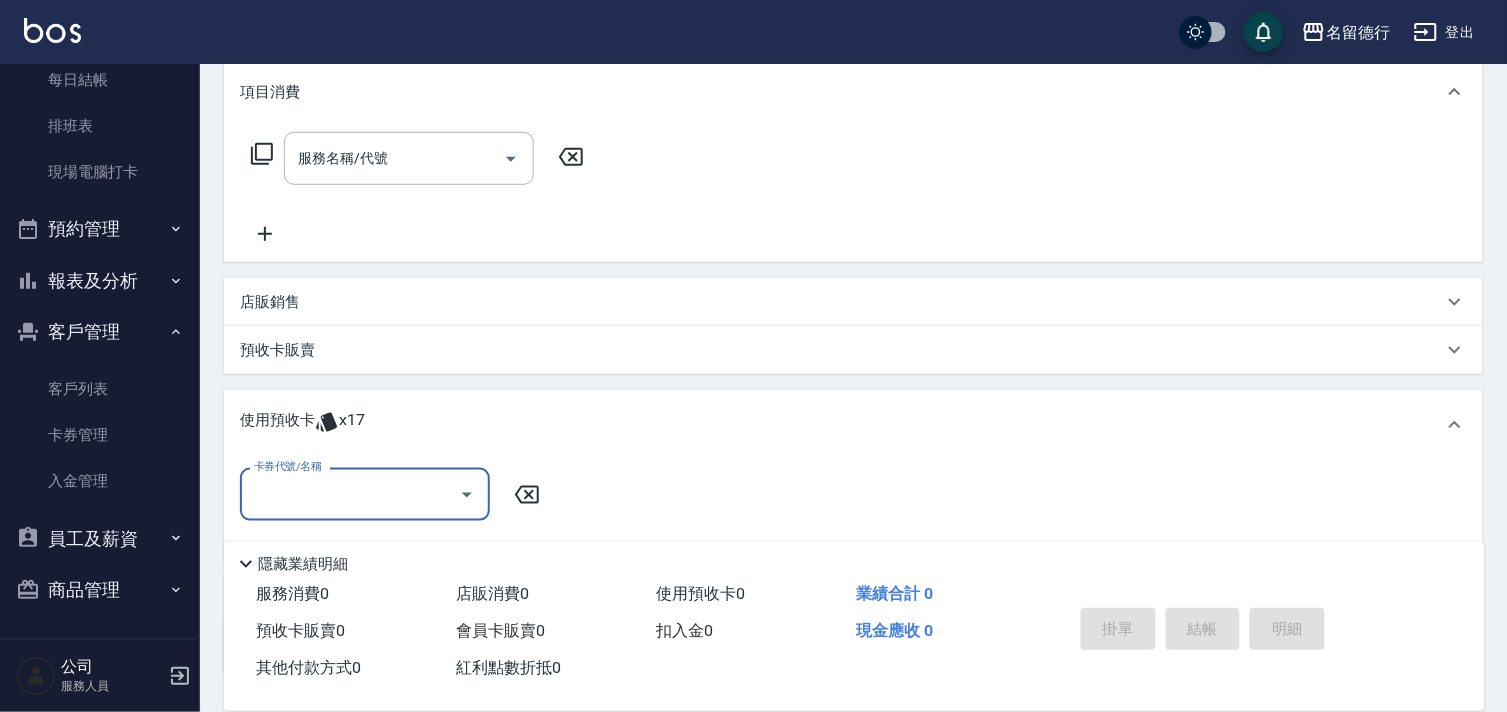 scroll, scrollTop: 0, scrollLeft: 0, axis: both 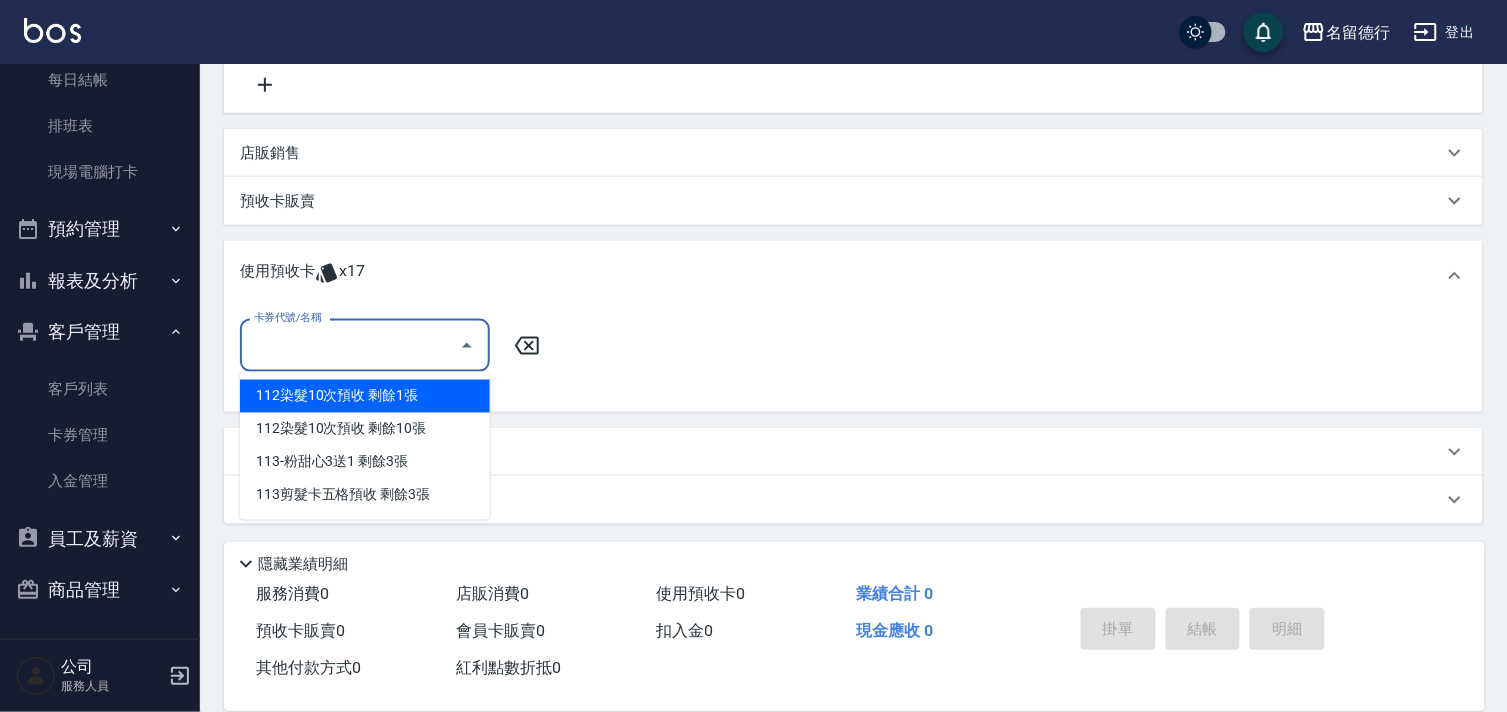 click on "112染髮10次預收 剩餘1張" at bounding box center (365, 396) 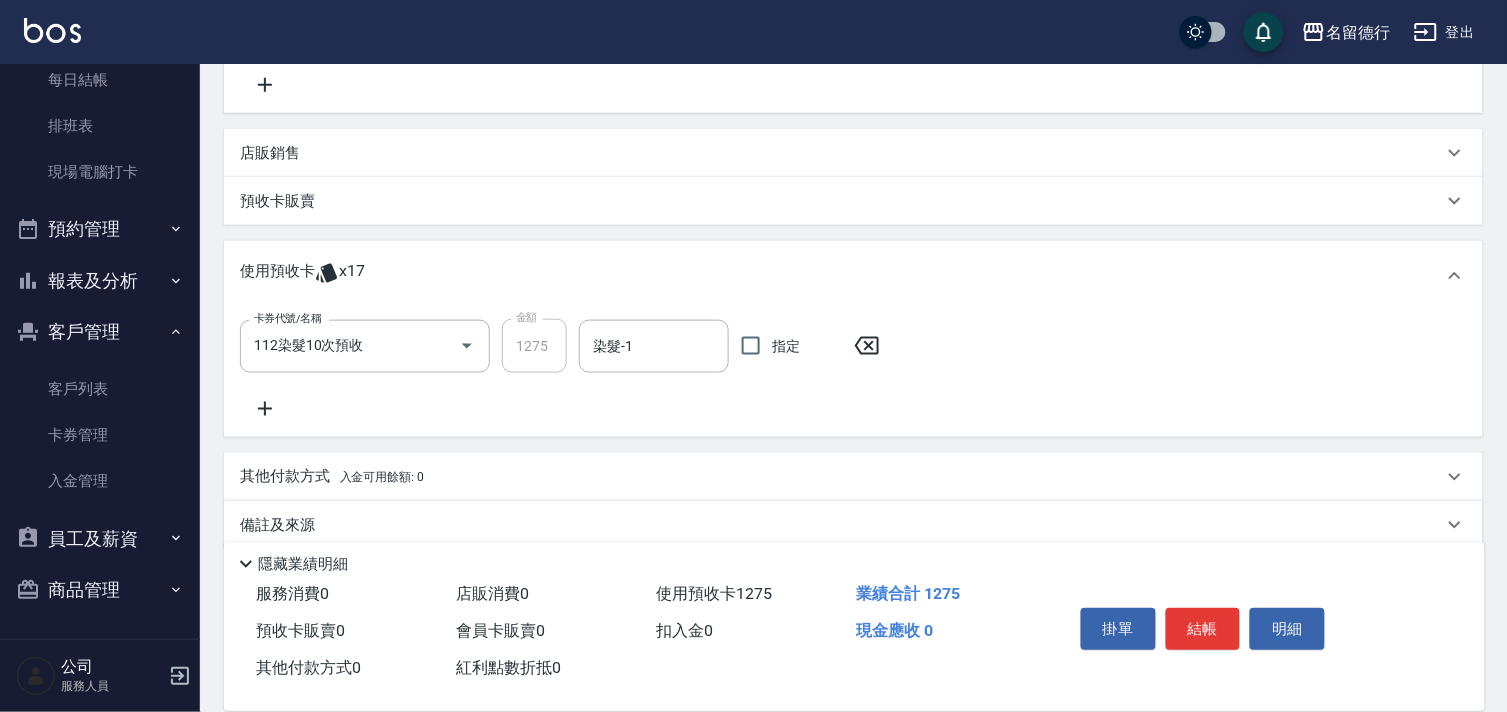 click 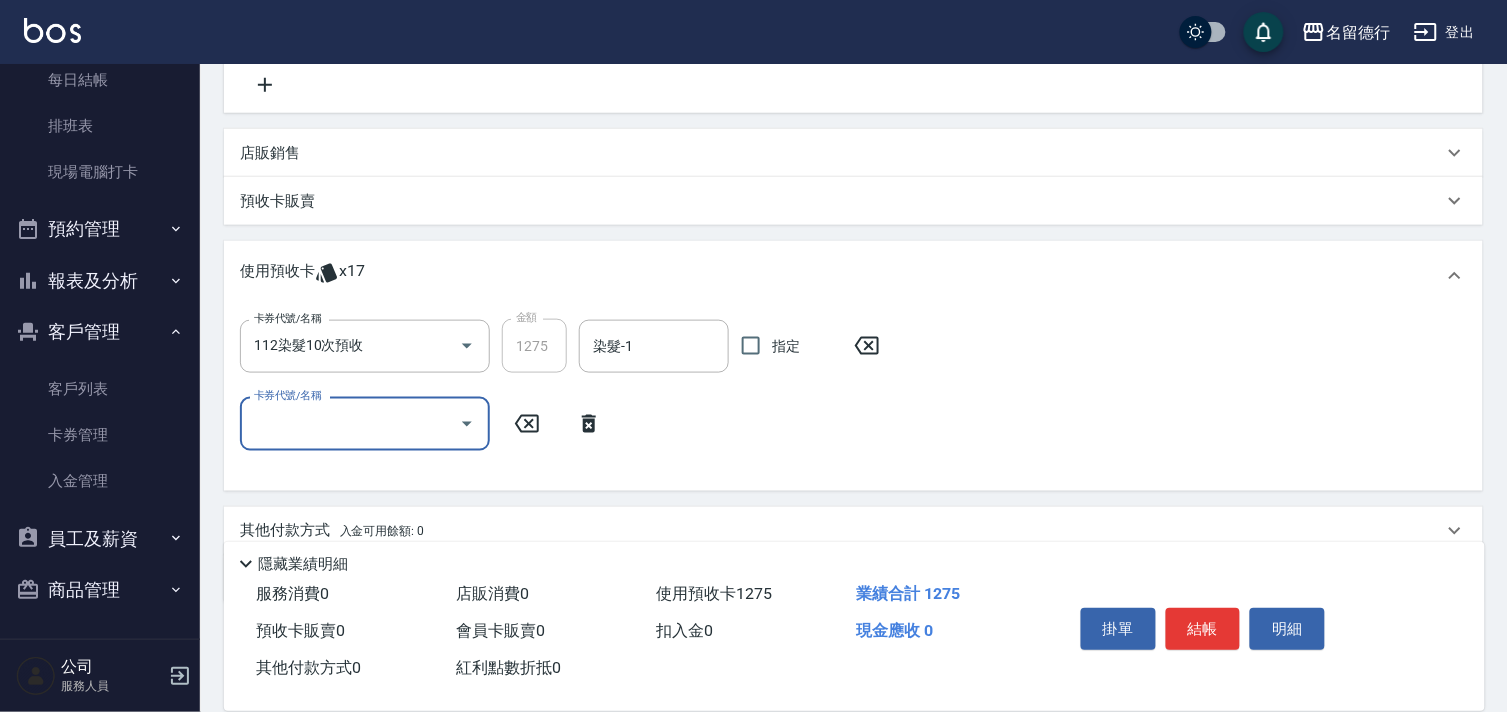 click on "卡券代號/名稱" at bounding box center [350, 423] 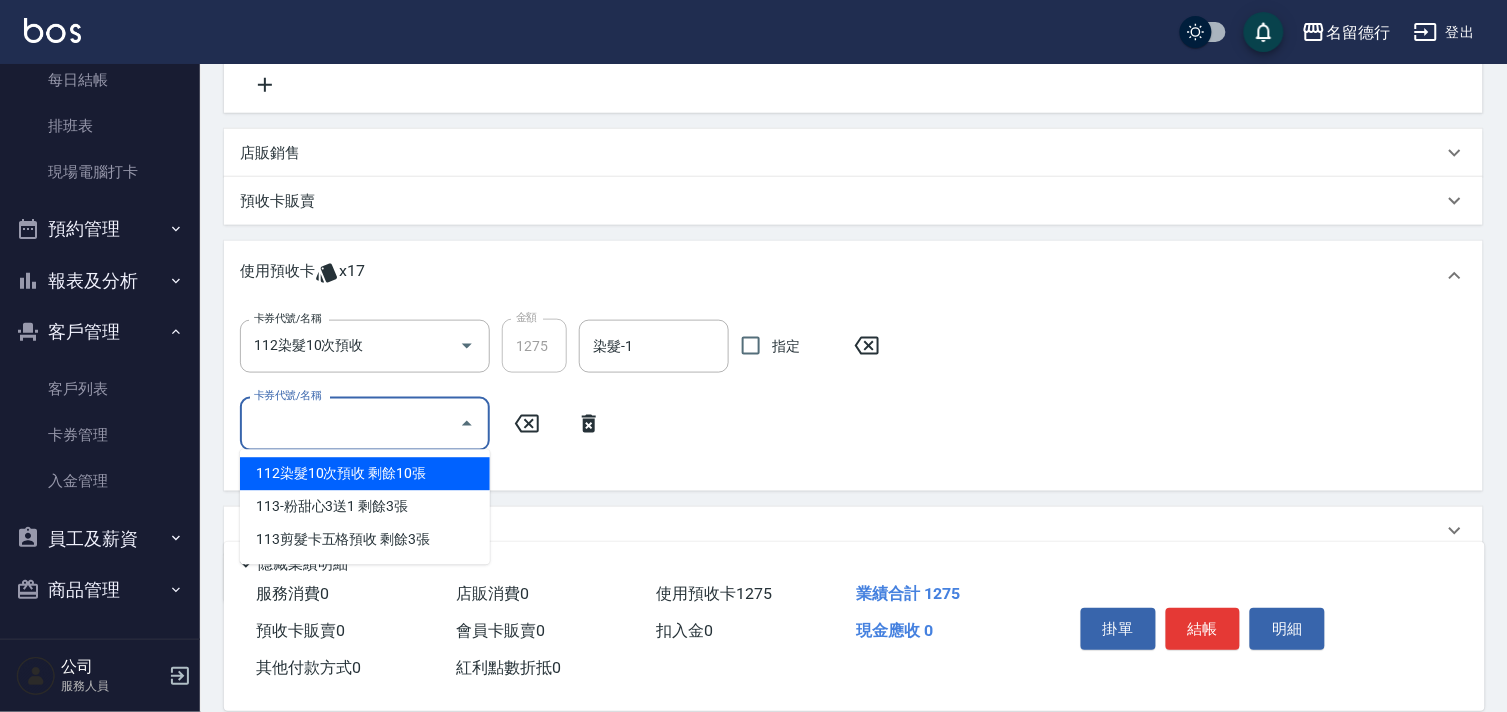 click on "112染髮10次預收 剩餘10張" at bounding box center (365, 474) 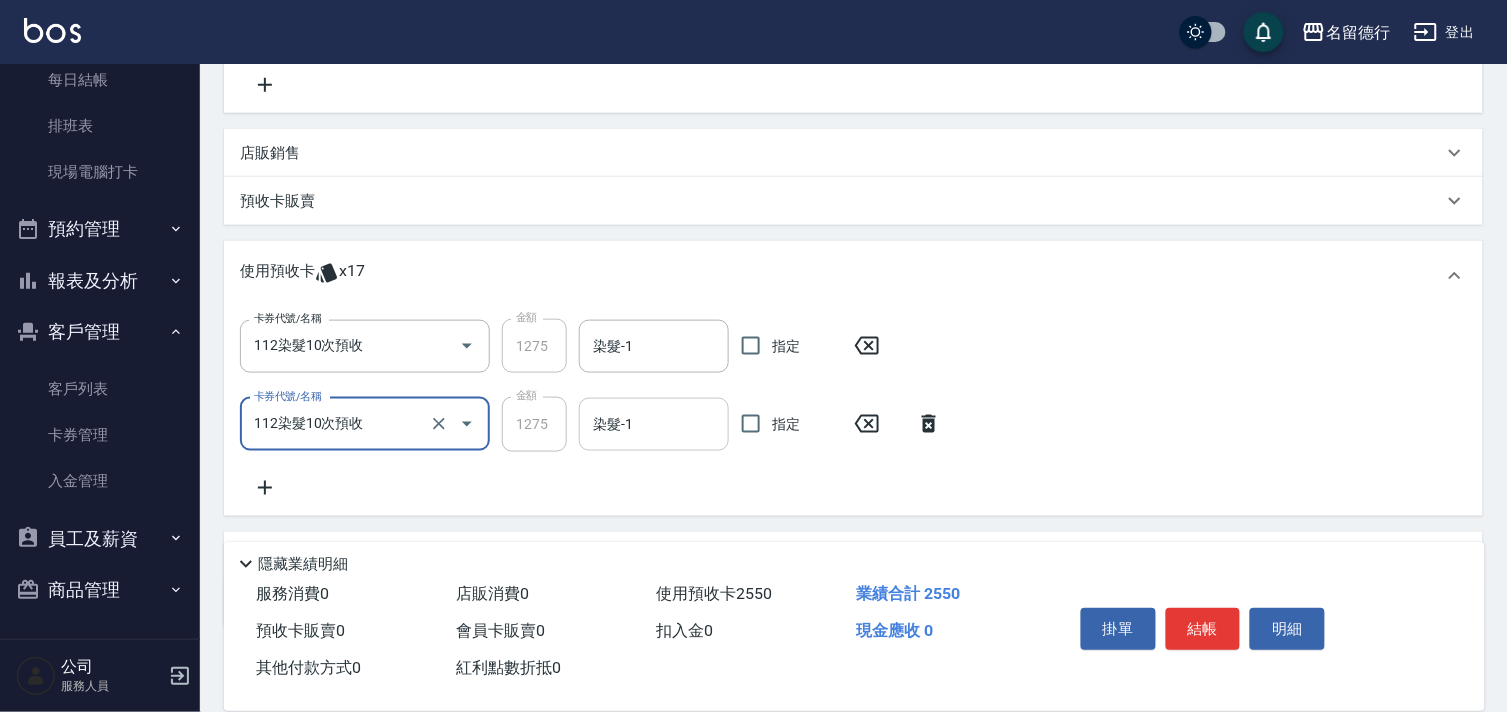 click on "染髮-1" at bounding box center [654, 424] 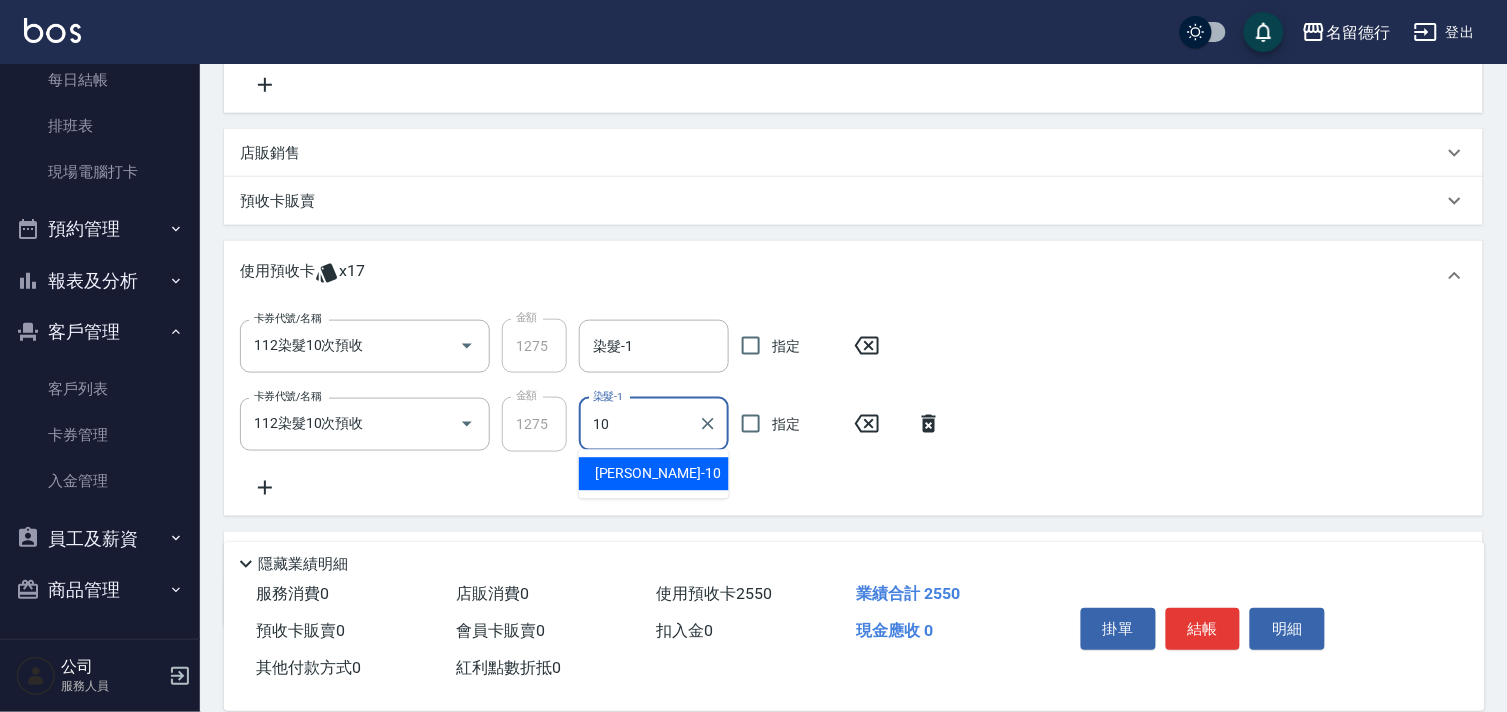 type on "[PERSON_NAME]-10" 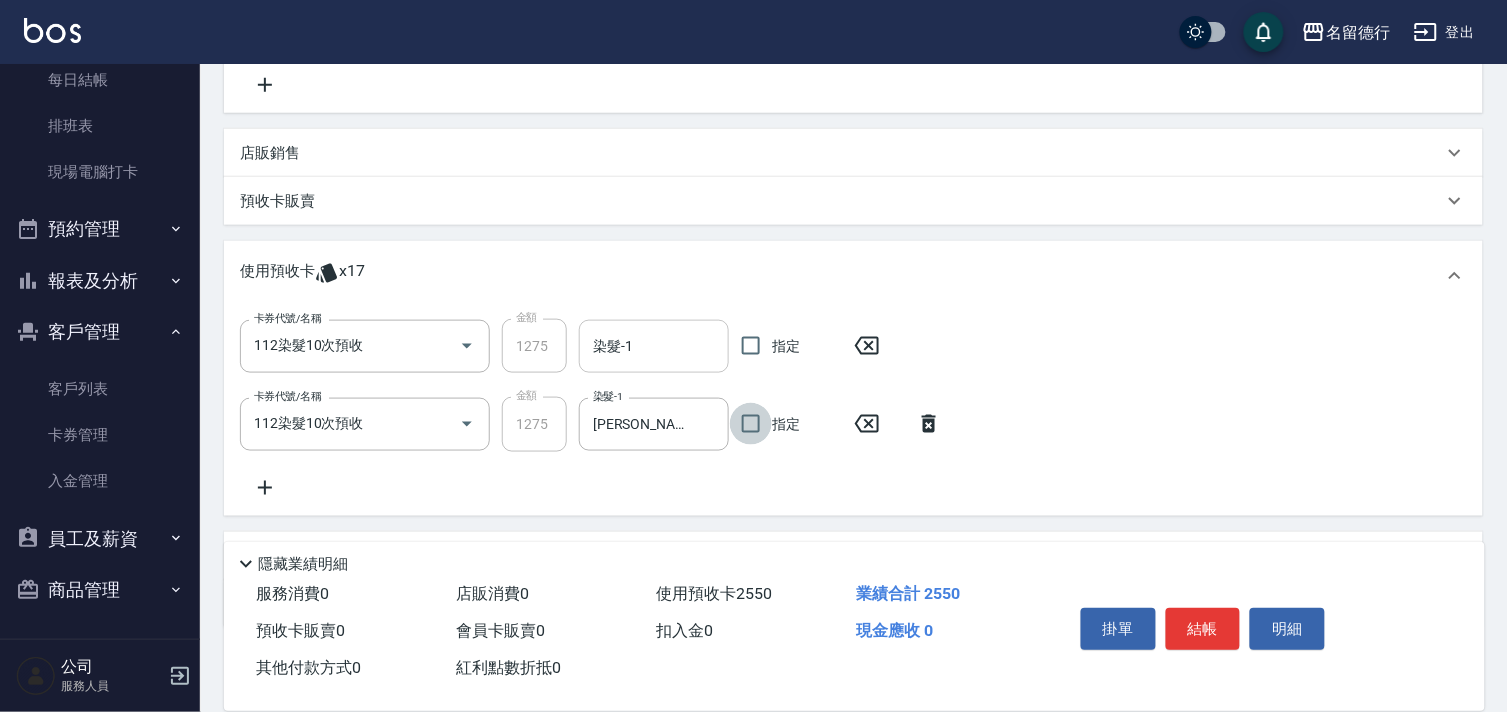 click on "染髮-1" at bounding box center (654, 346) 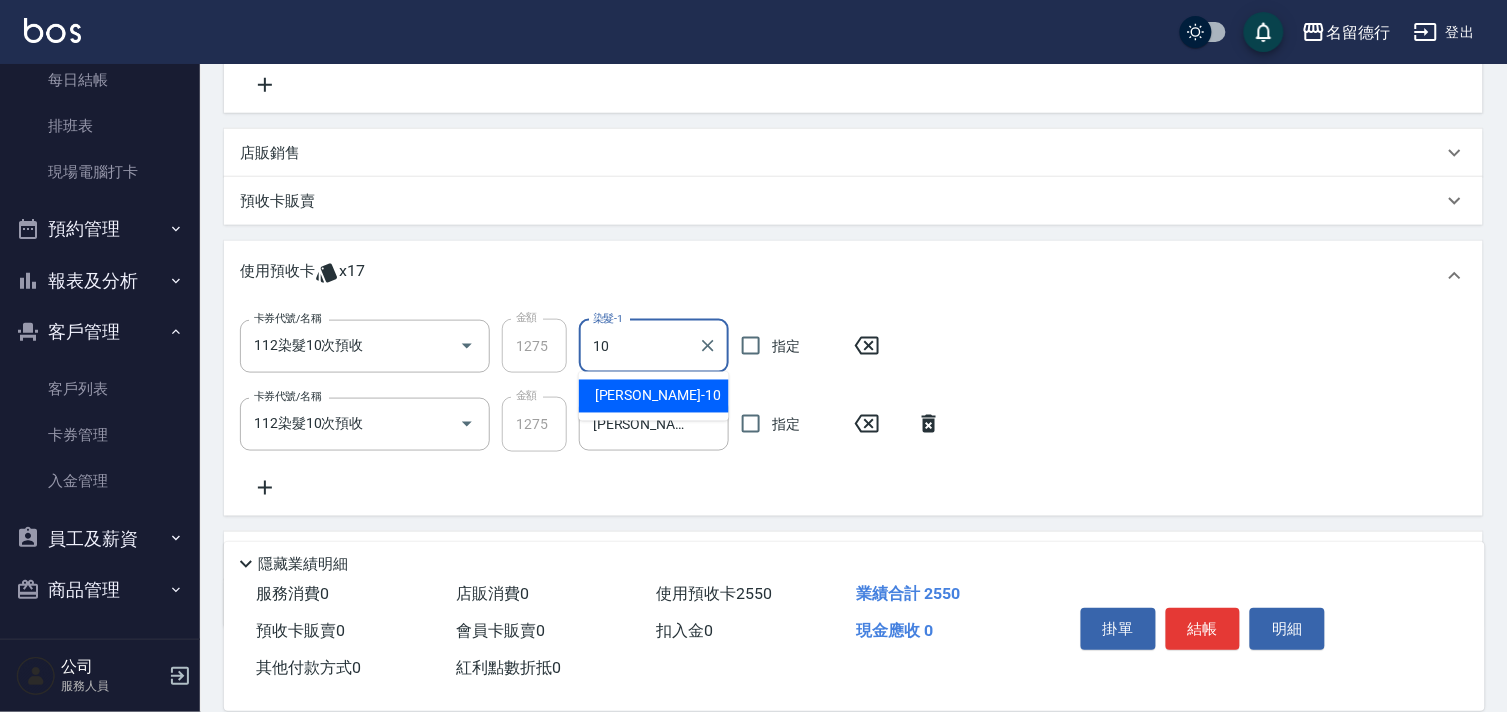 type on "[PERSON_NAME]-10" 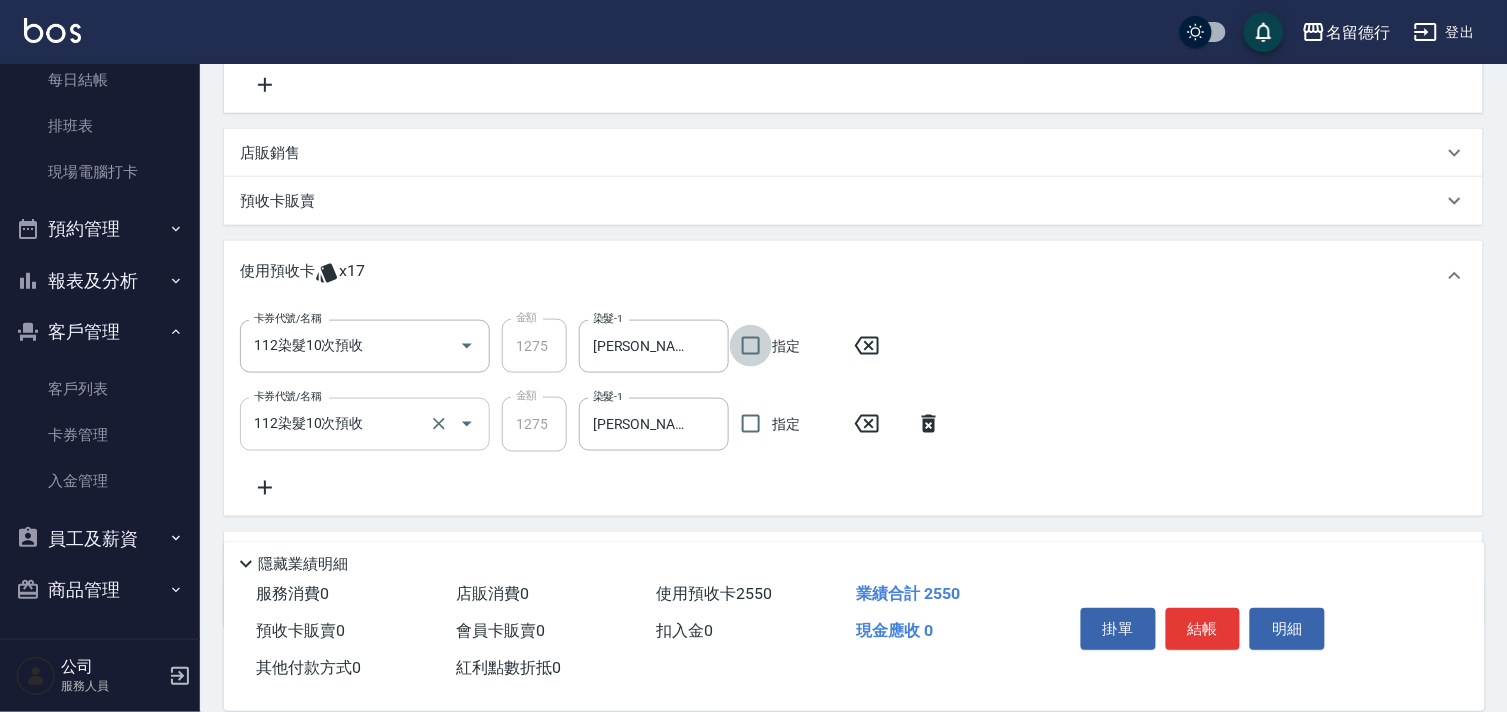 click on "112染髮10次預收" at bounding box center [337, 424] 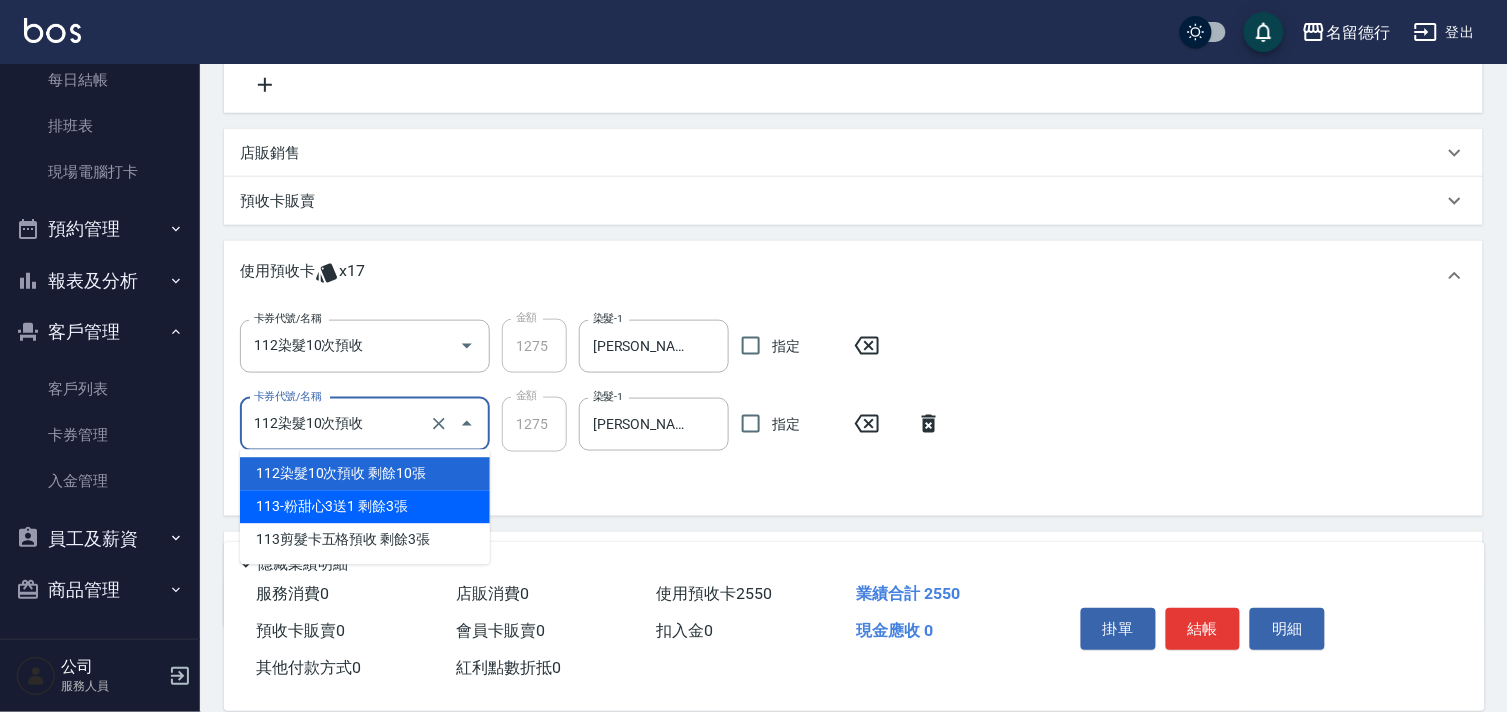 click on "113-粉甜心3送1 剩餘3張" at bounding box center [365, 507] 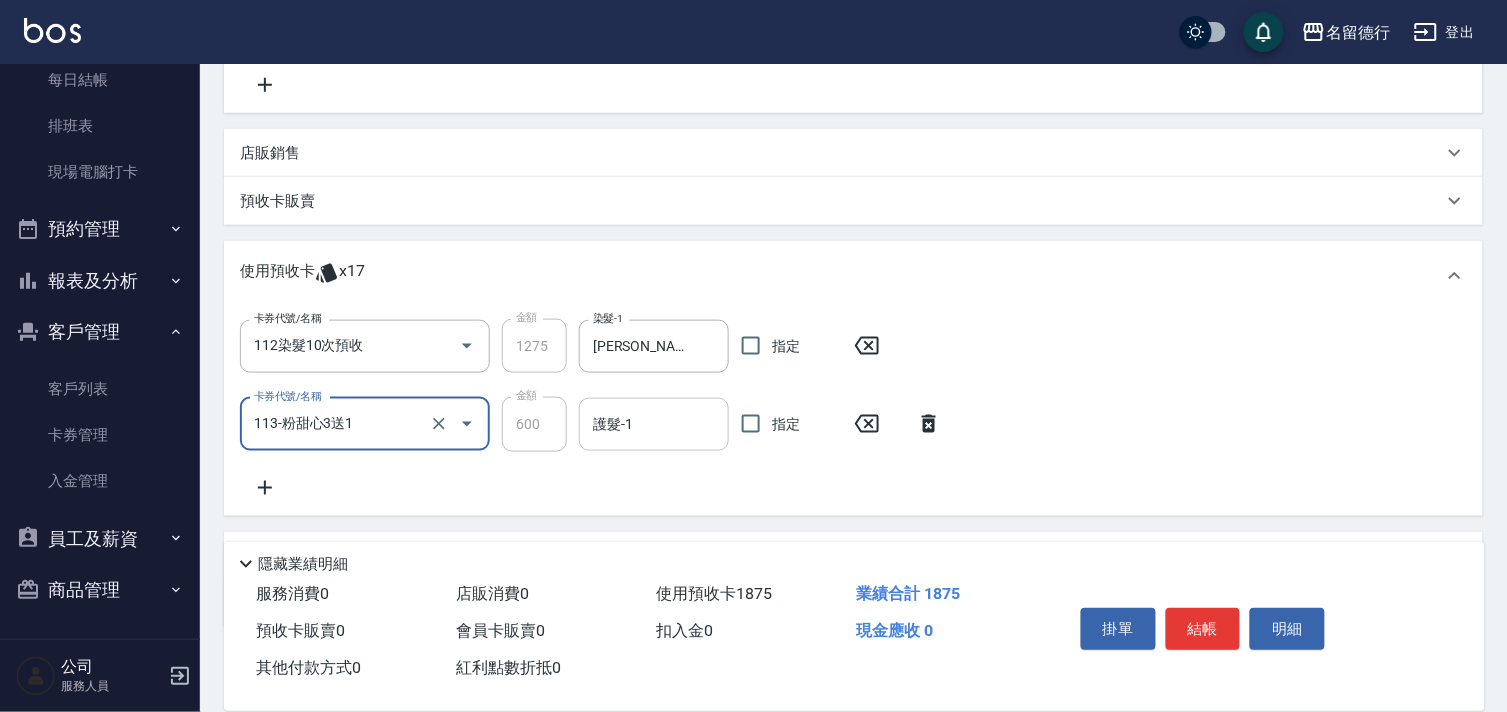 click on "護髮-1 護髮-1" at bounding box center [654, 424] 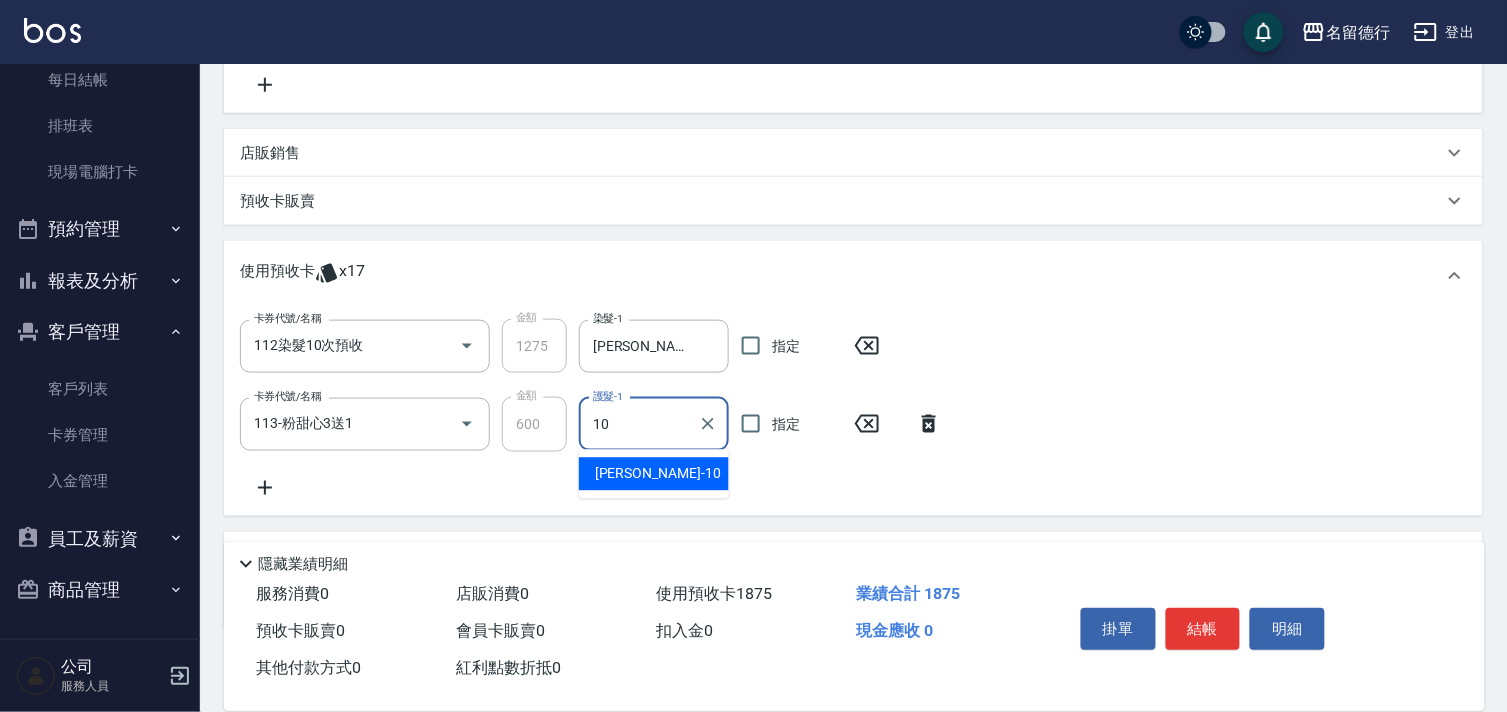 type on "[PERSON_NAME]-10" 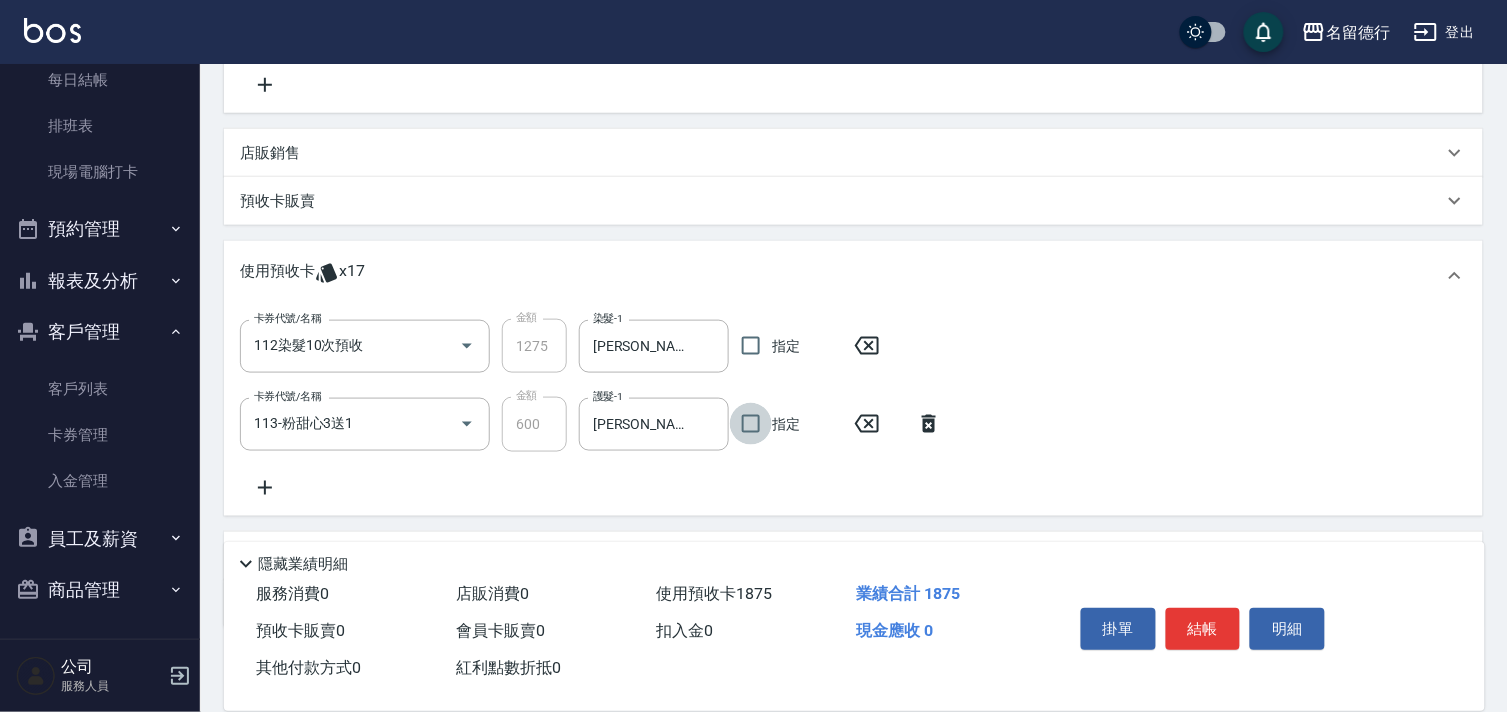 click 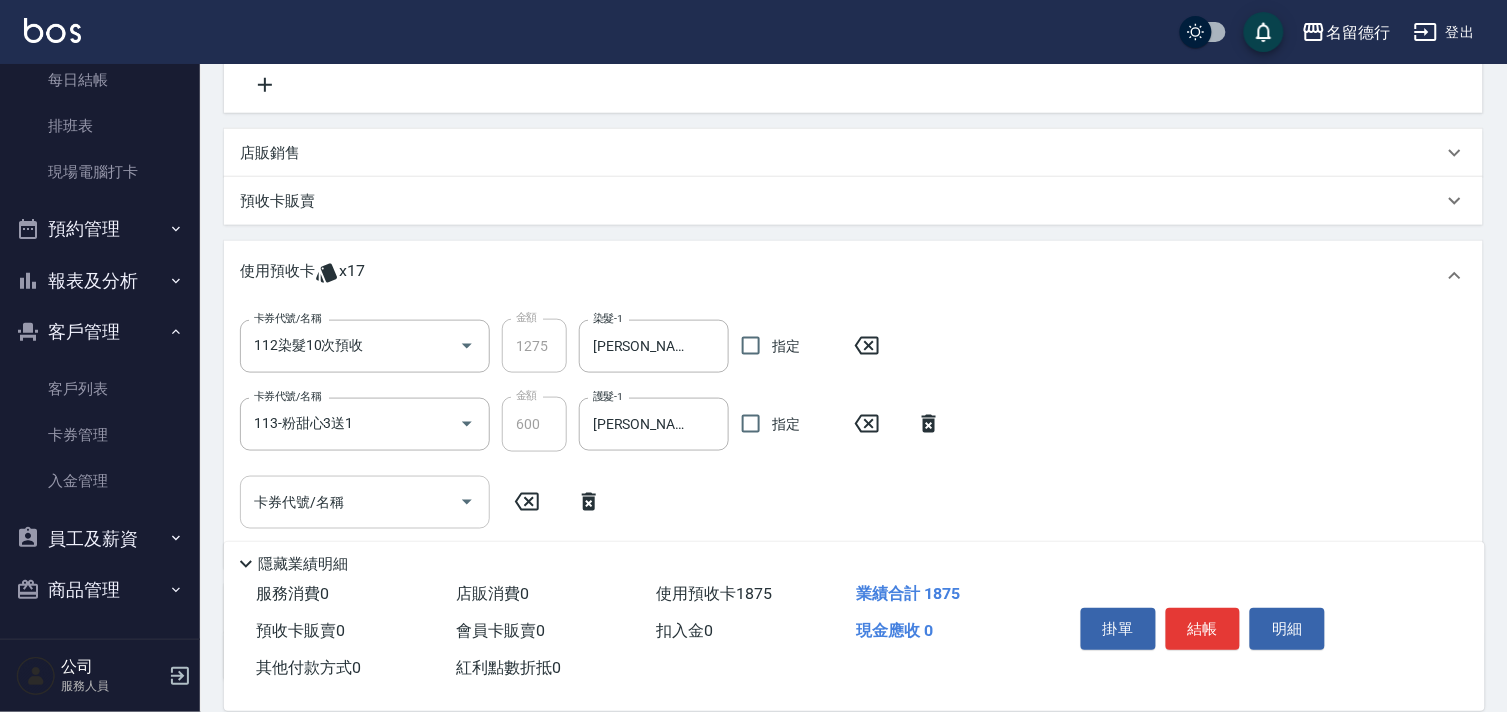 click on "卡券代號/名稱" at bounding box center [365, 502] 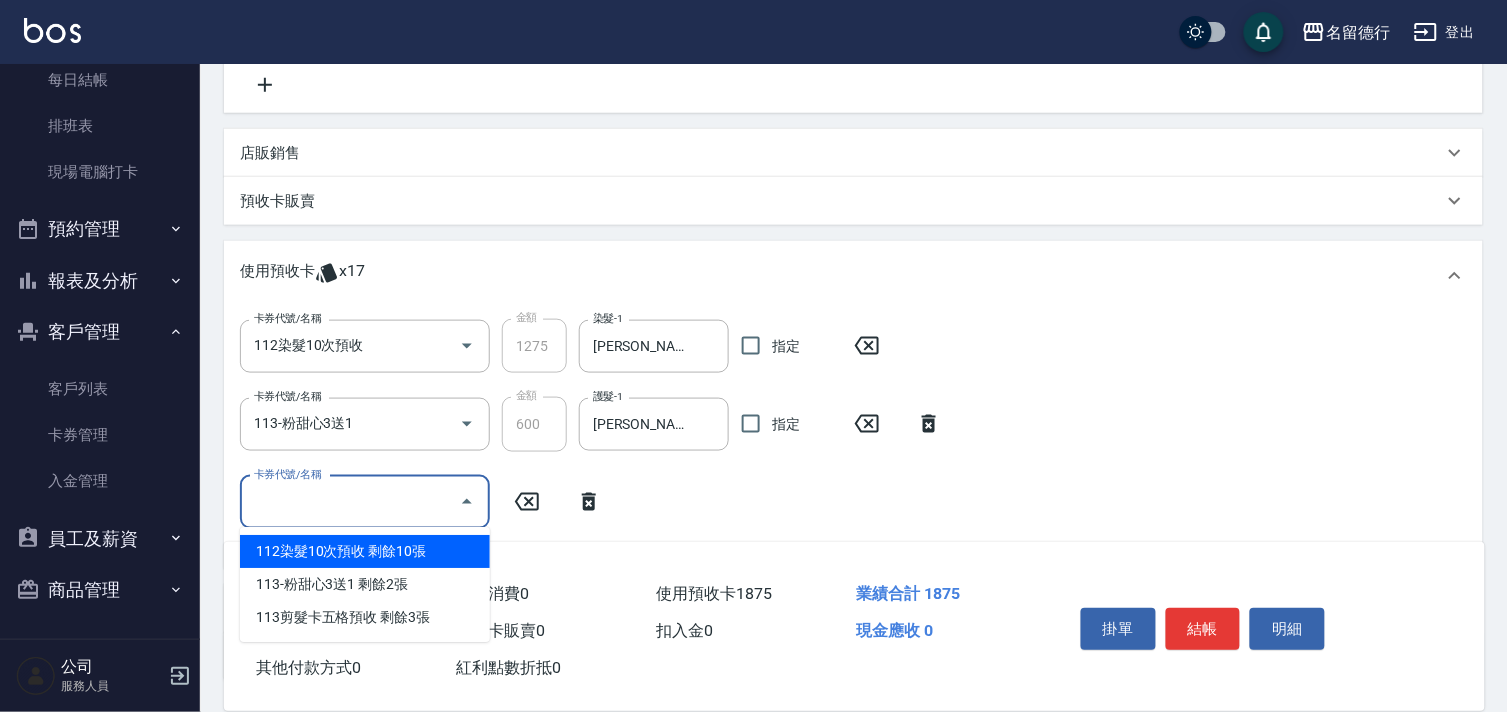 click on "112染髮10次預收 剩餘10張" at bounding box center (365, 551) 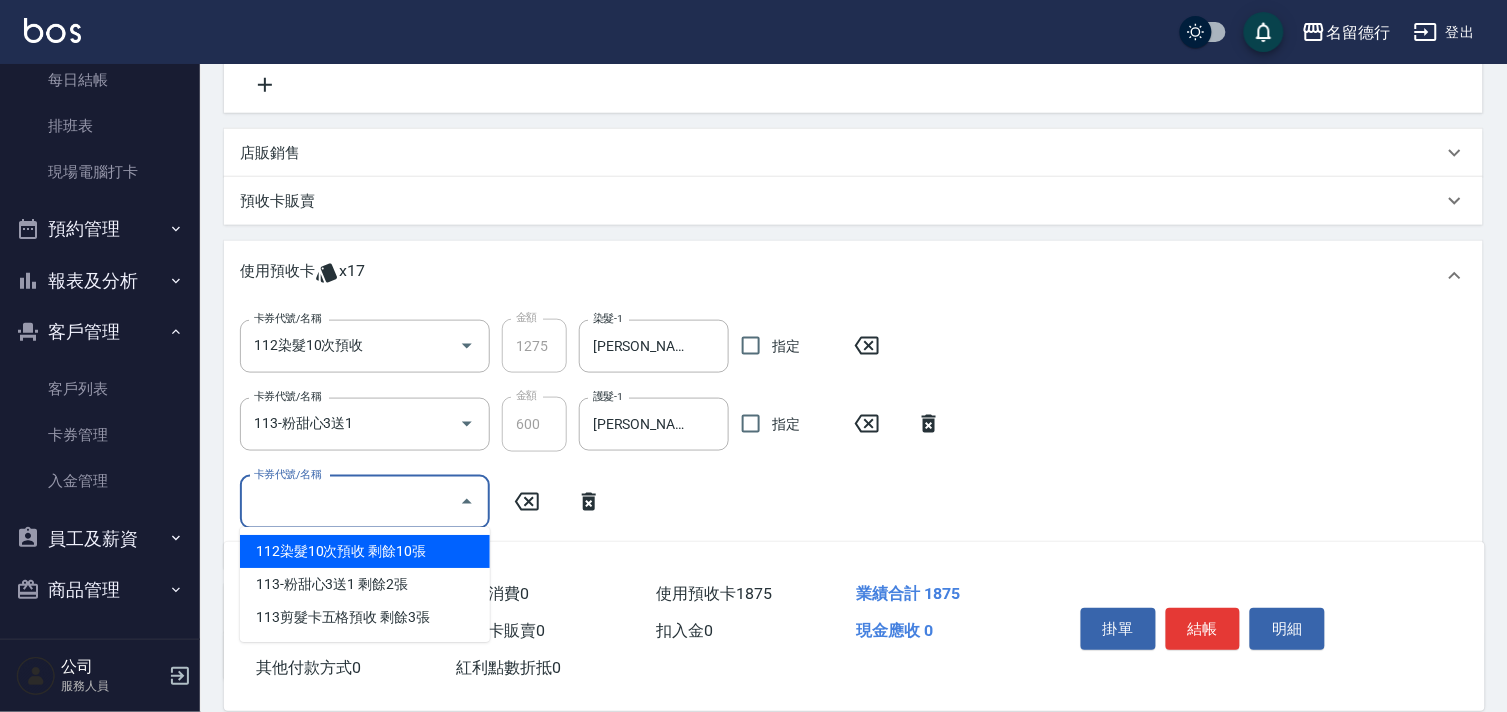 type on "112染髮10次預收" 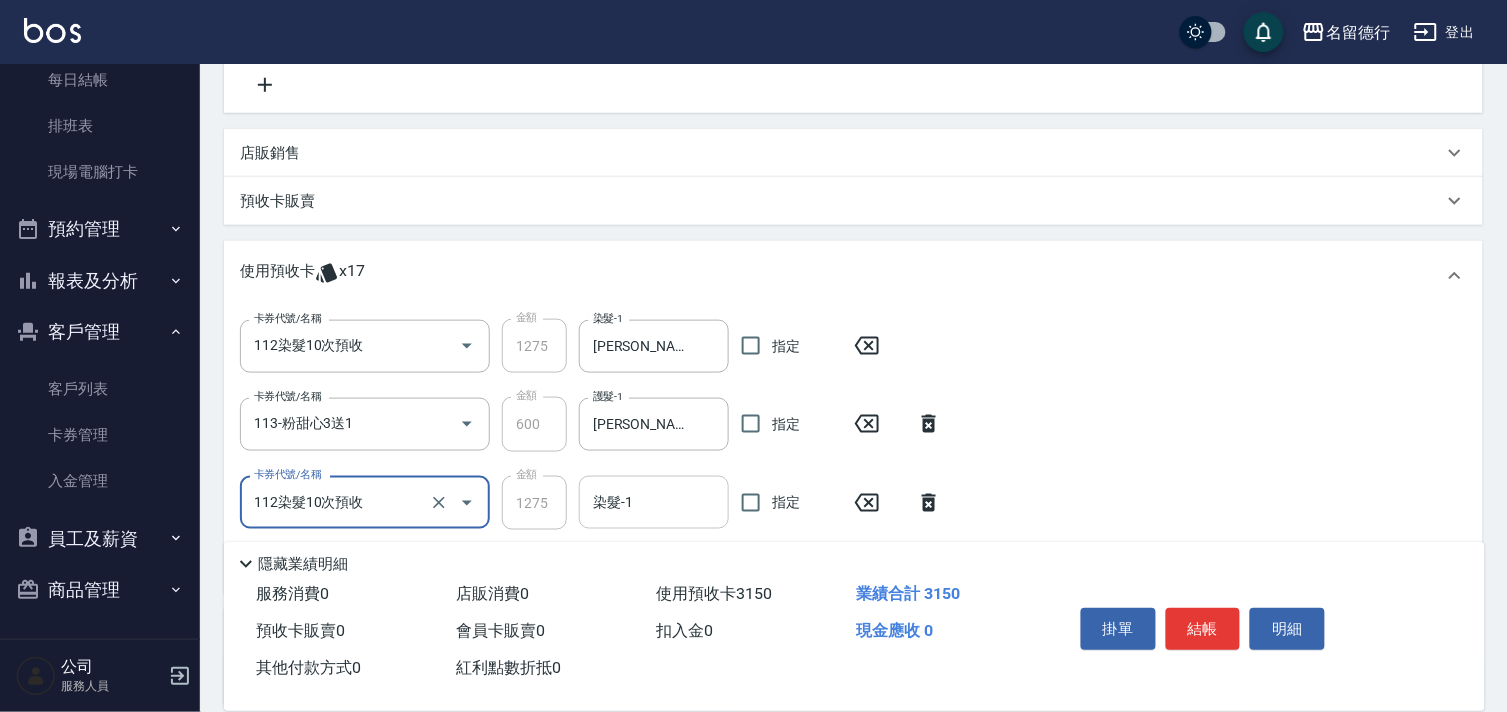 click on "染髮-1" at bounding box center [654, 502] 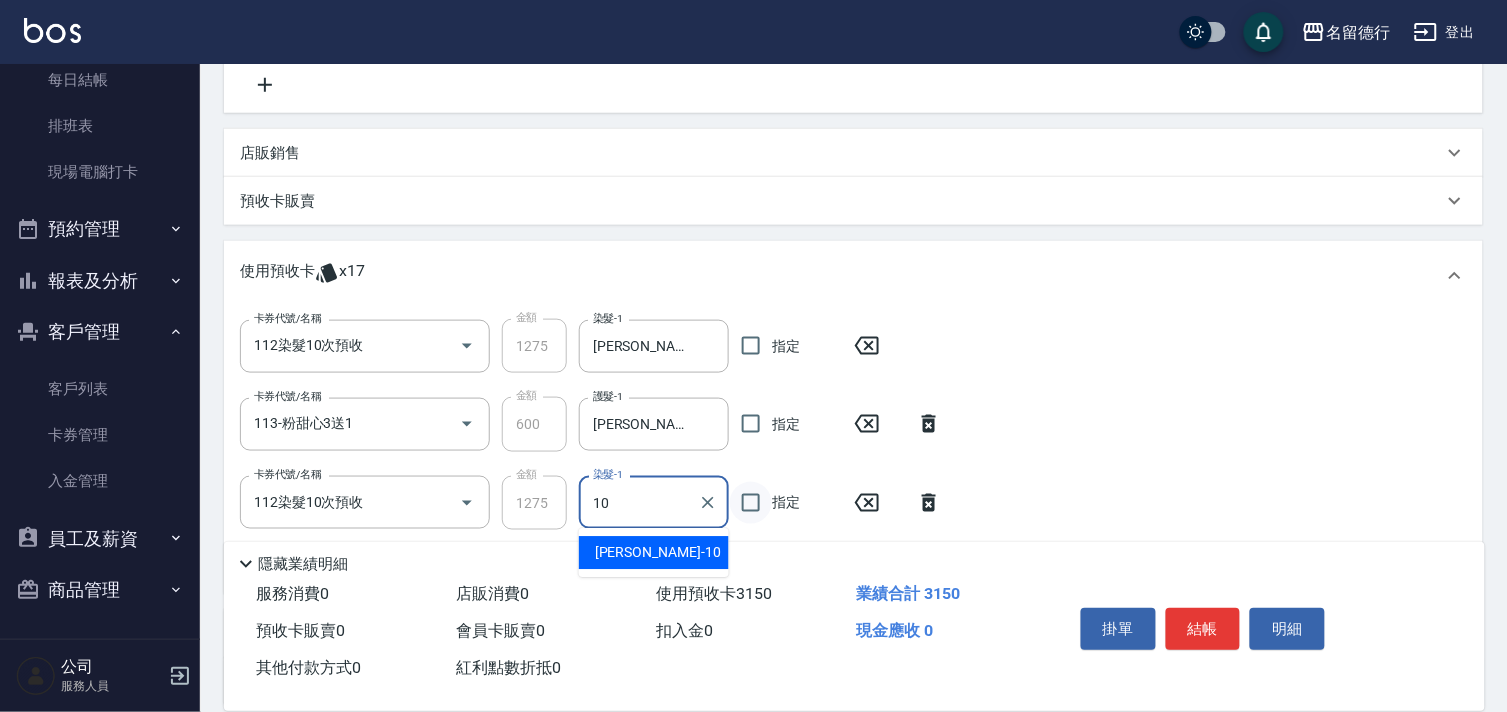 type on "[PERSON_NAME]-10" 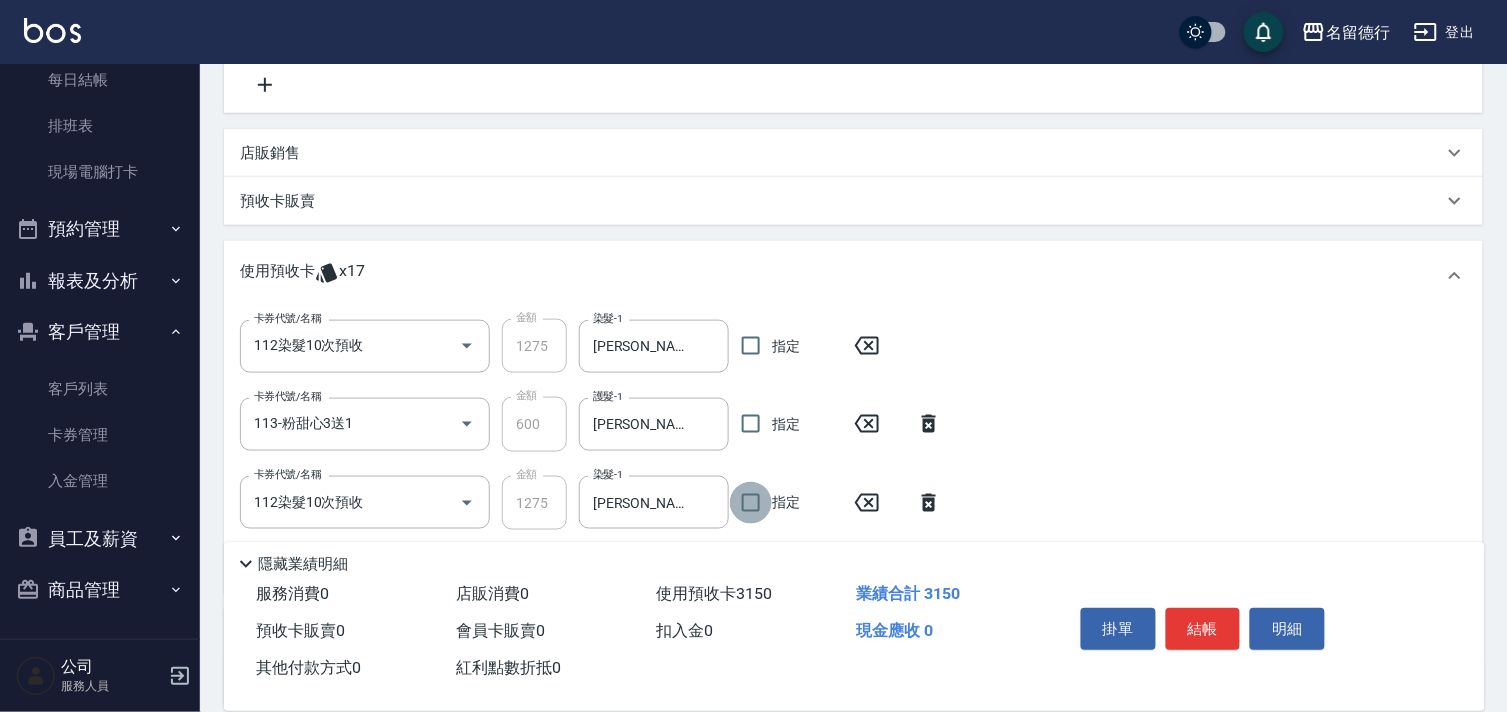 click on "指定" at bounding box center (751, 503) 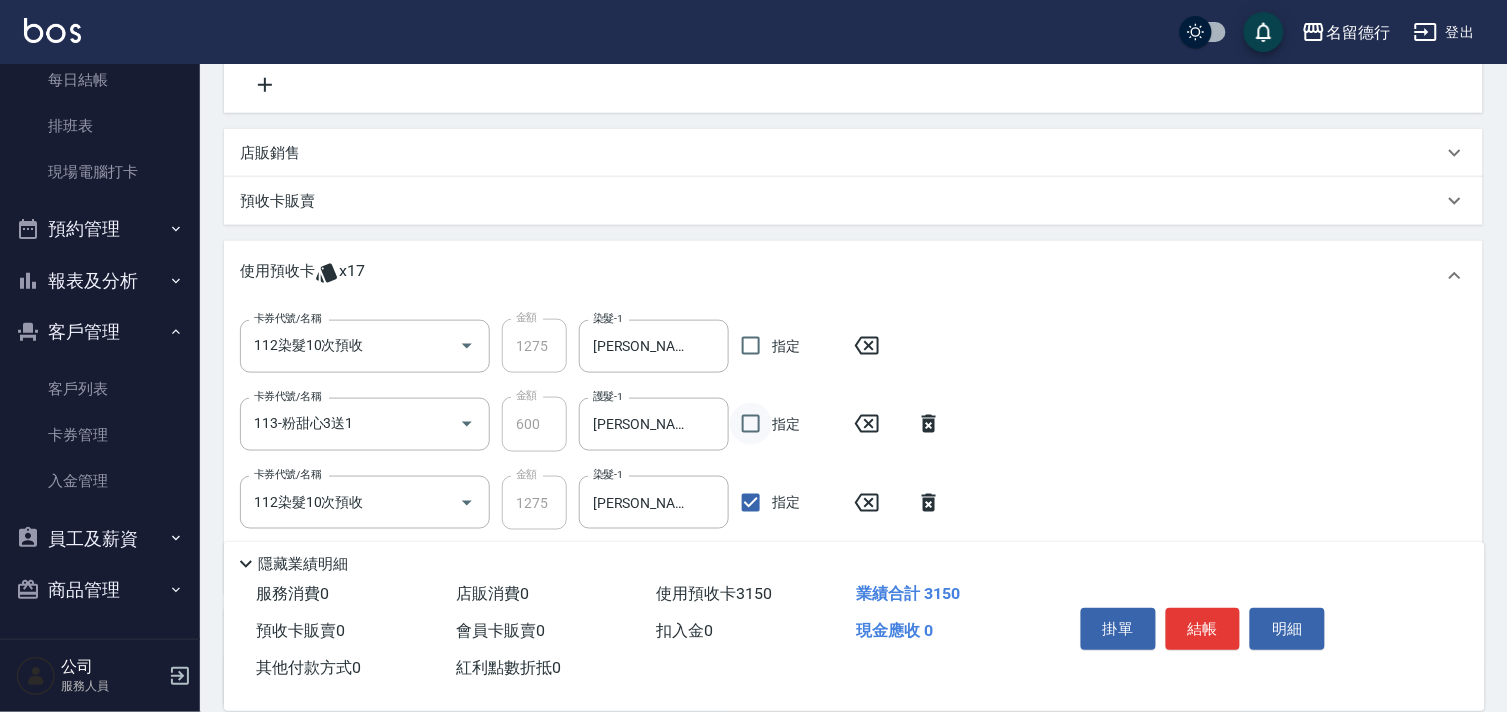 click on "指定" at bounding box center [751, 424] 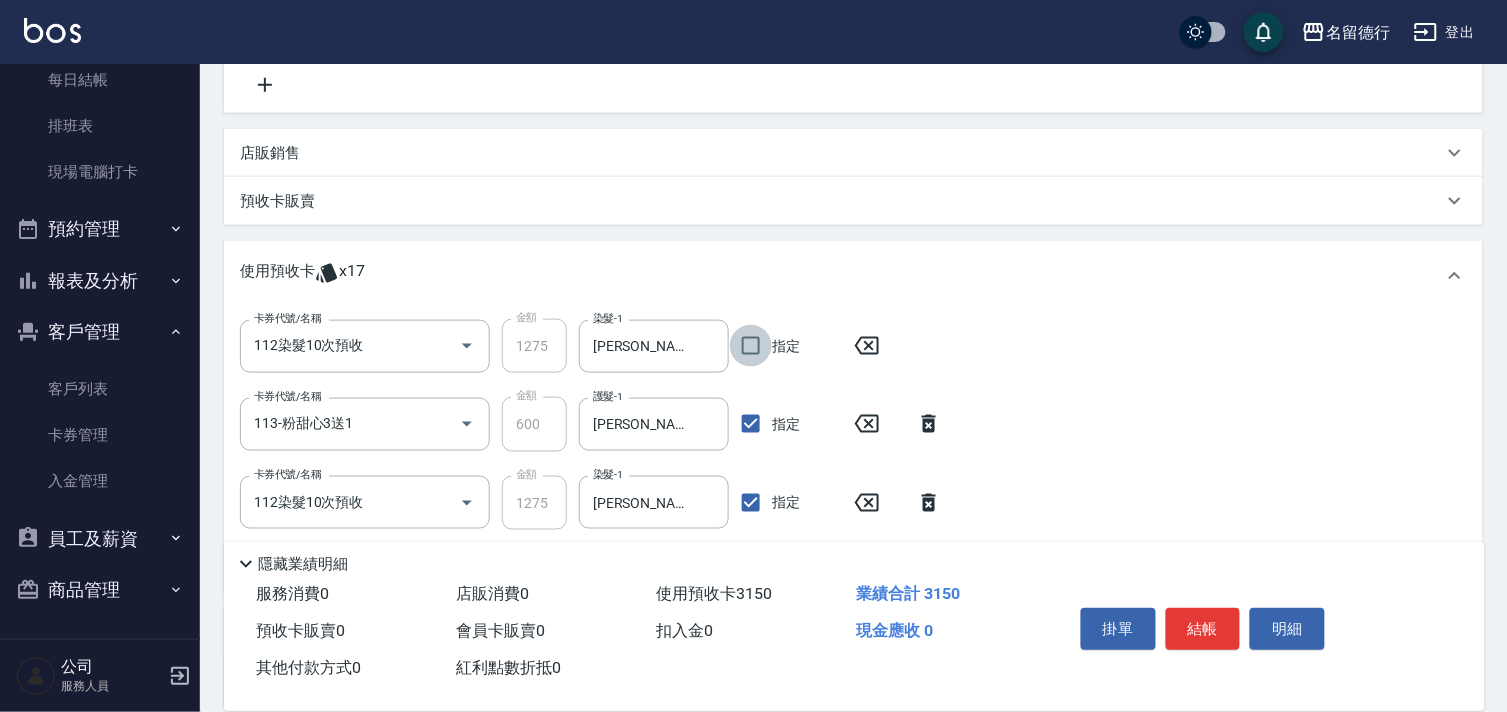 click on "指定" at bounding box center (751, 346) 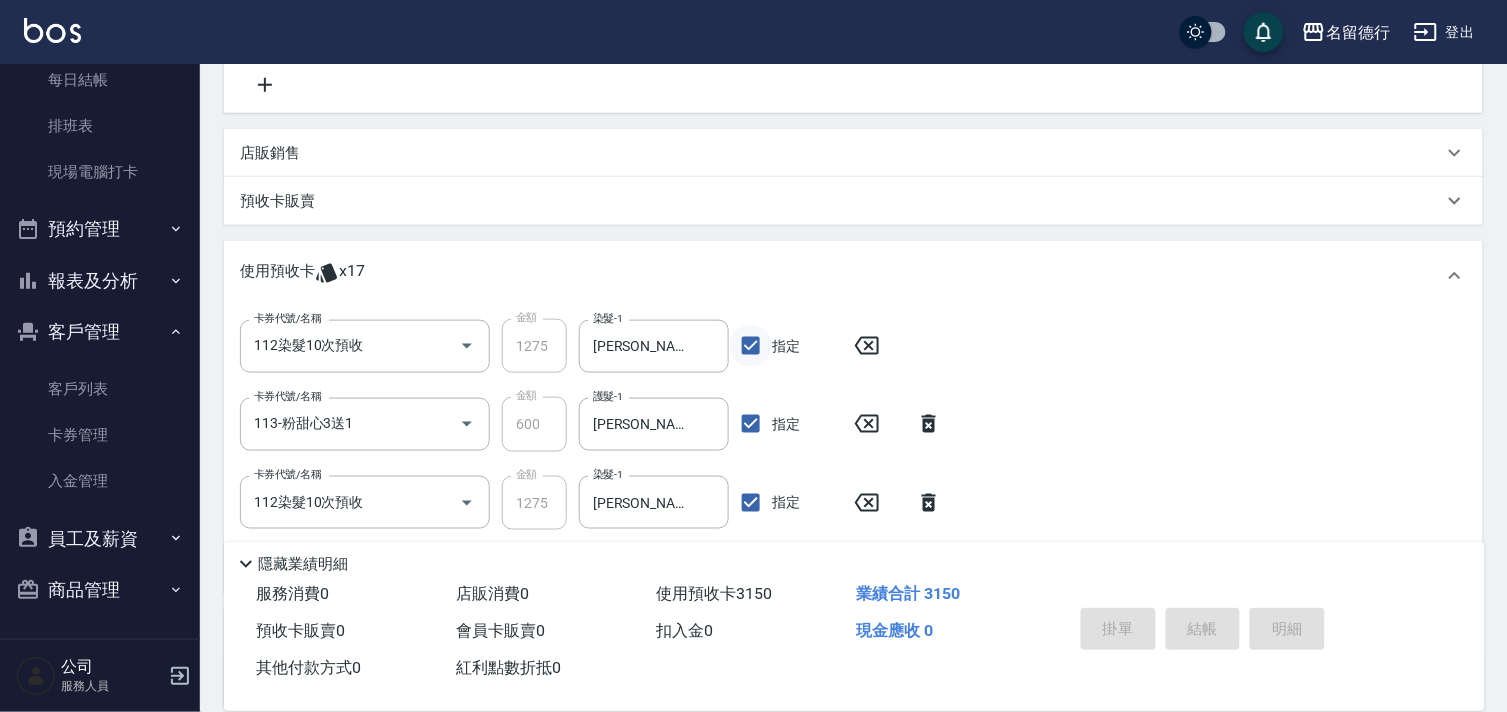 type on "[DATE] 18:33" 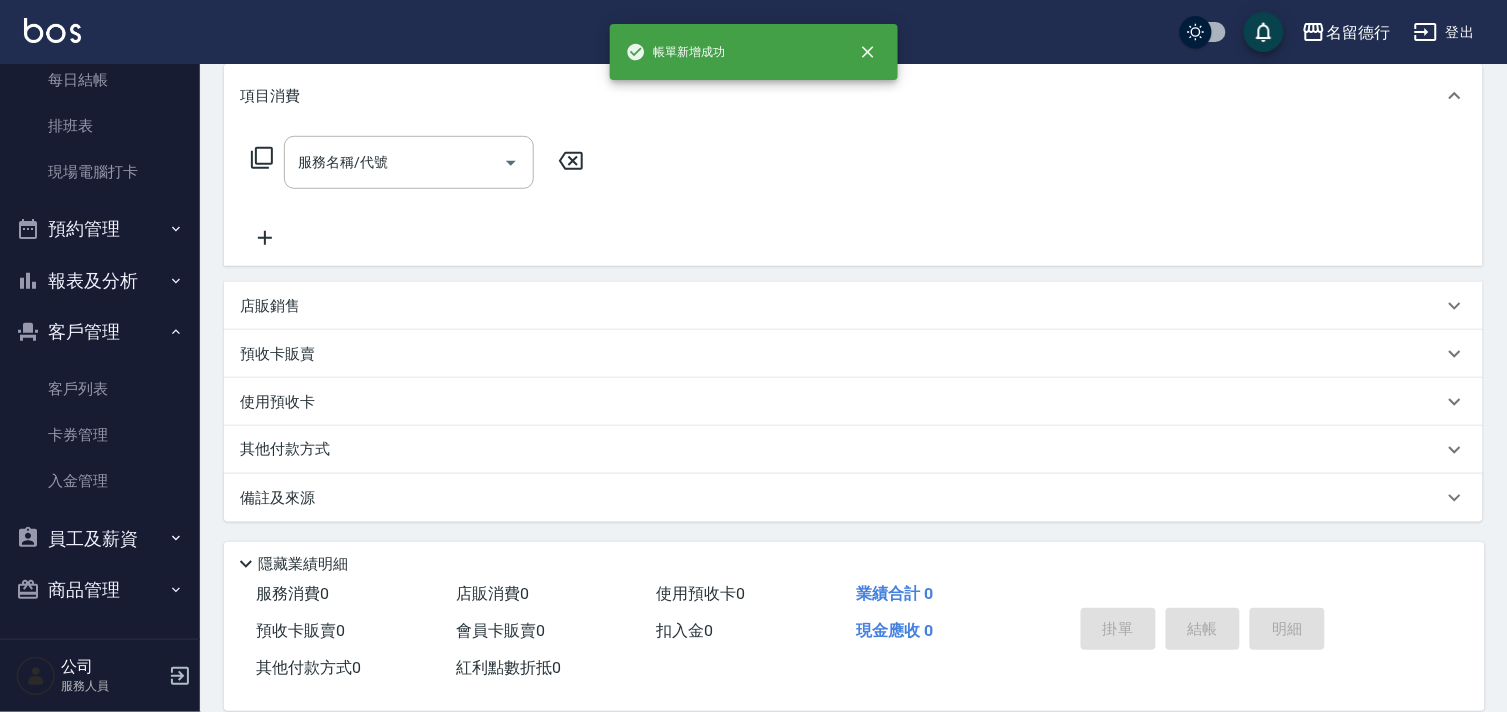 scroll, scrollTop: 0, scrollLeft: 0, axis: both 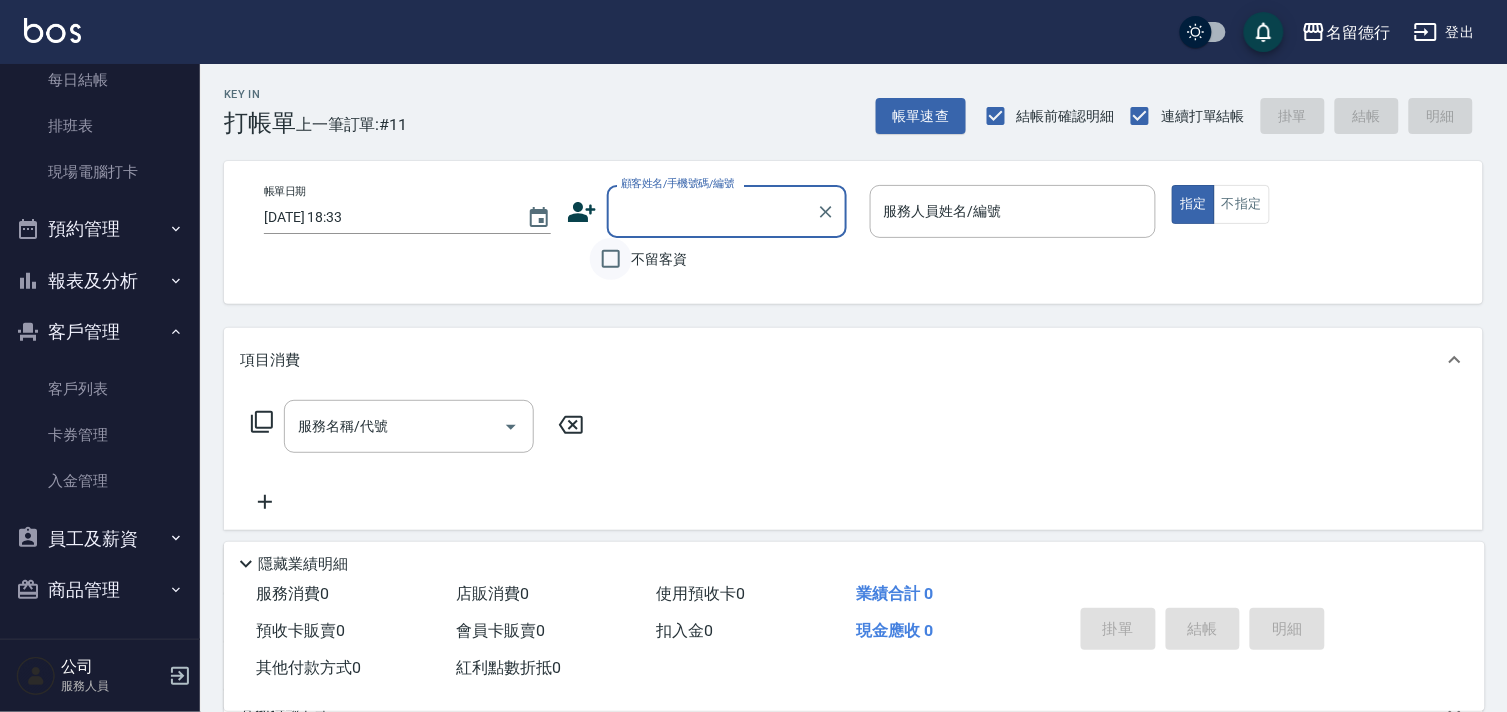 click on "不留客資" at bounding box center (611, 259) 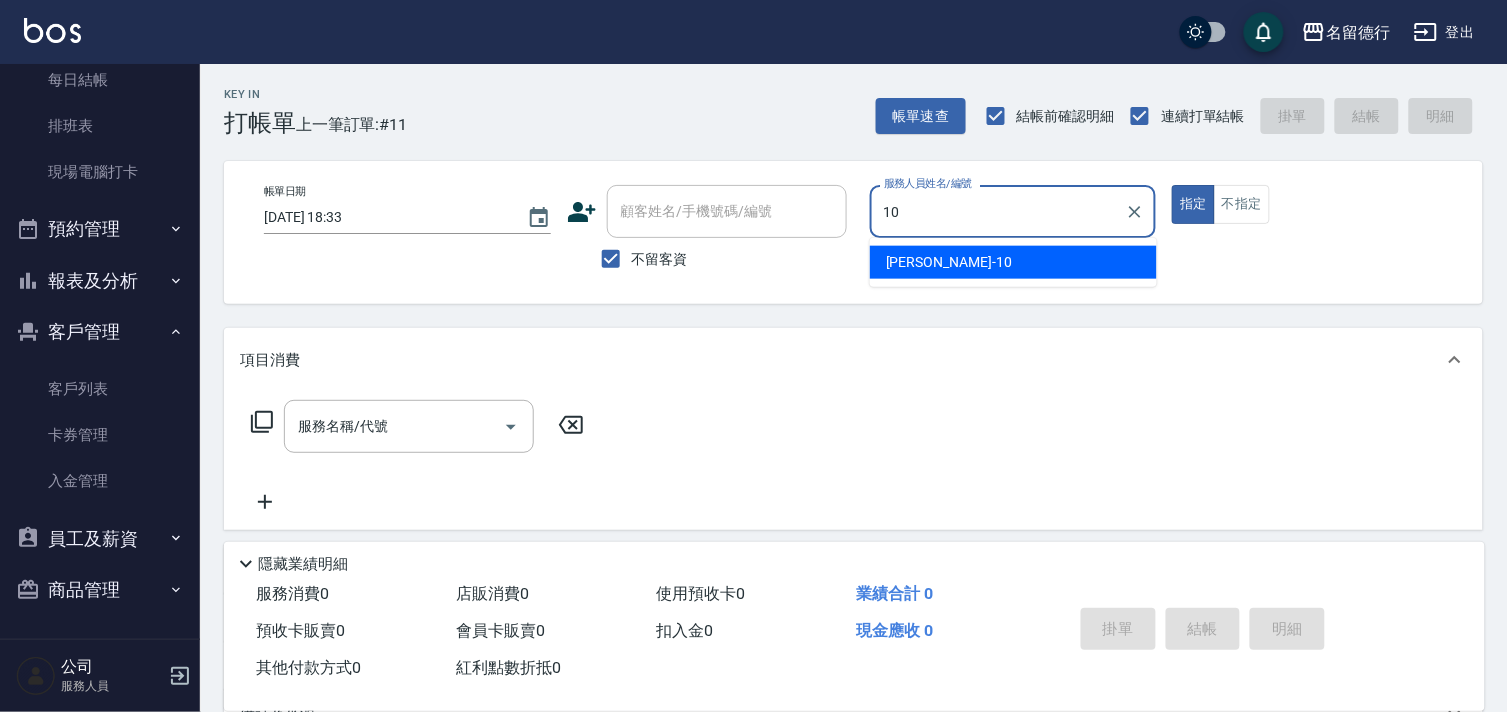 type on "[PERSON_NAME]-10" 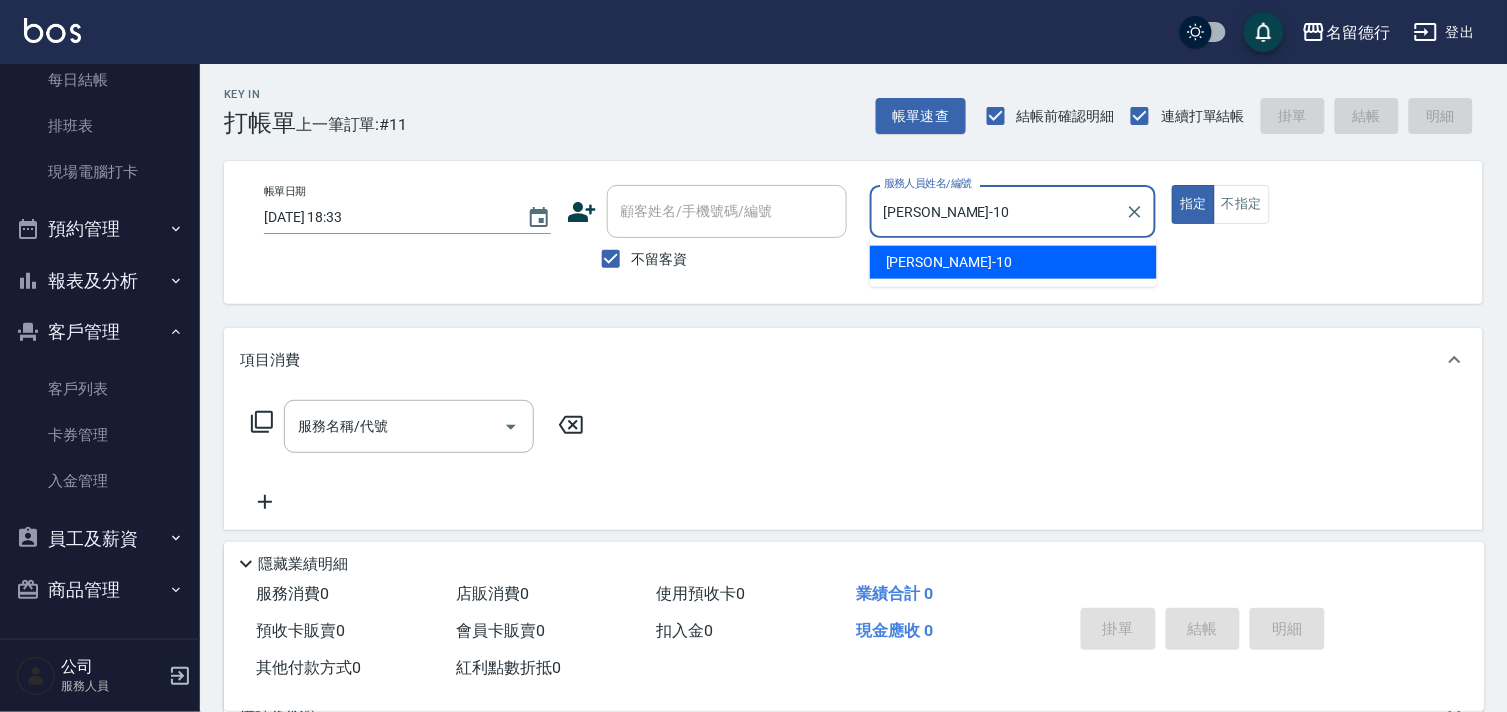type on "true" 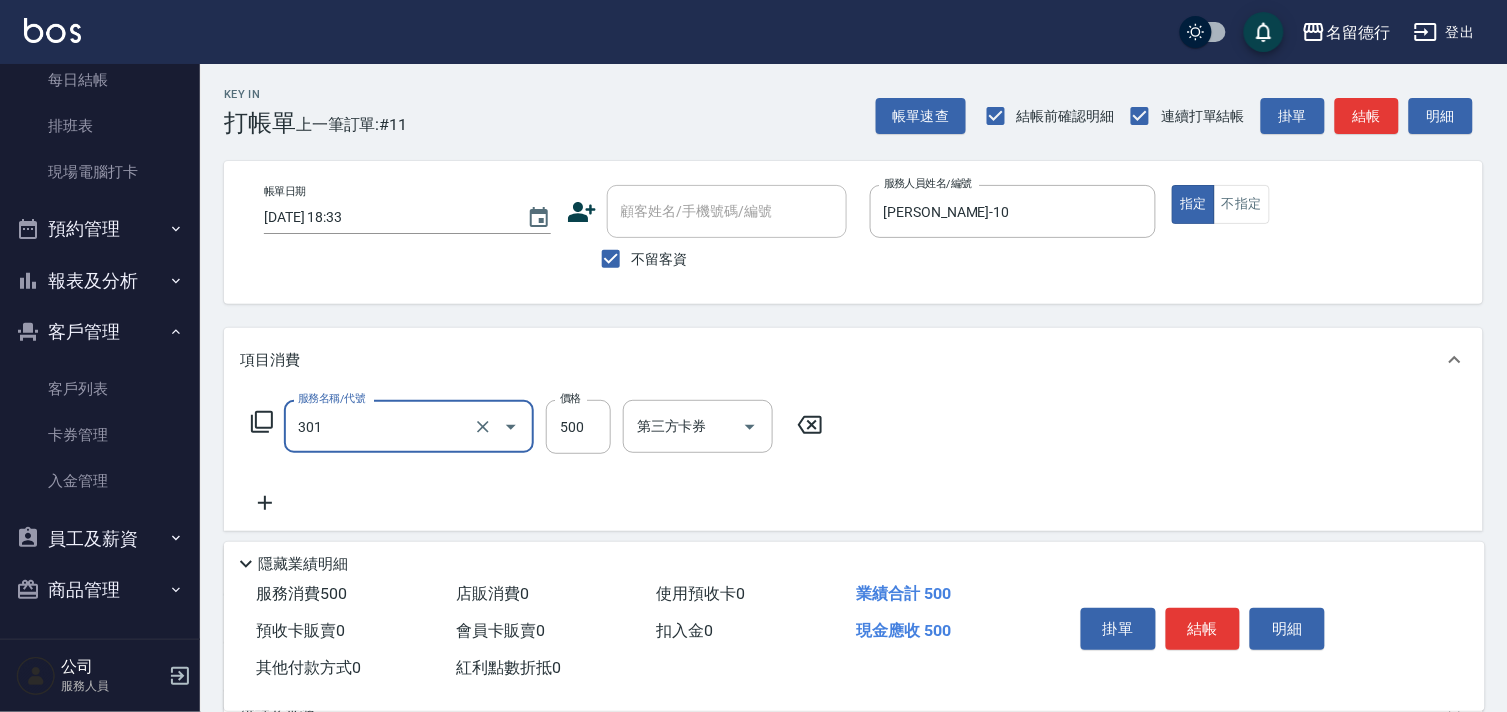 type on "剪髮(301)" 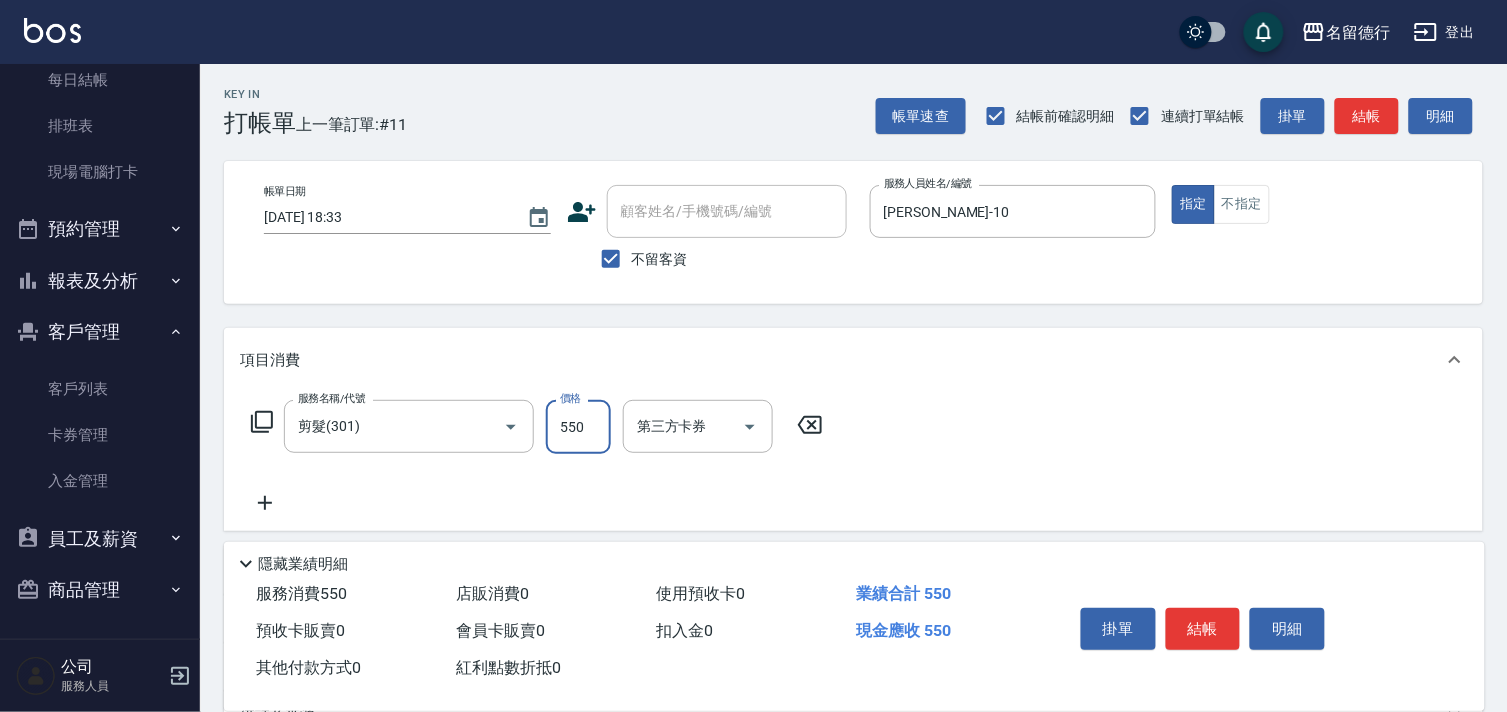 type on "550" 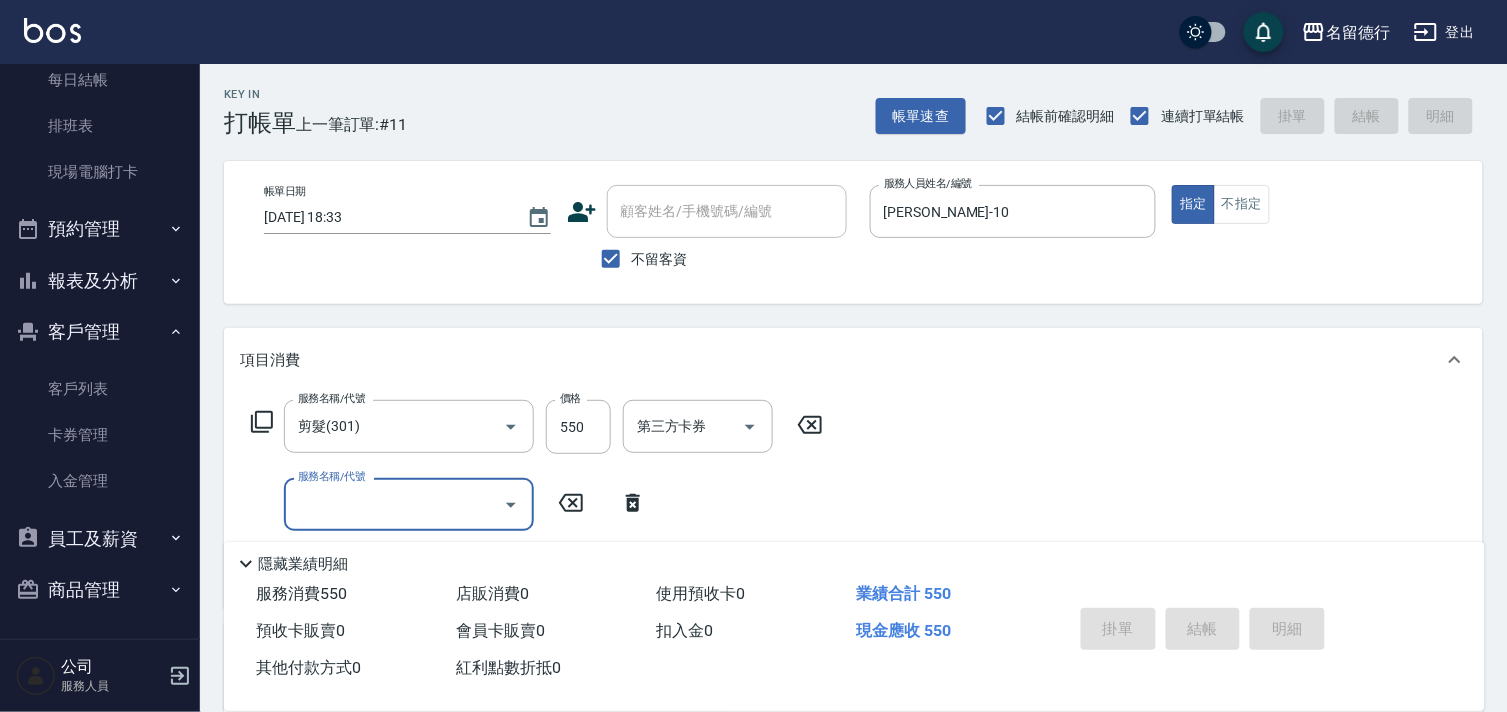 type on "[DATE] 18:34" 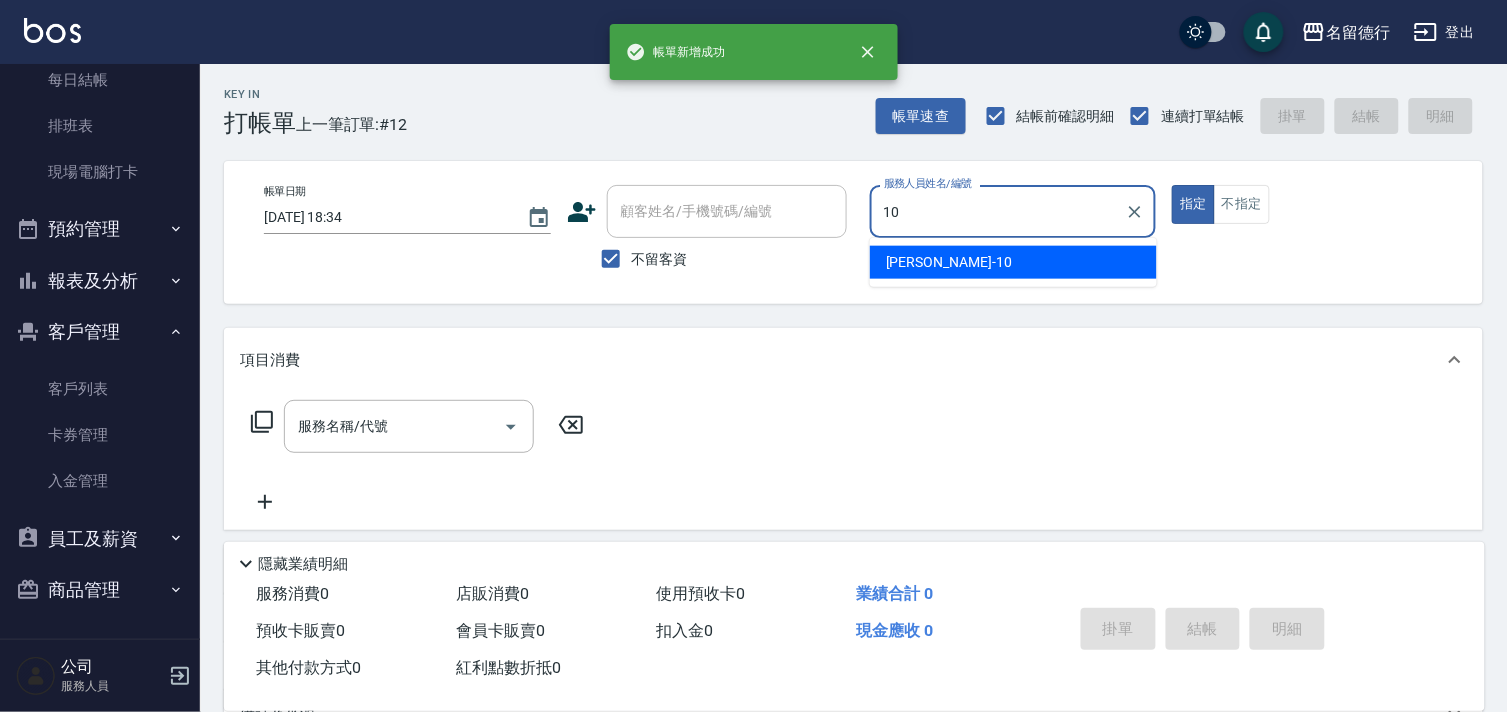 type on "[PERSON_NAME]-10" 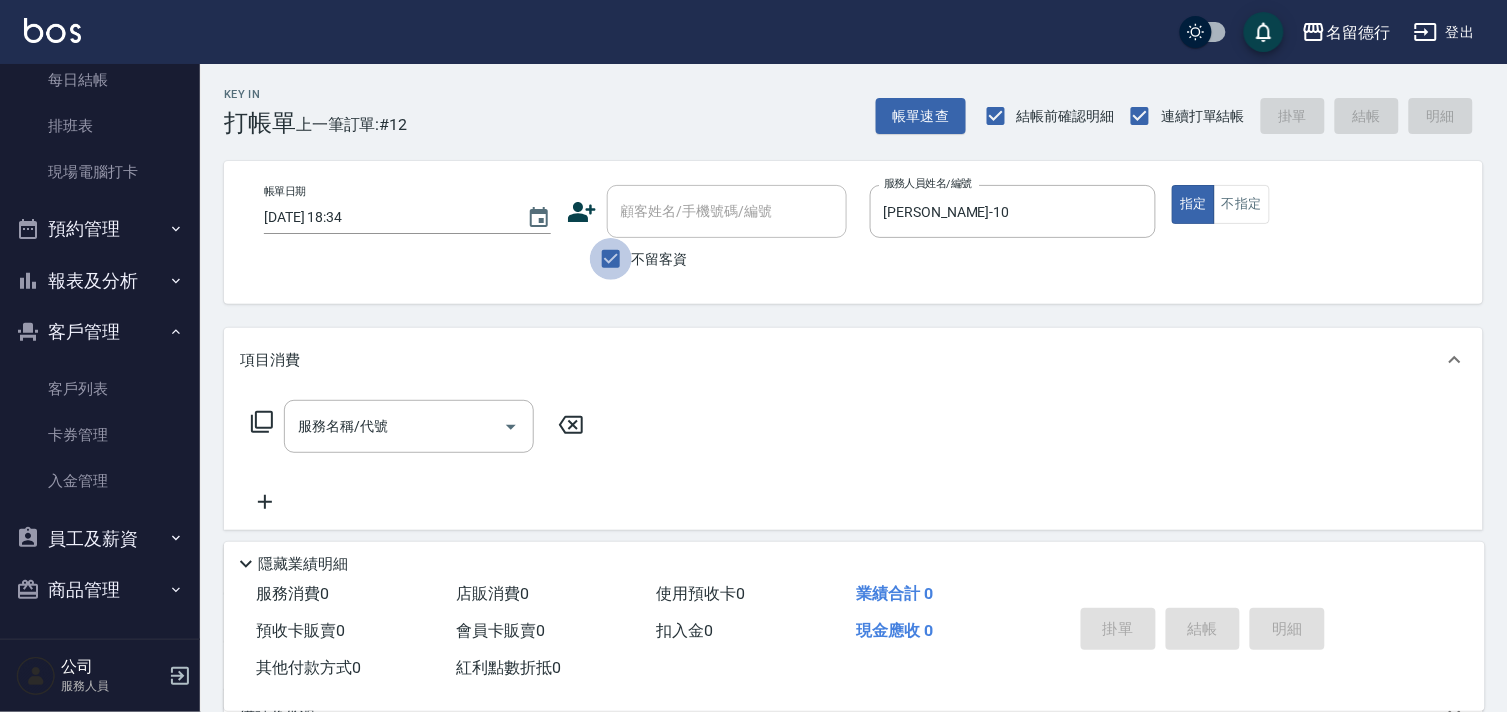 click on "不留客資" at bounding box center (611, 259) 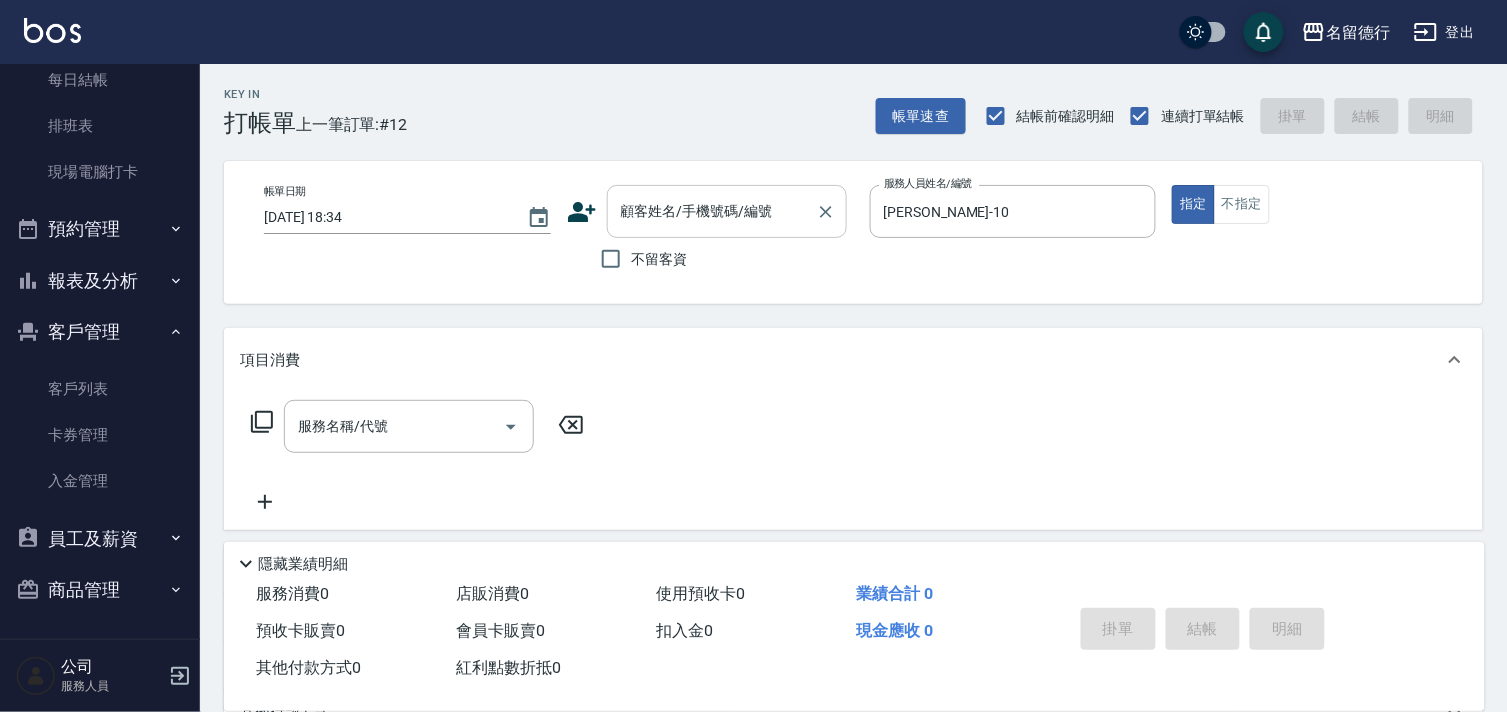 click on "顧客姓名/手機號碼/編號 顧客姓名/手機號碼/編號" at bounding box center [727, 211] 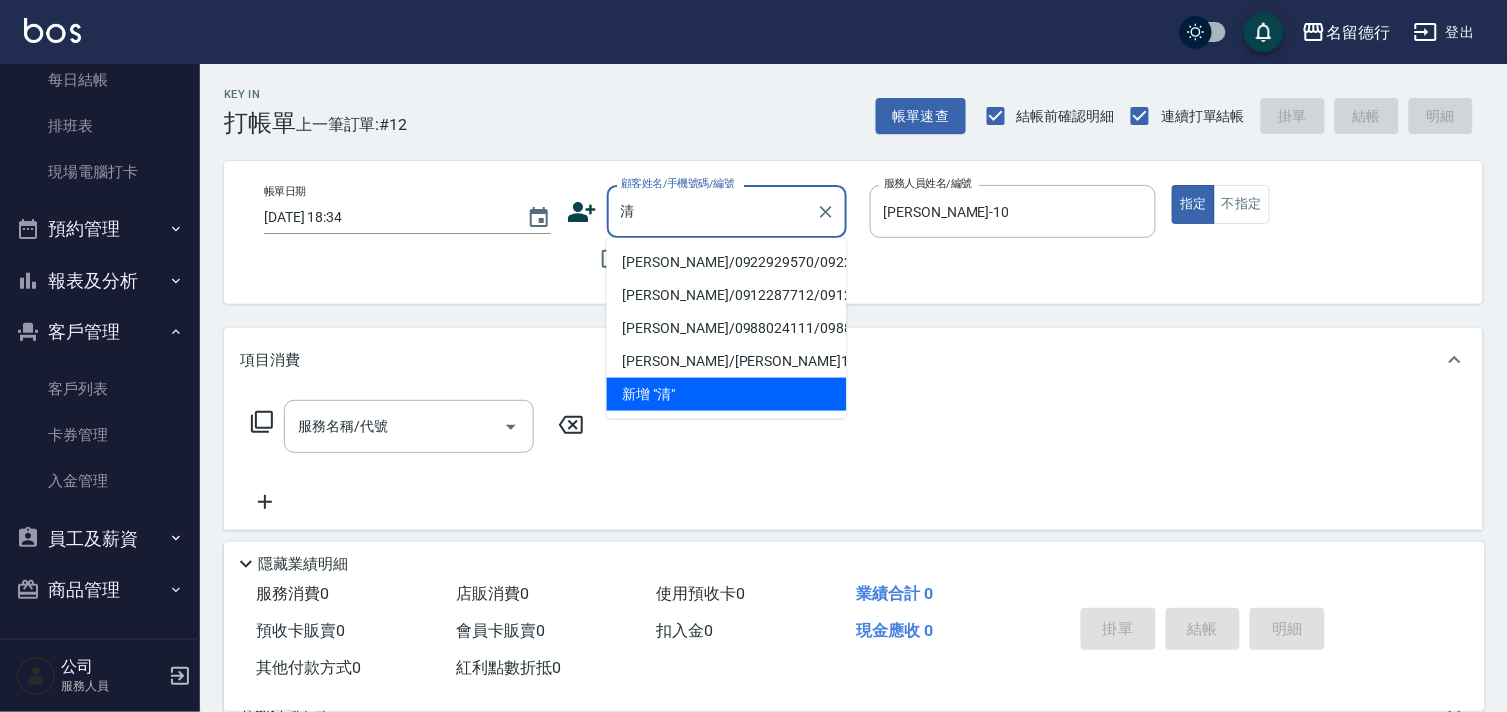 click on "[PERSON_NAME]/0922929570/0922929570" at bounding box center [727, 262] 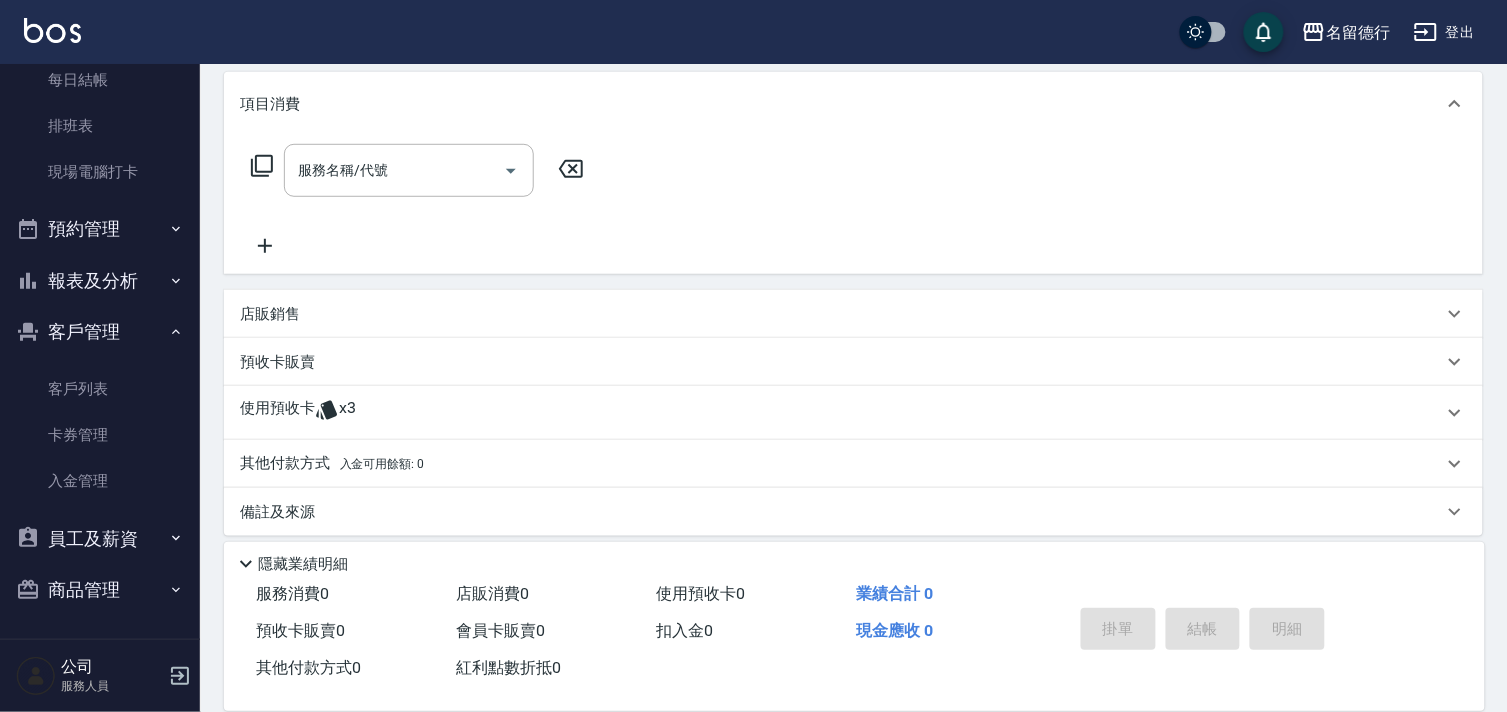 scroll, scrollTop: 268, scrollLeft: 0, axis: vertical 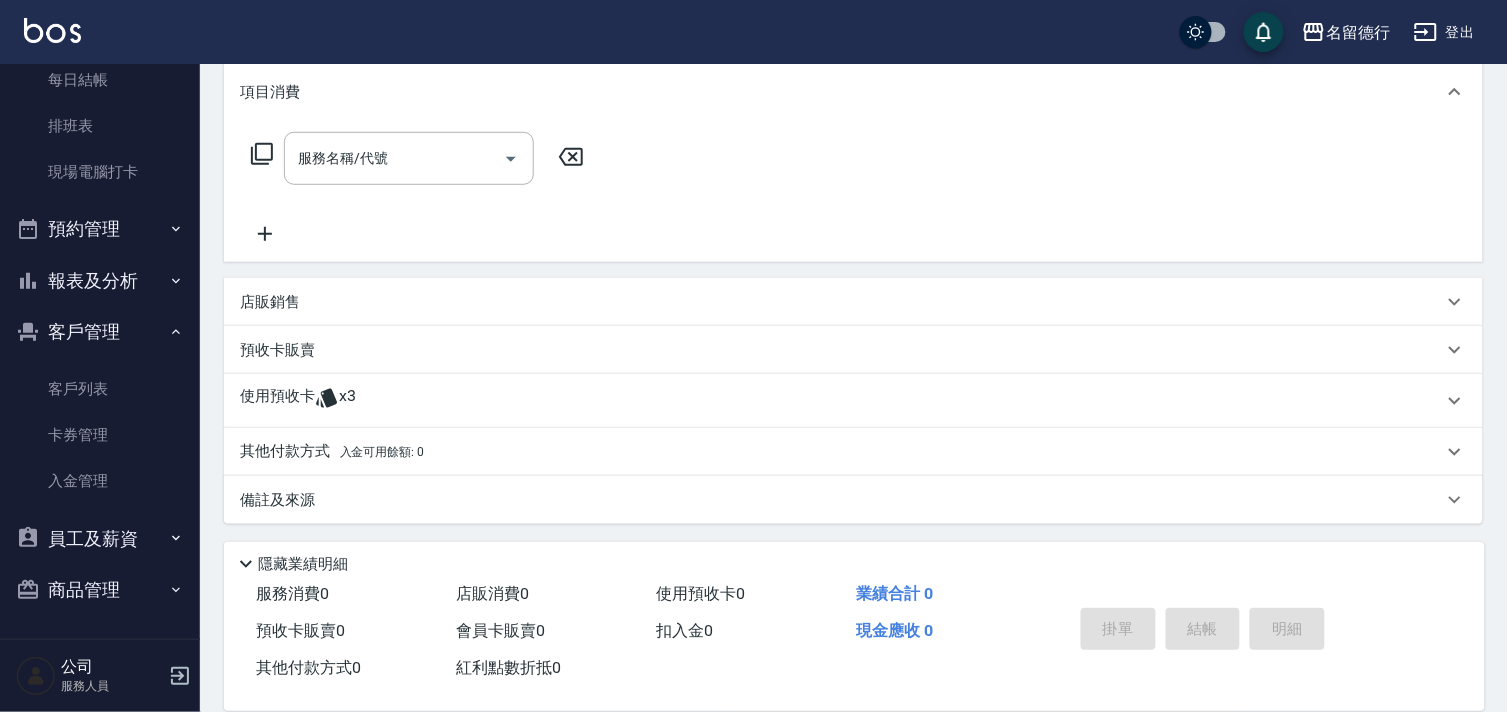 click on "使用預收卡" at bounding box center [277, 401] 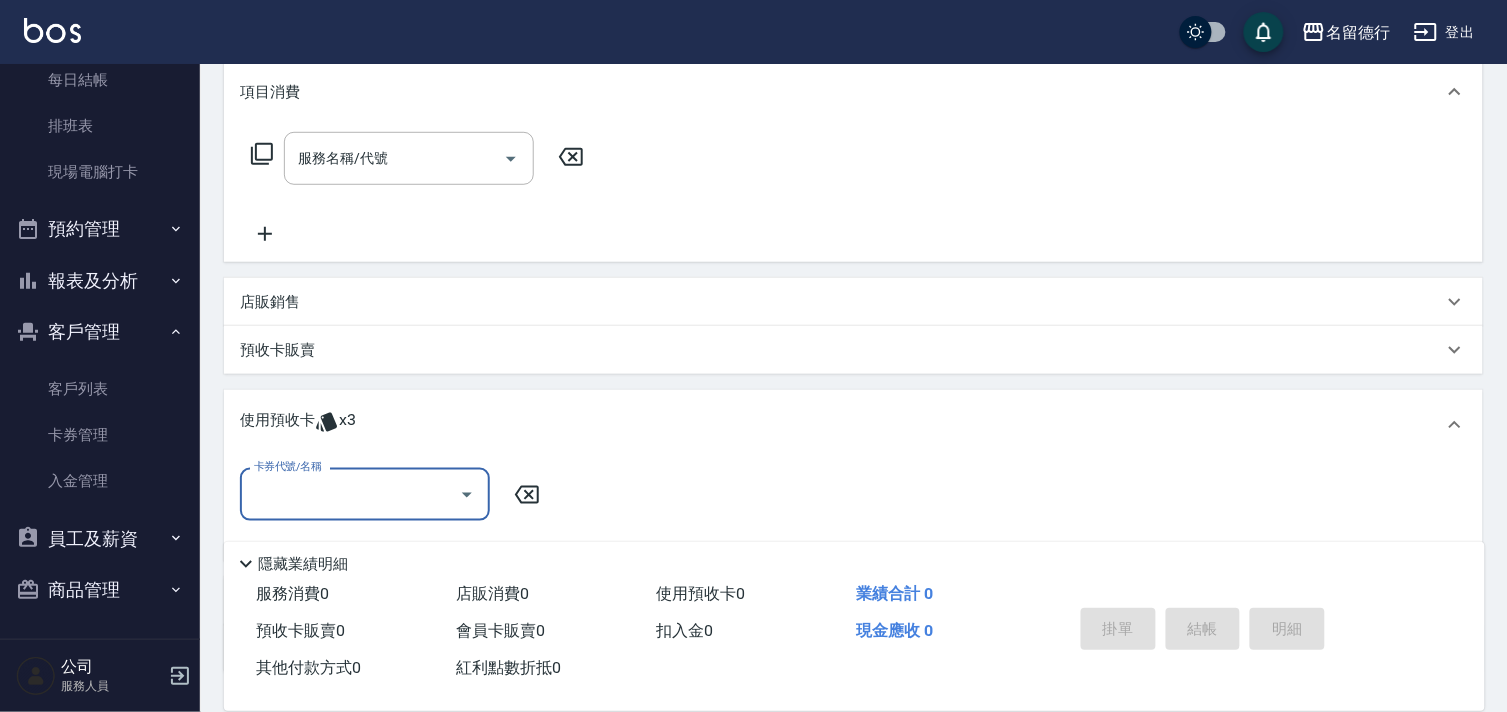 scroll, scrollTop: 0, scrollLeft: 0, axis: both 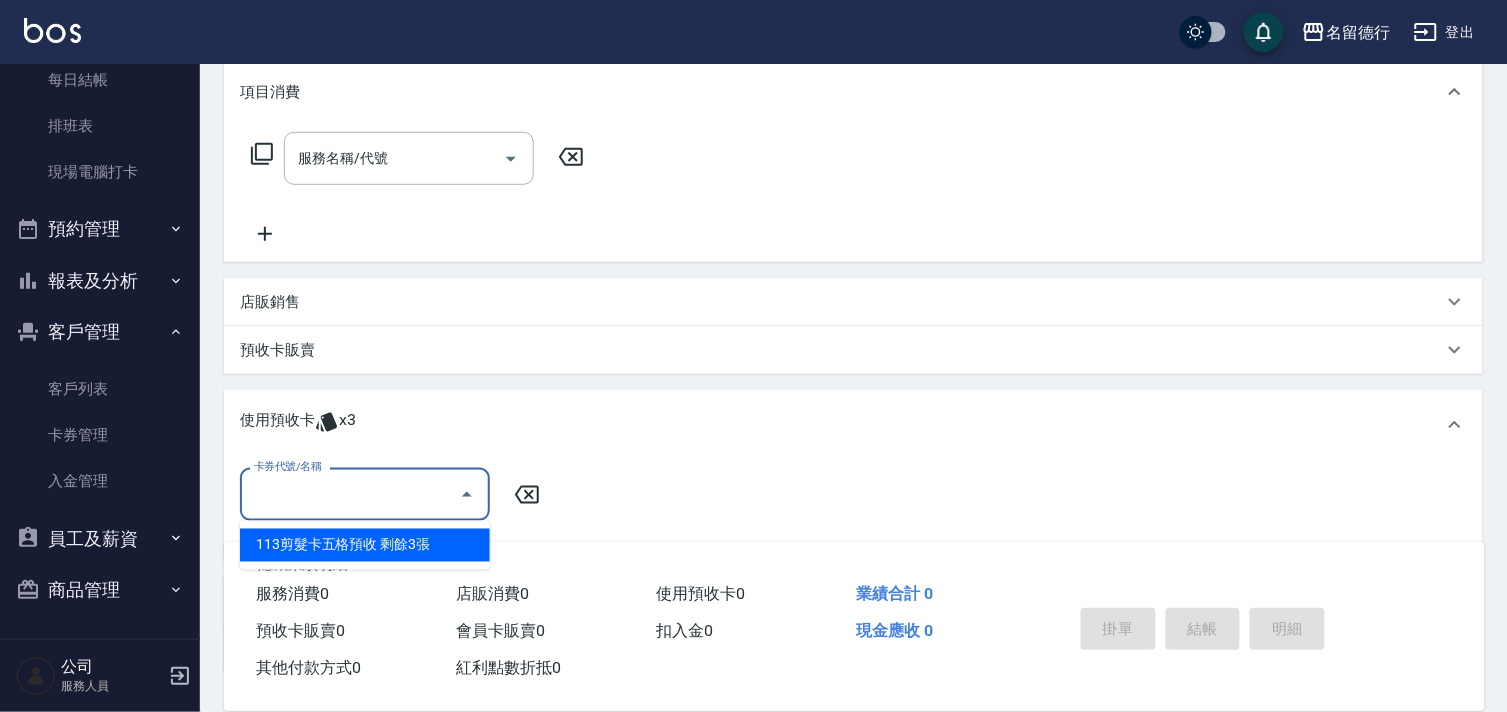 click on "卡券代號/名稱" at bounding box center (350, 494) 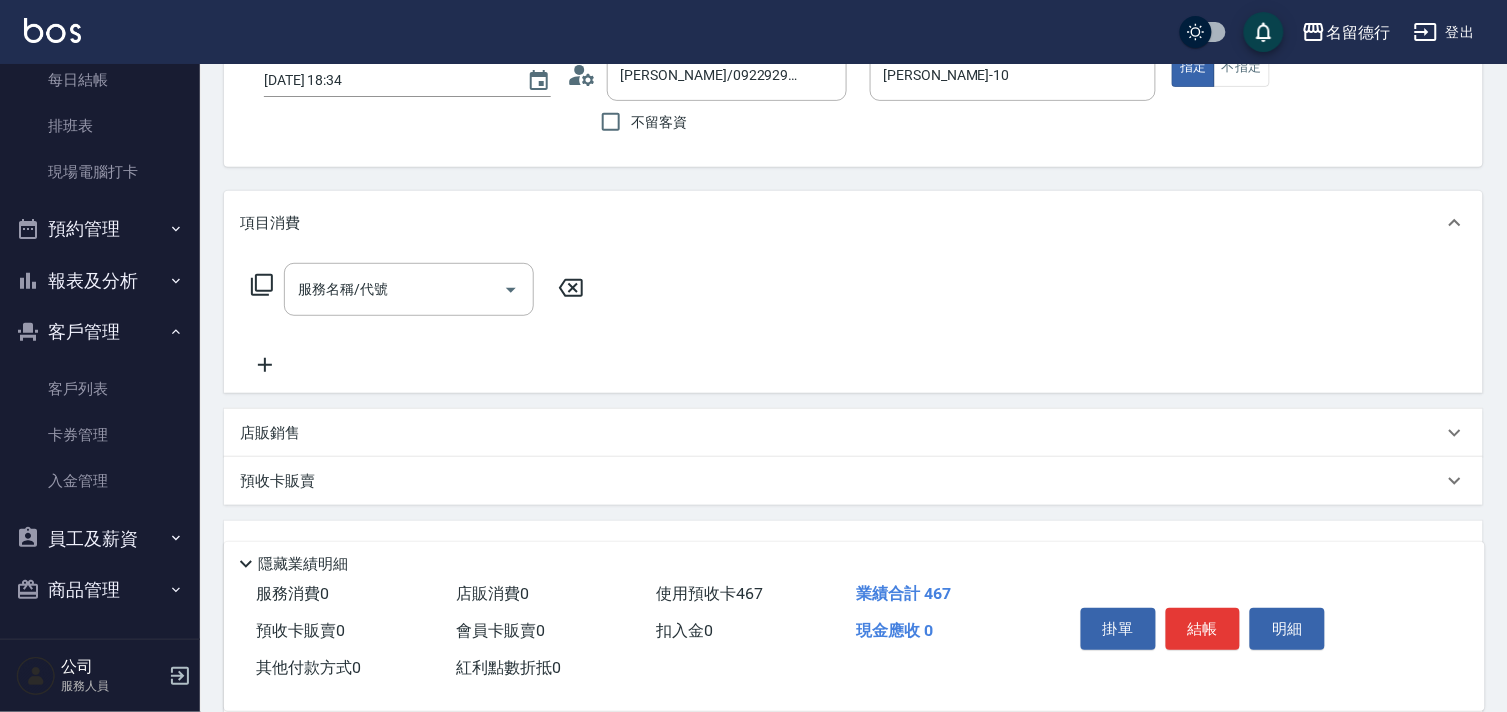 scroll, scrollTop: 0, scrollLeft: 0, axis: both 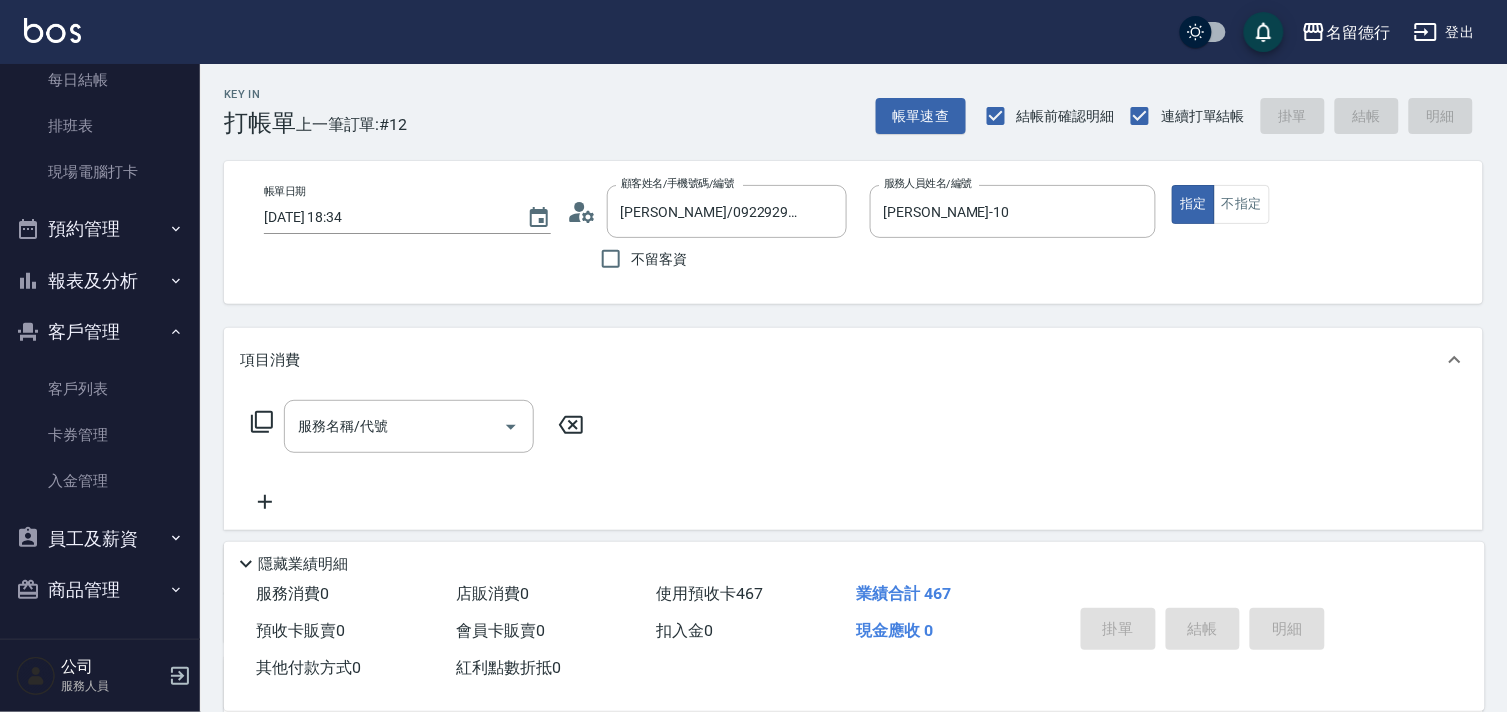 type 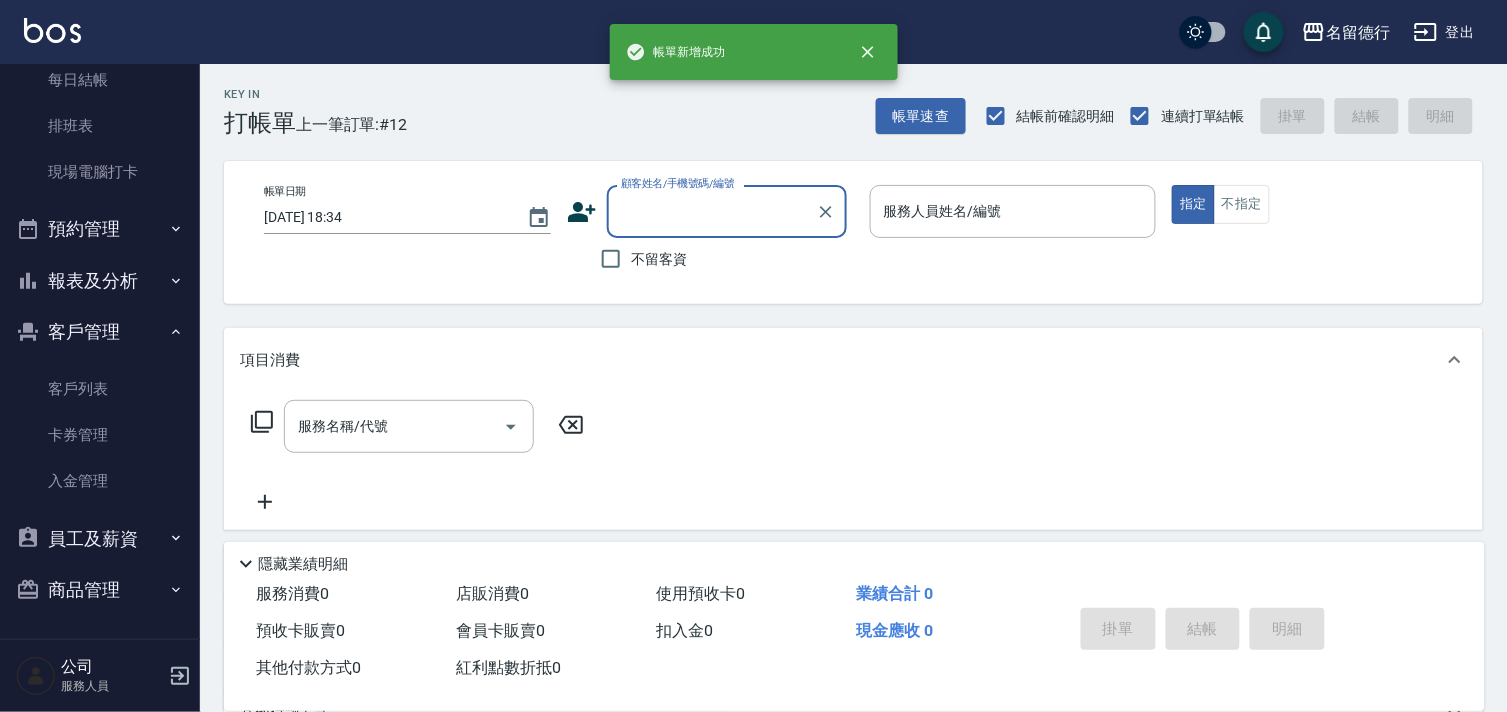 scroll, scrollTop: 0, scrollLeft: 0, axis: both 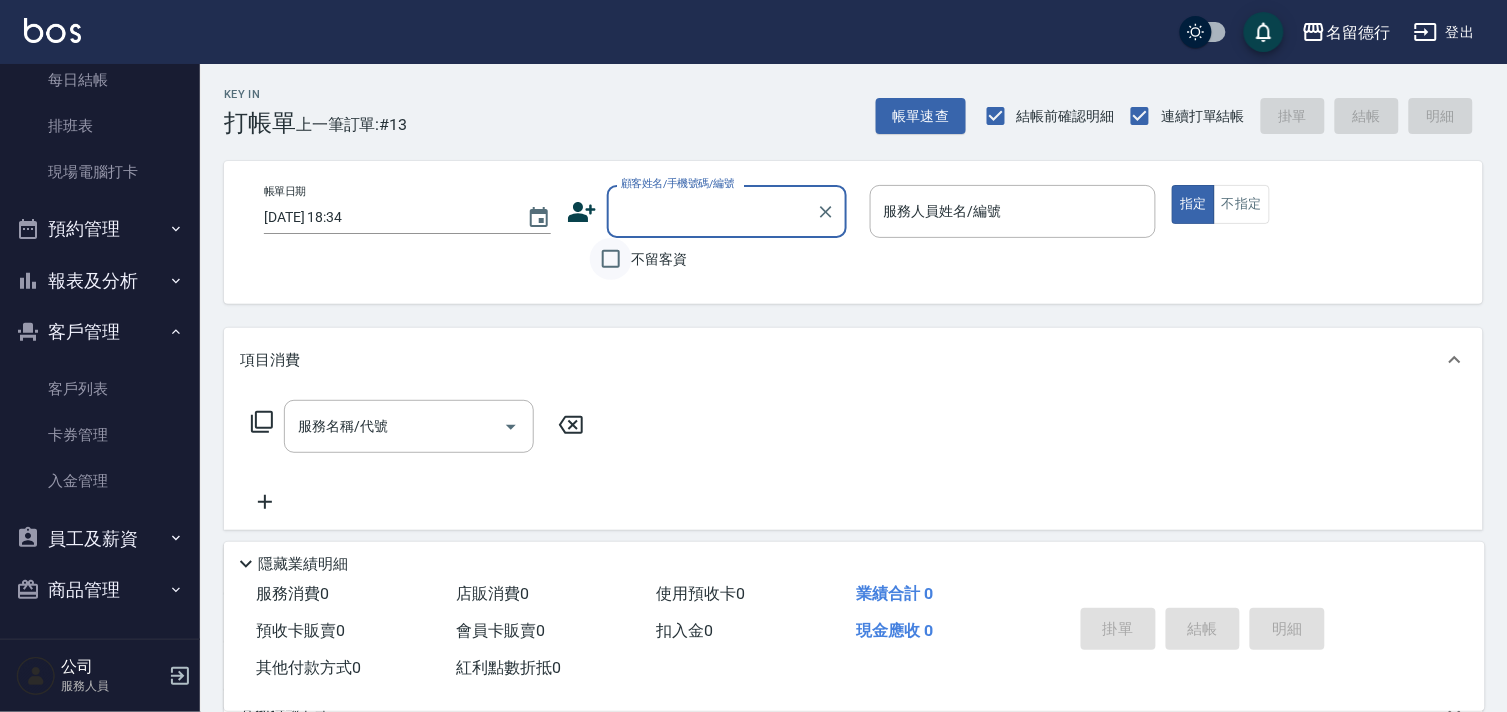 click on "不留客資" at bounding box center [611, 259] 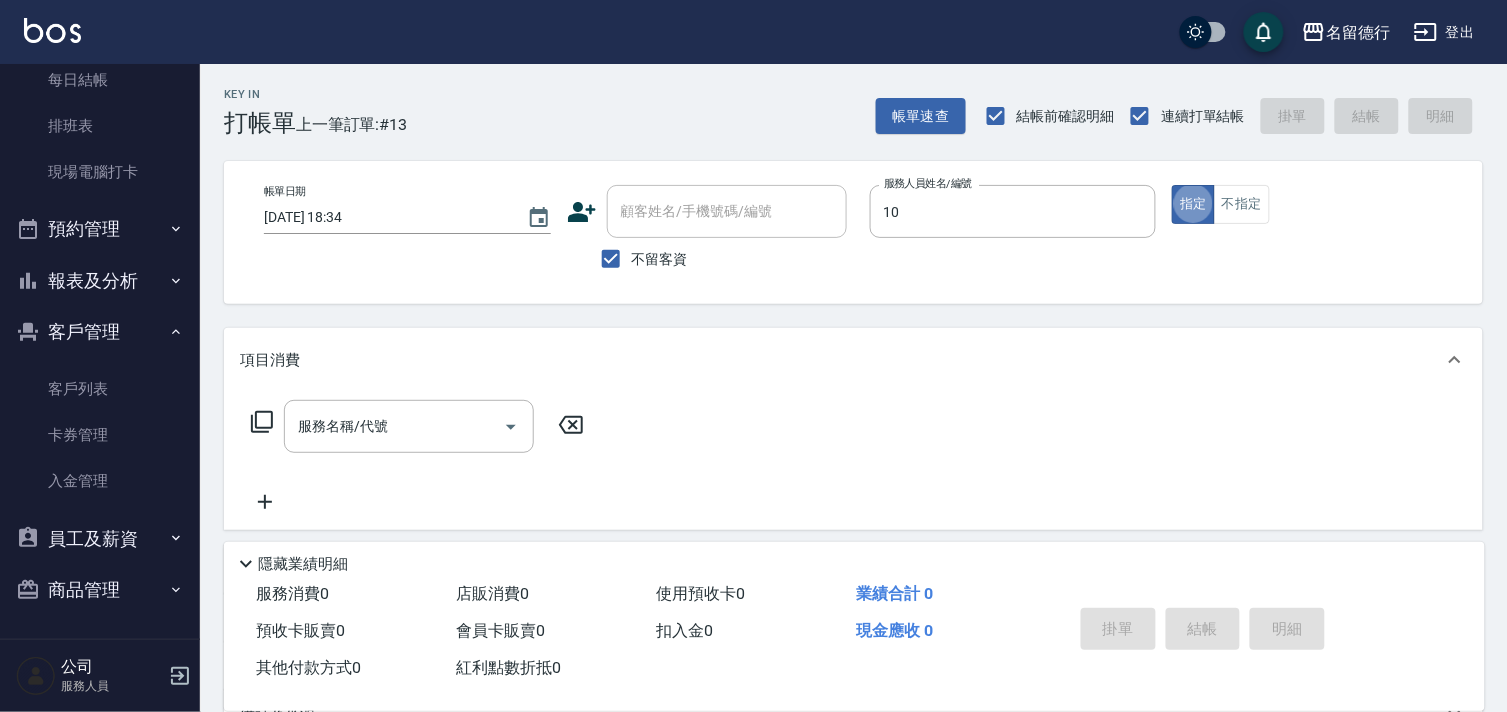 type on "[PERSON_NAME]-10" 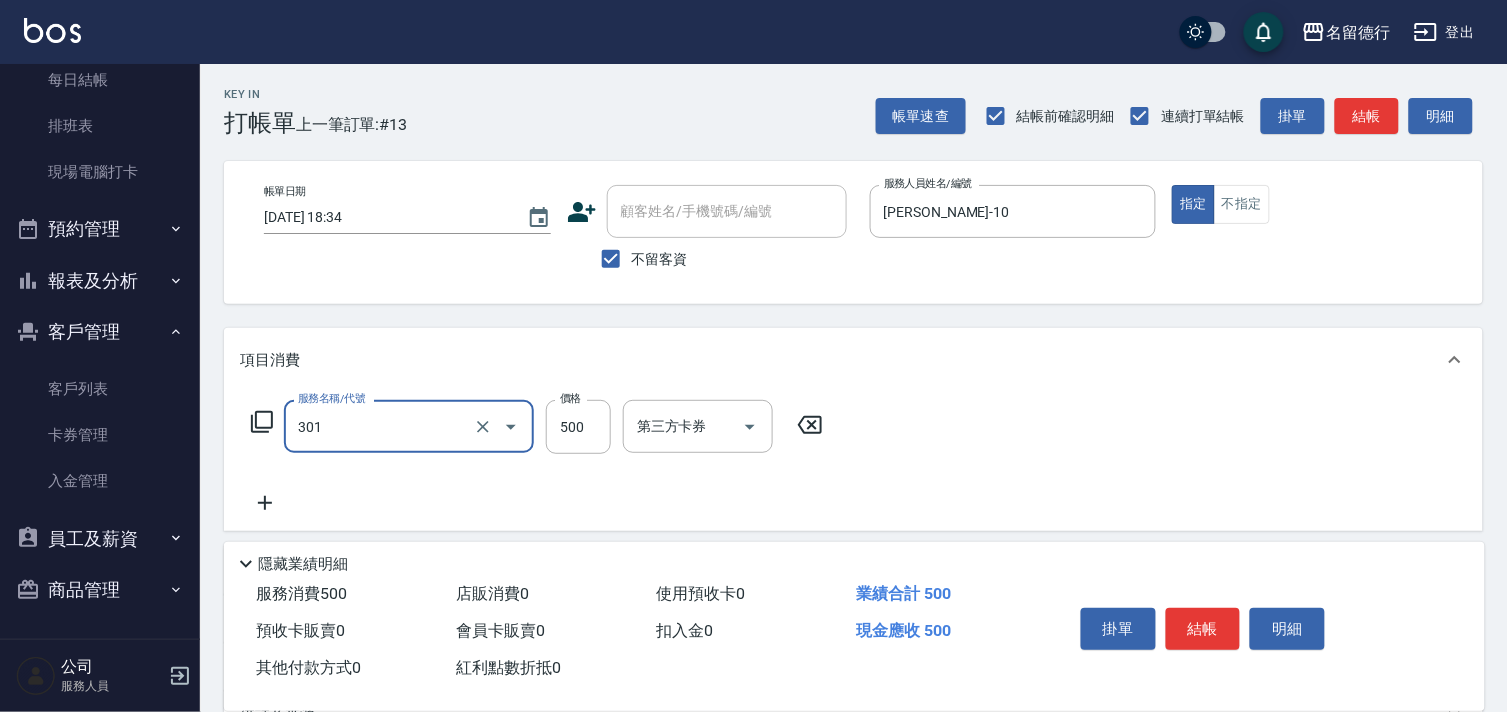 type on "剪髮(301)" 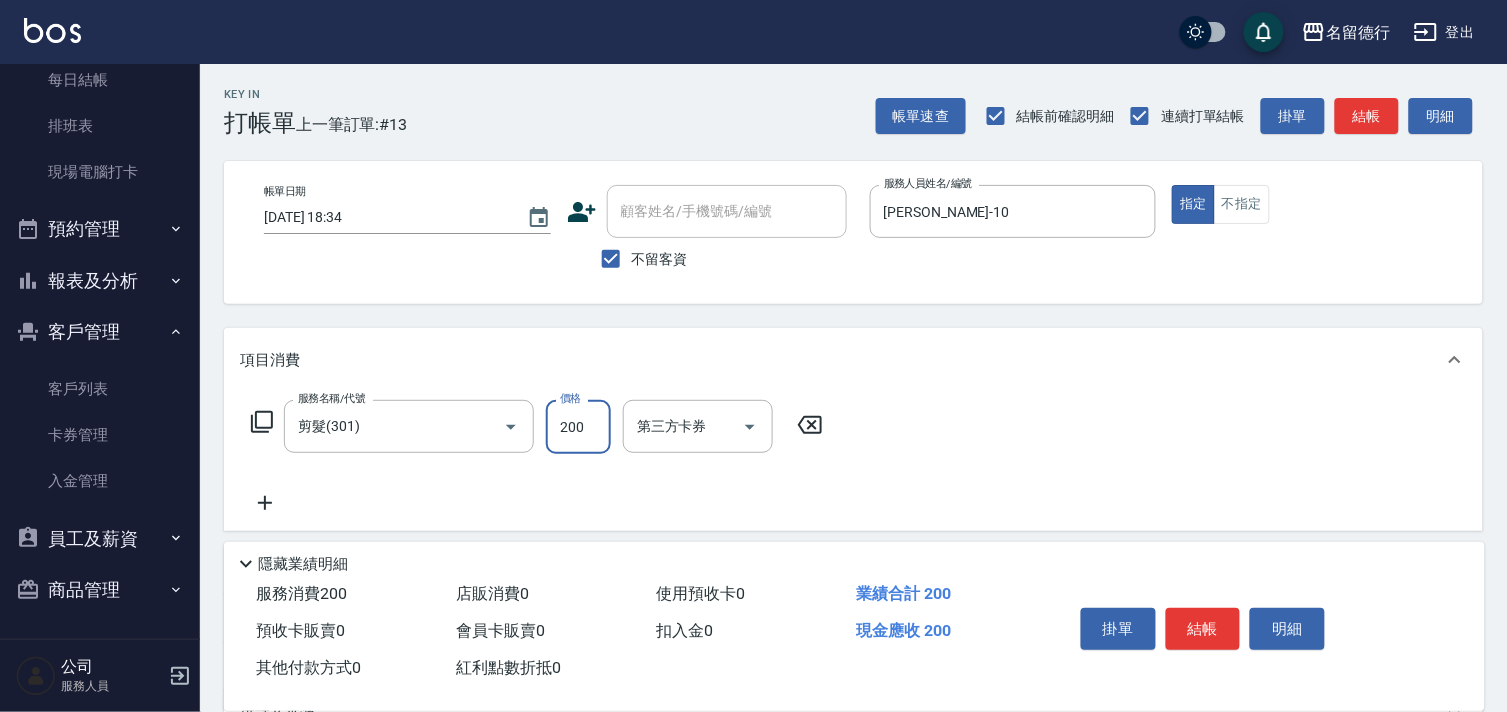 type on "200" 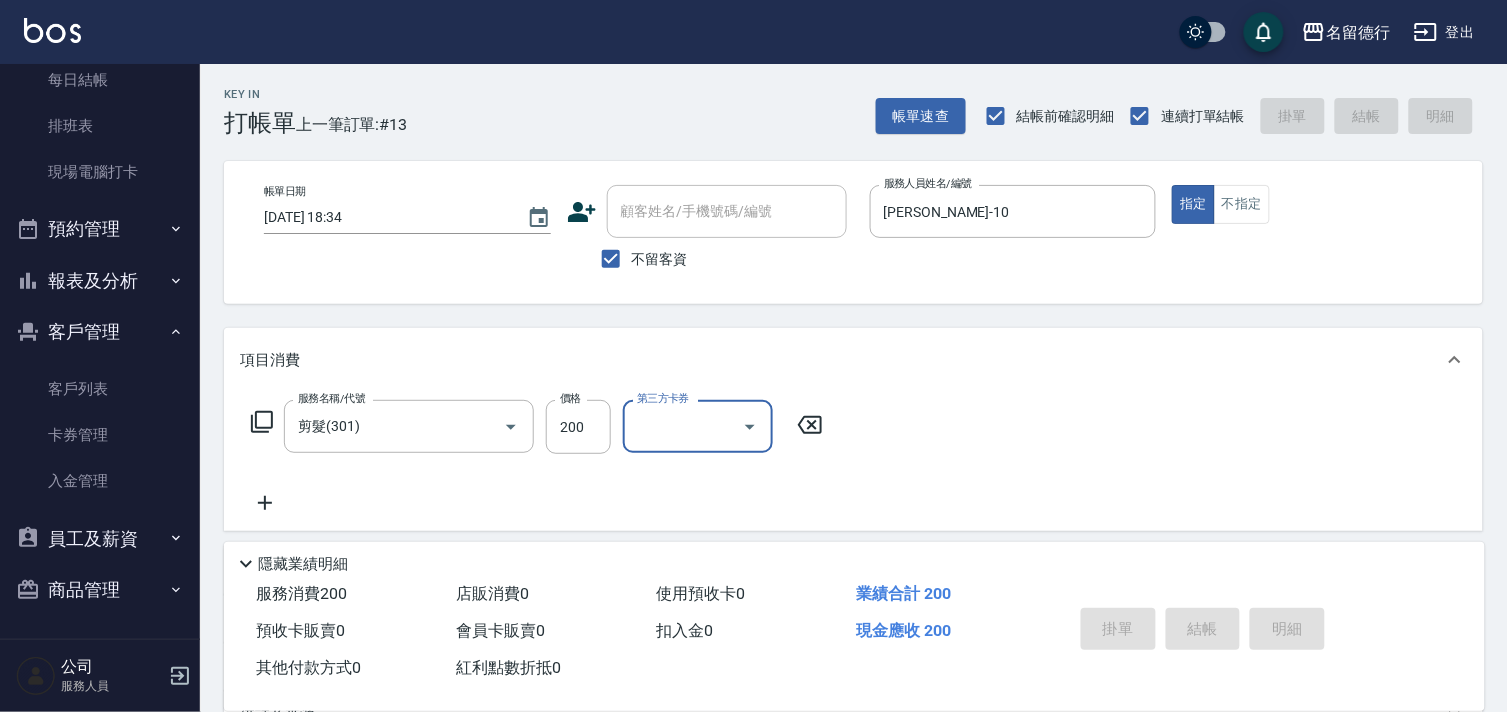 type 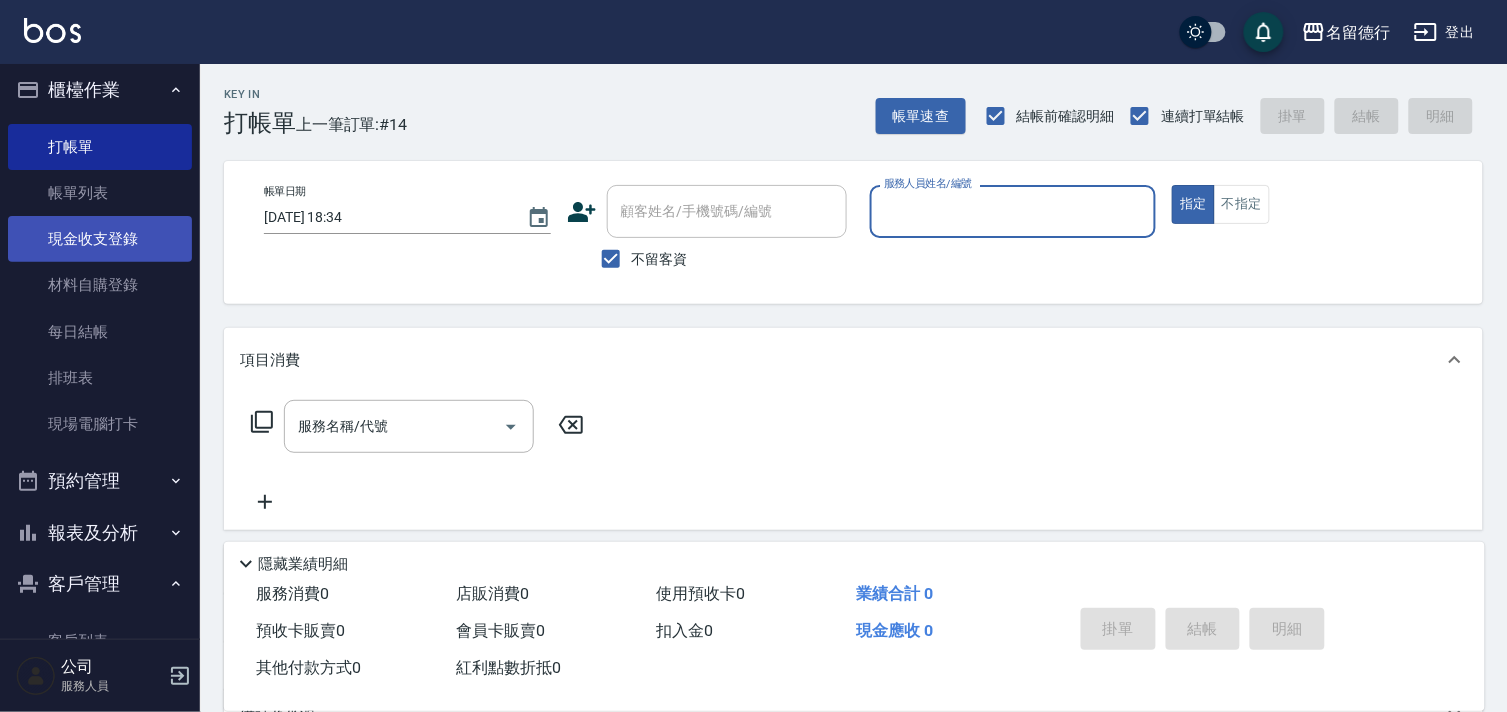 scroll, scrollTop: 0, scrollLeft: 0, axis: both 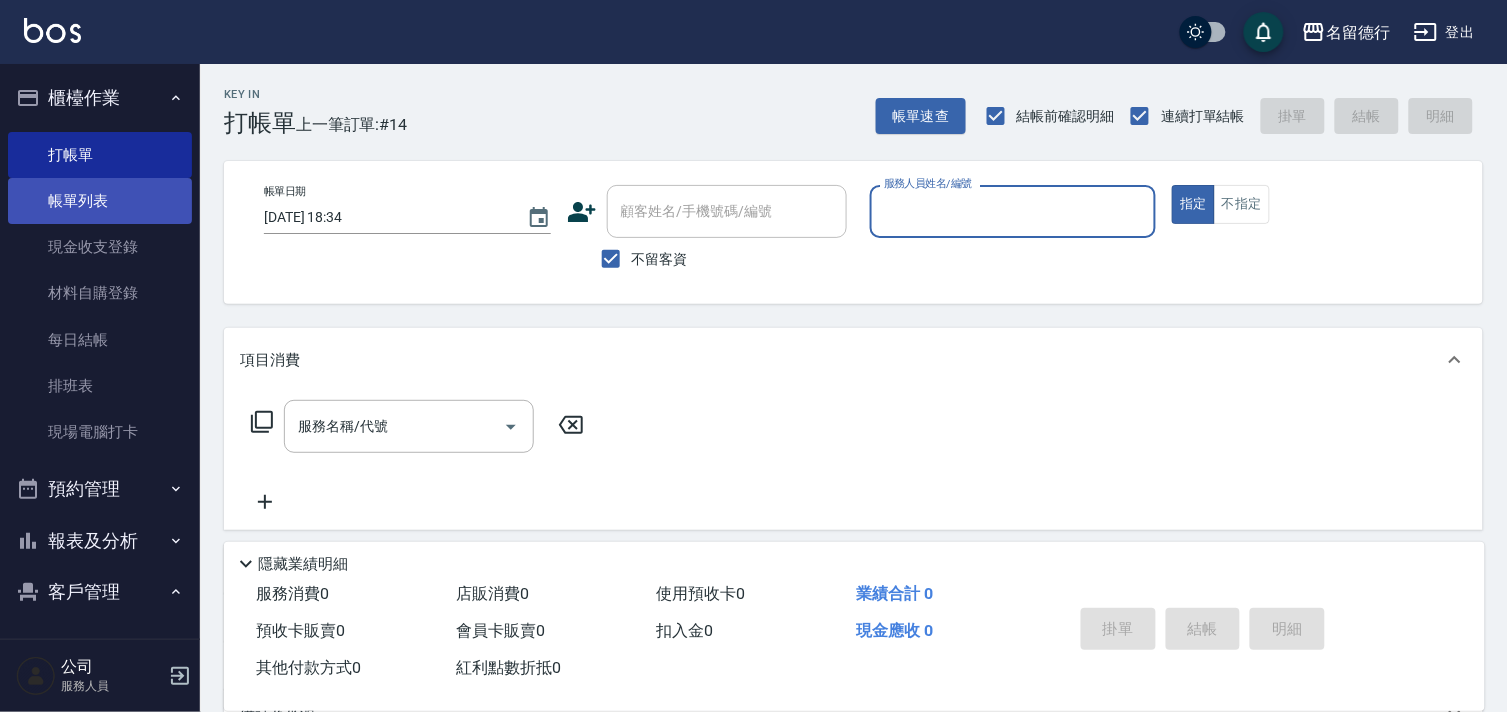 click on "帳單列表" at bounding box center (100, 201) 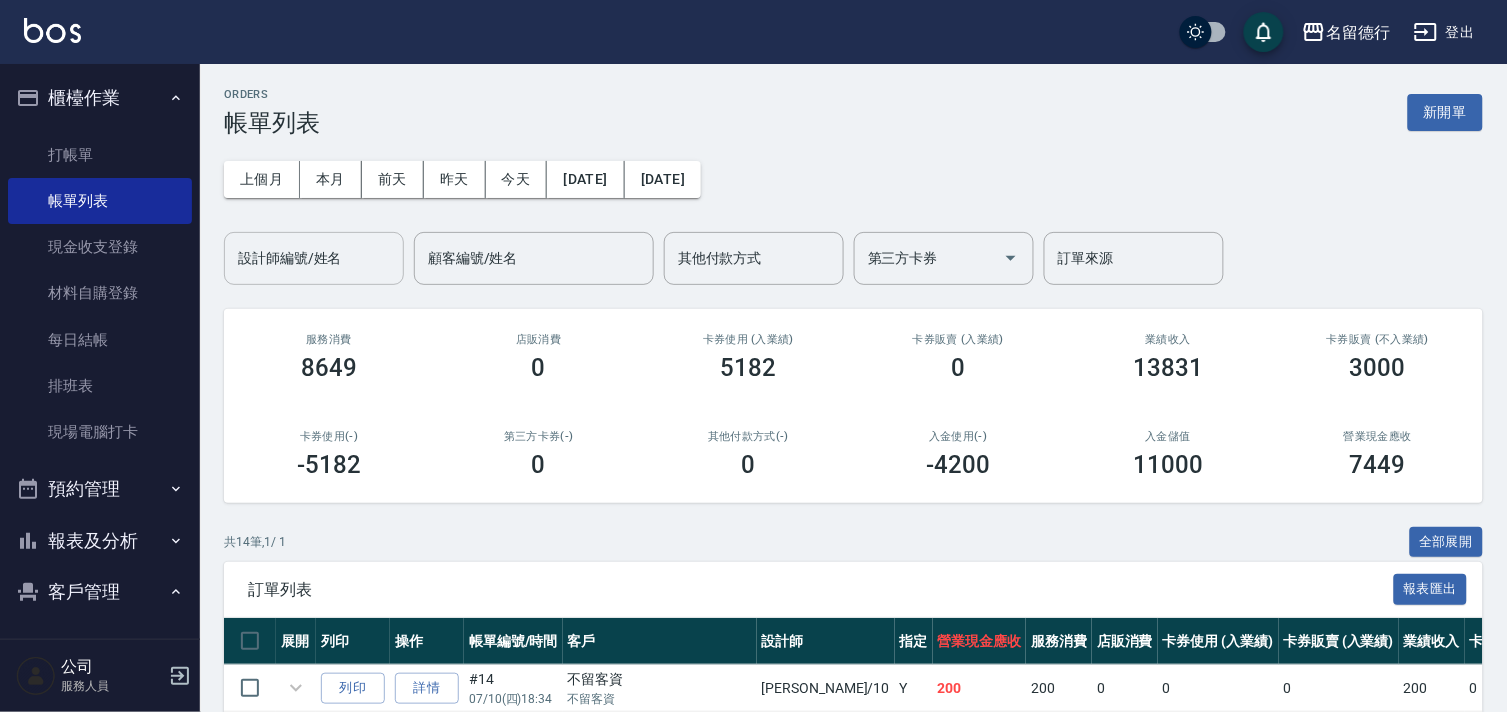 drag, startPoint x: 427, startPoint y: 306, endPoint x: 357, endPoint y: 260, distance: 83.761566 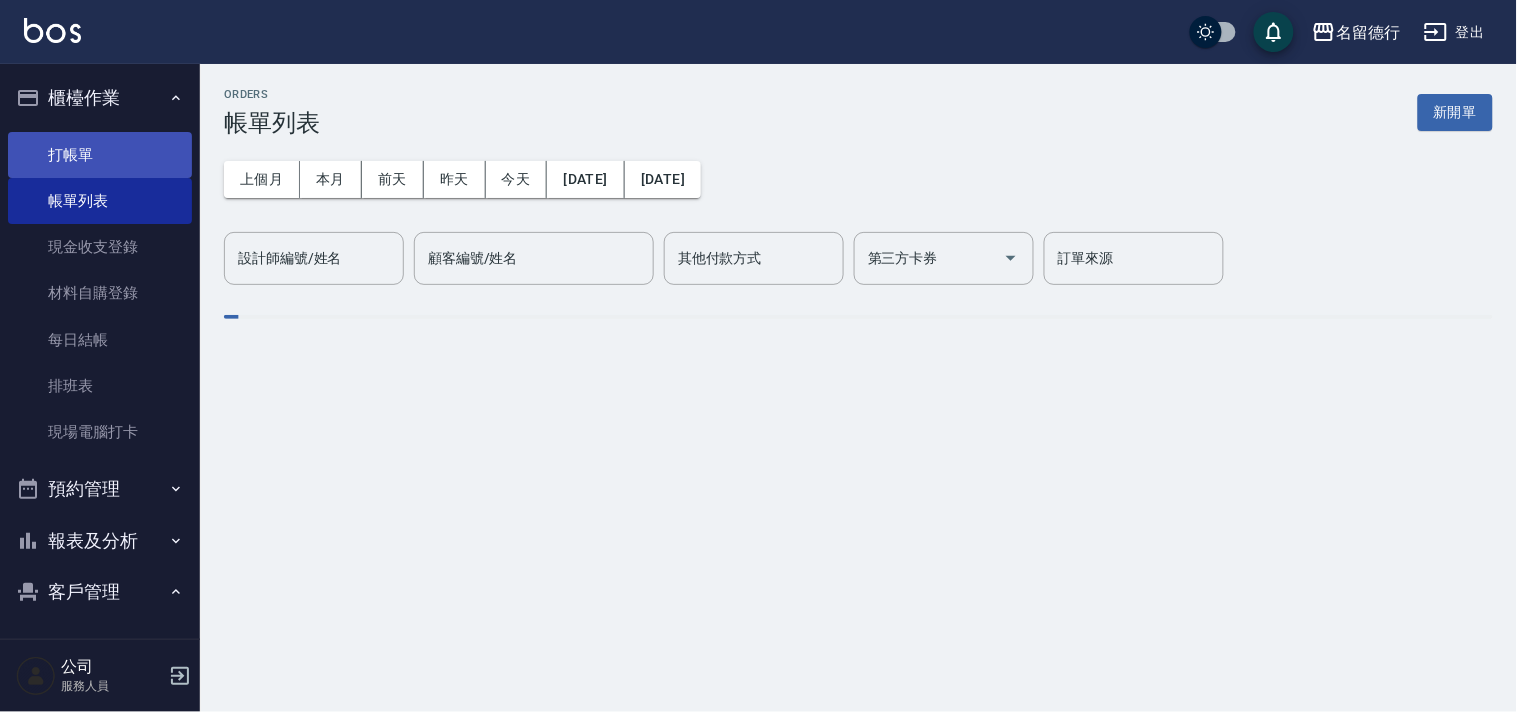 click on "設計師編號/姓名" at bounding box center [314, 258] 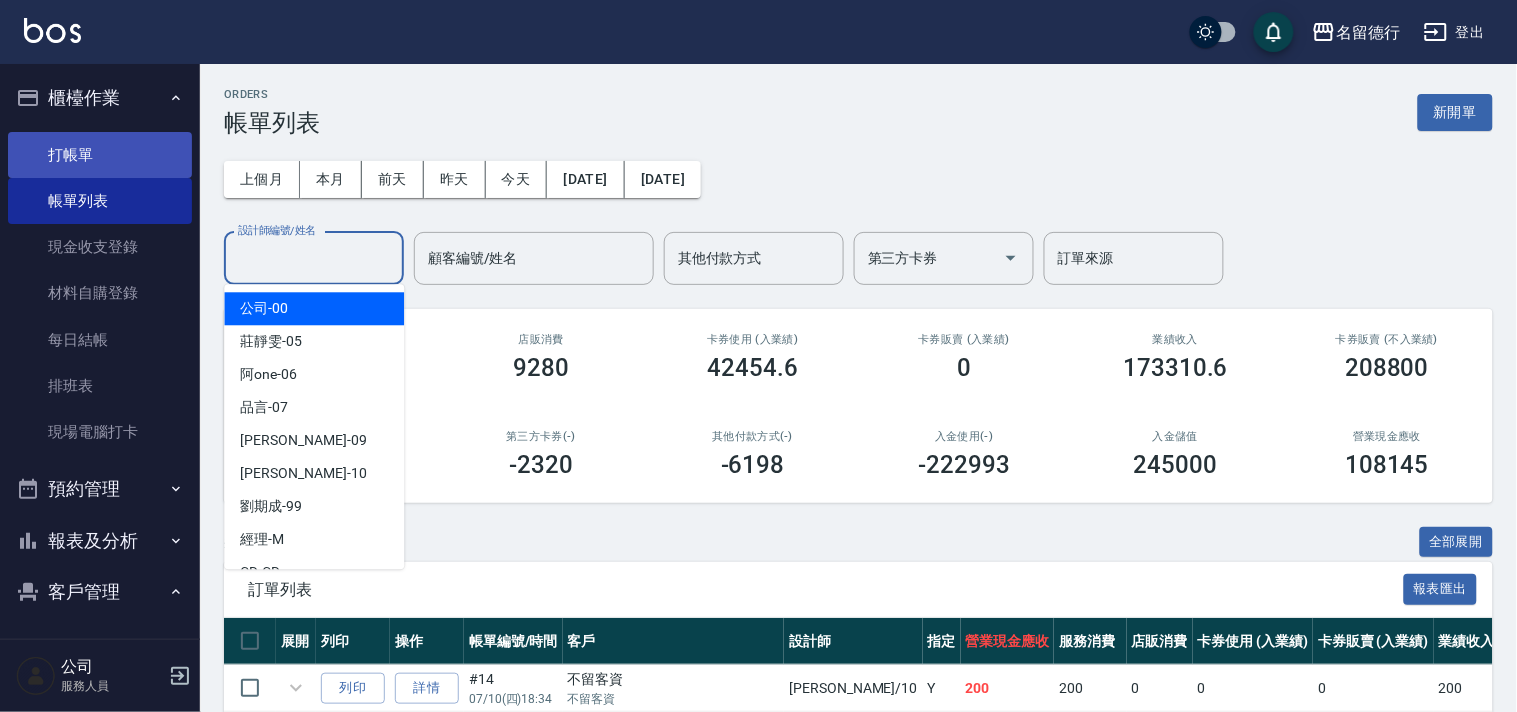 click on "打帳單" at bounding box center (100, 155) 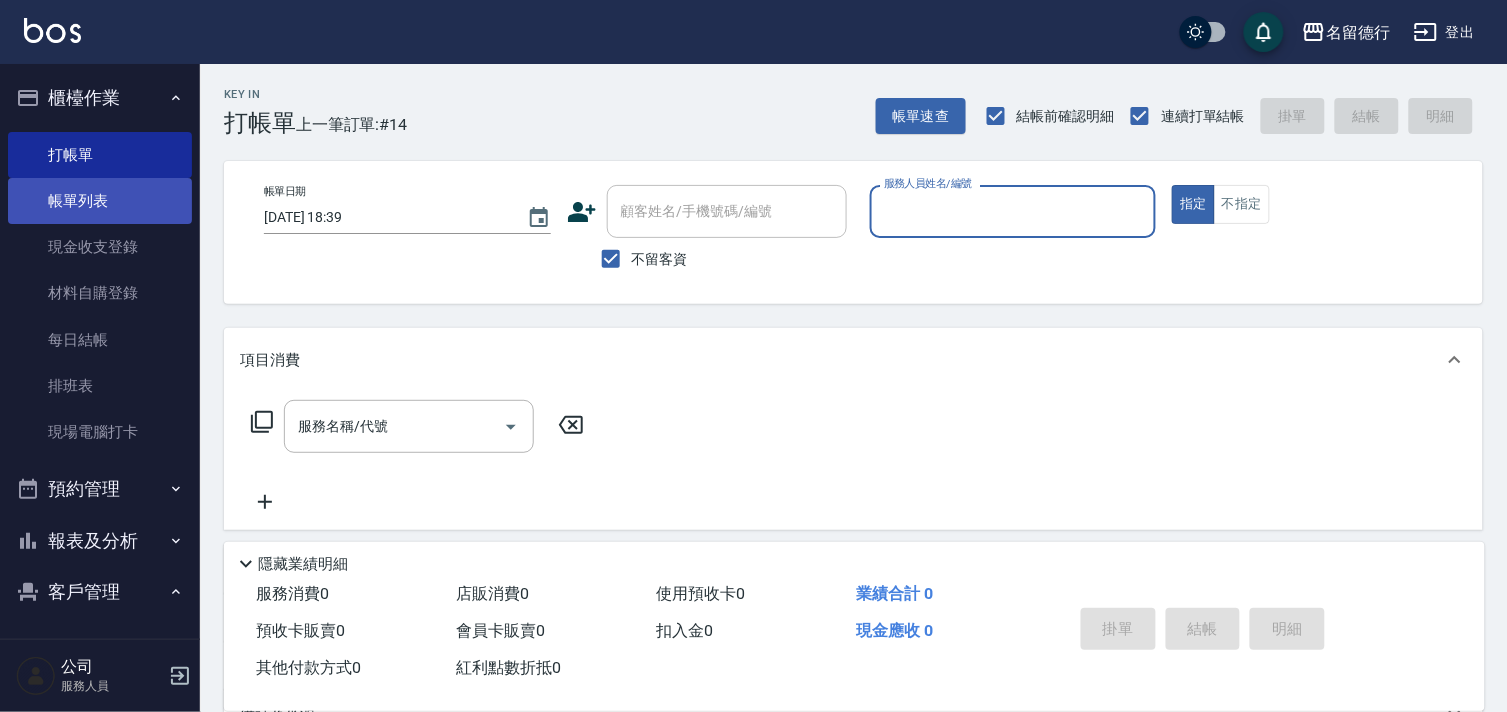 click on "帳單列表" at bounding box center [100, 201] 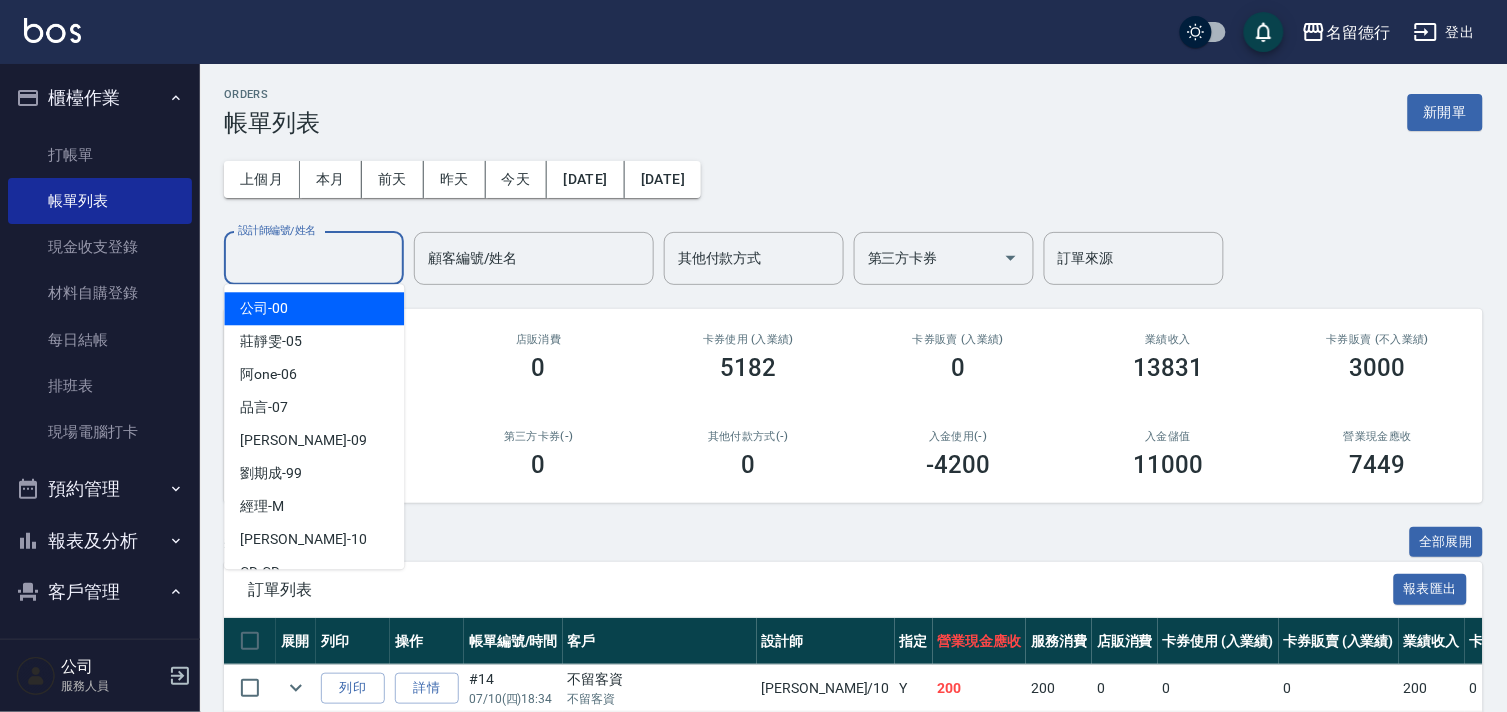 click on "設計師編號/姓名" at bounding box center [314, 258] 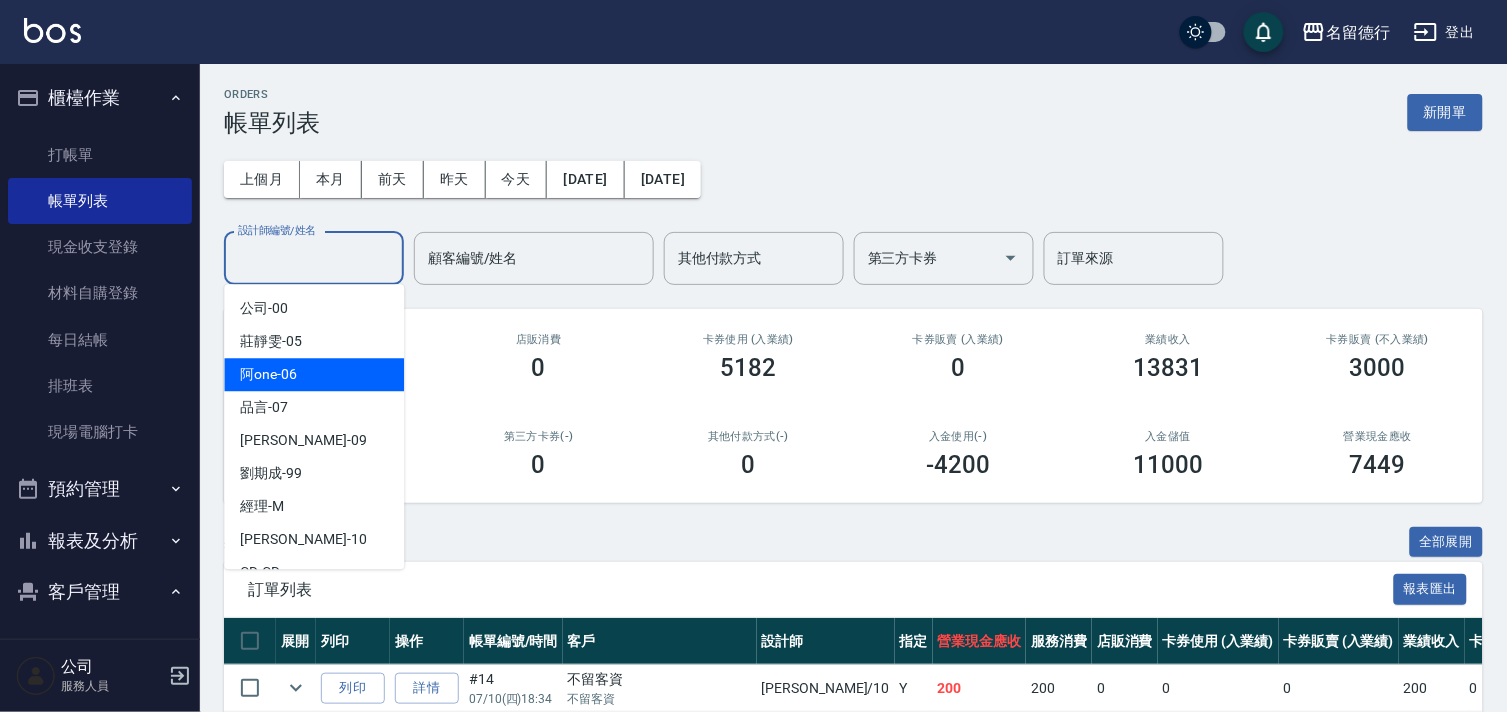 click on "阿one -06" at bounding box center [314, 374] 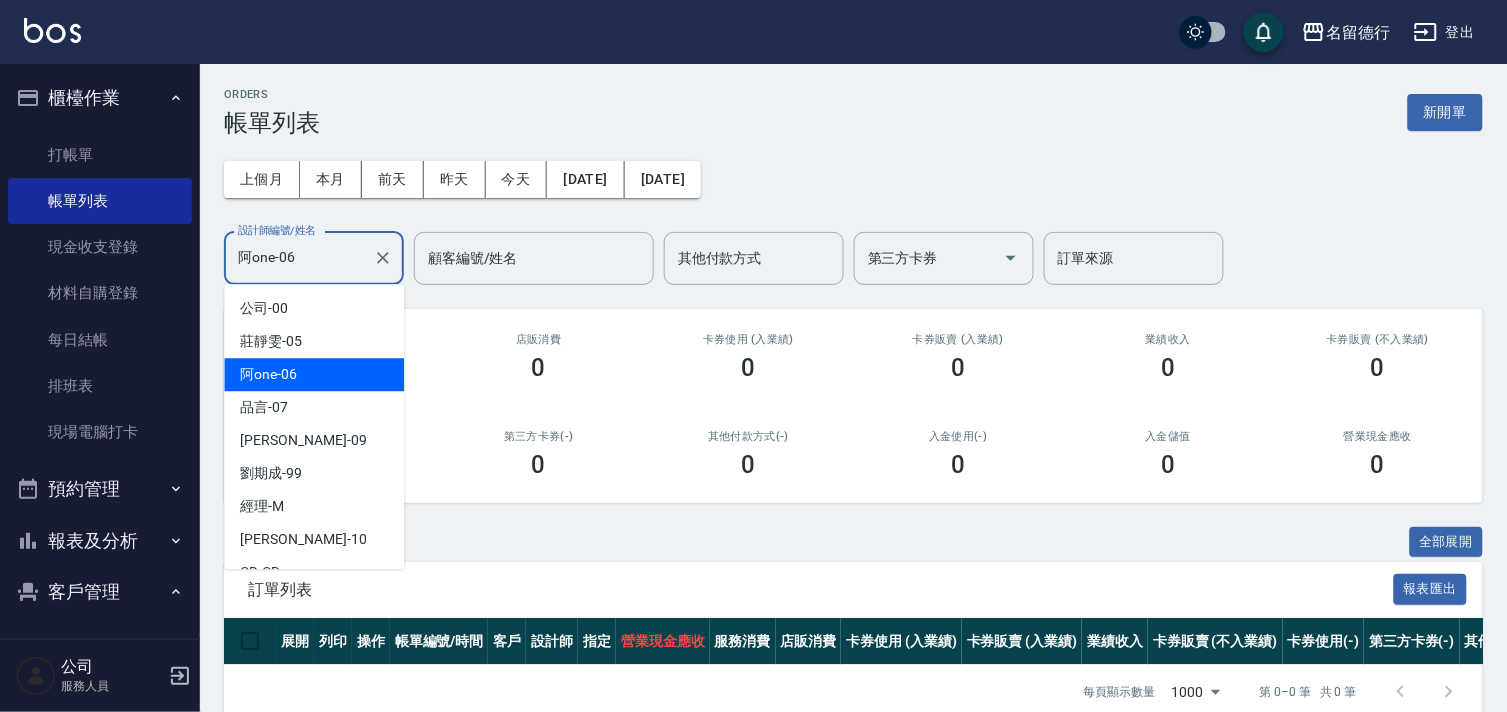 click on "阿one-06" at bounding box center [299, 258] 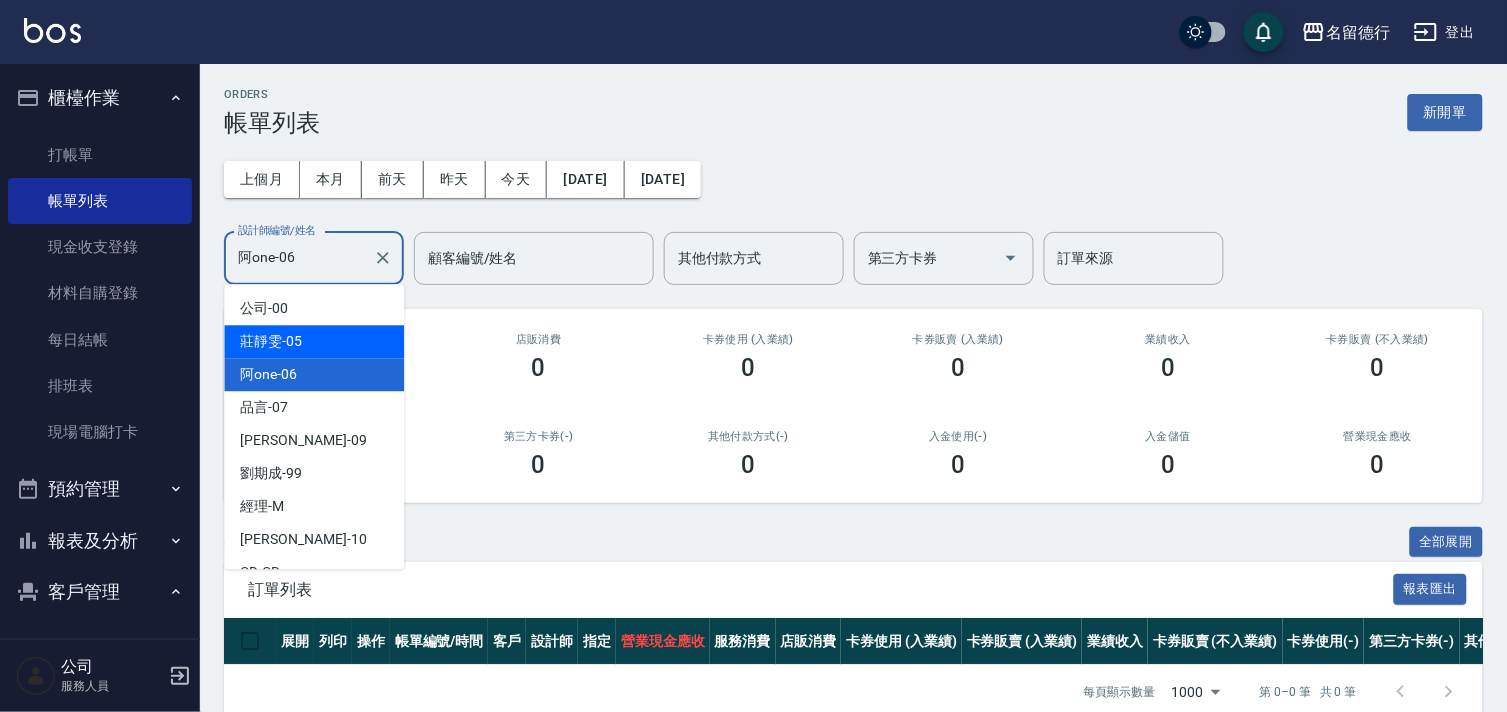 click on "[PERSON_NAME]-05" at bounding box center [314, 341] 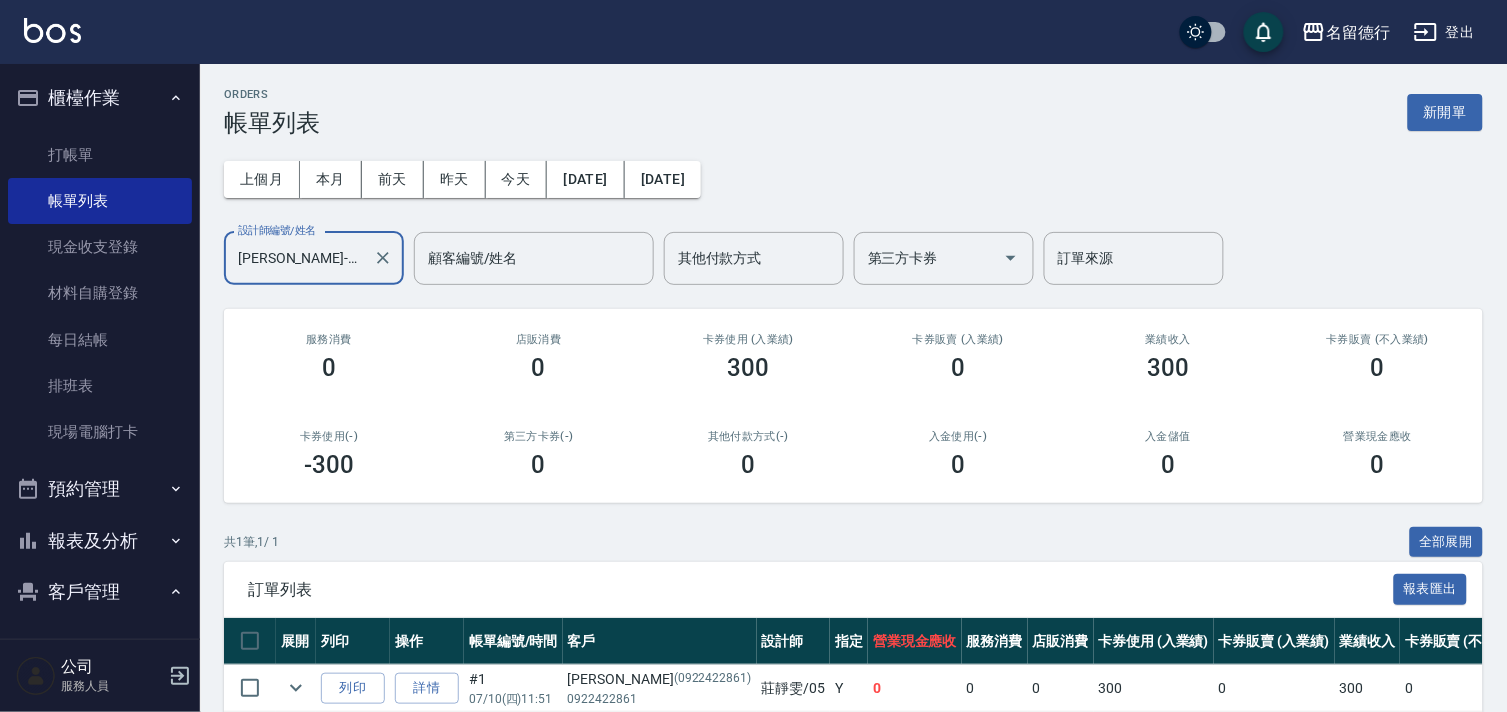 scroll, scrollTop: 95, scrollLeft: 0, axis: vertical 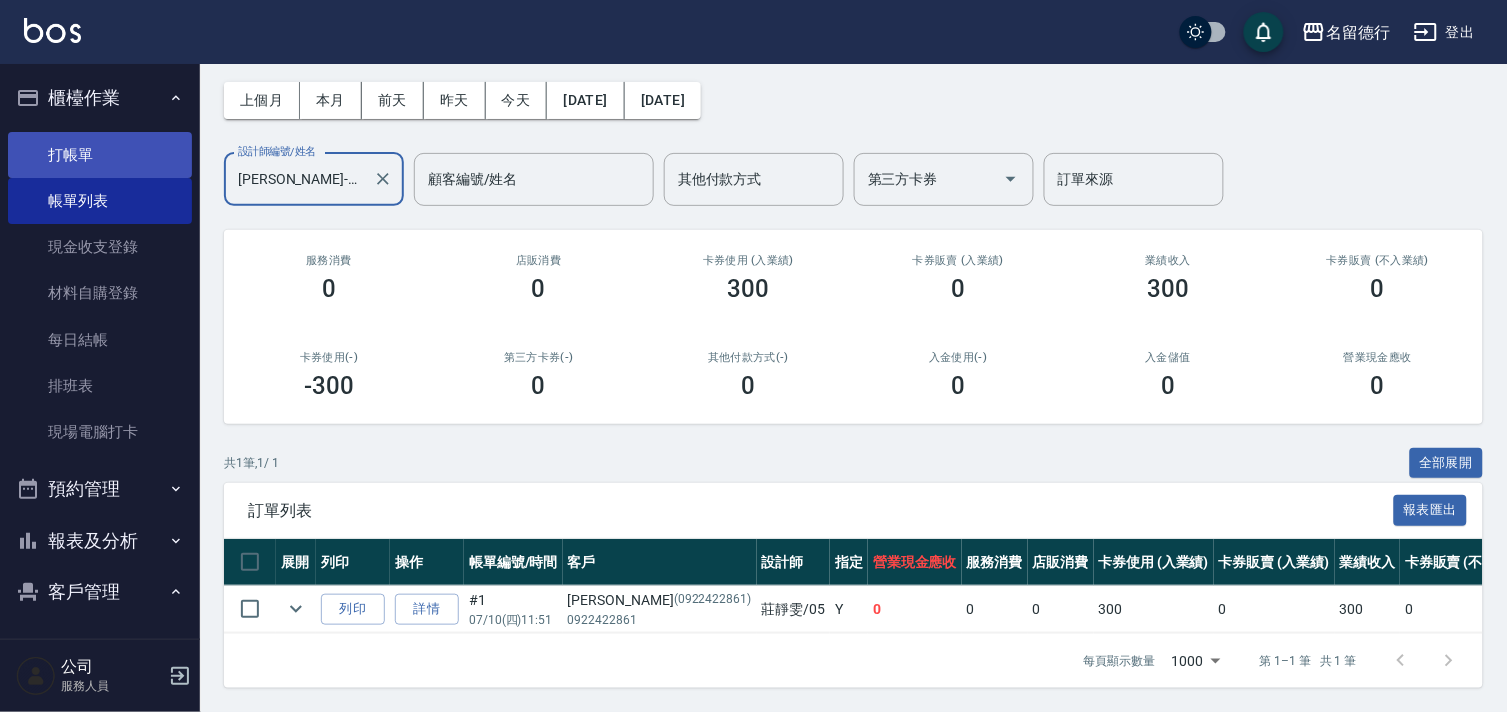 click on "打帳單" at bounding box center [100, 155] 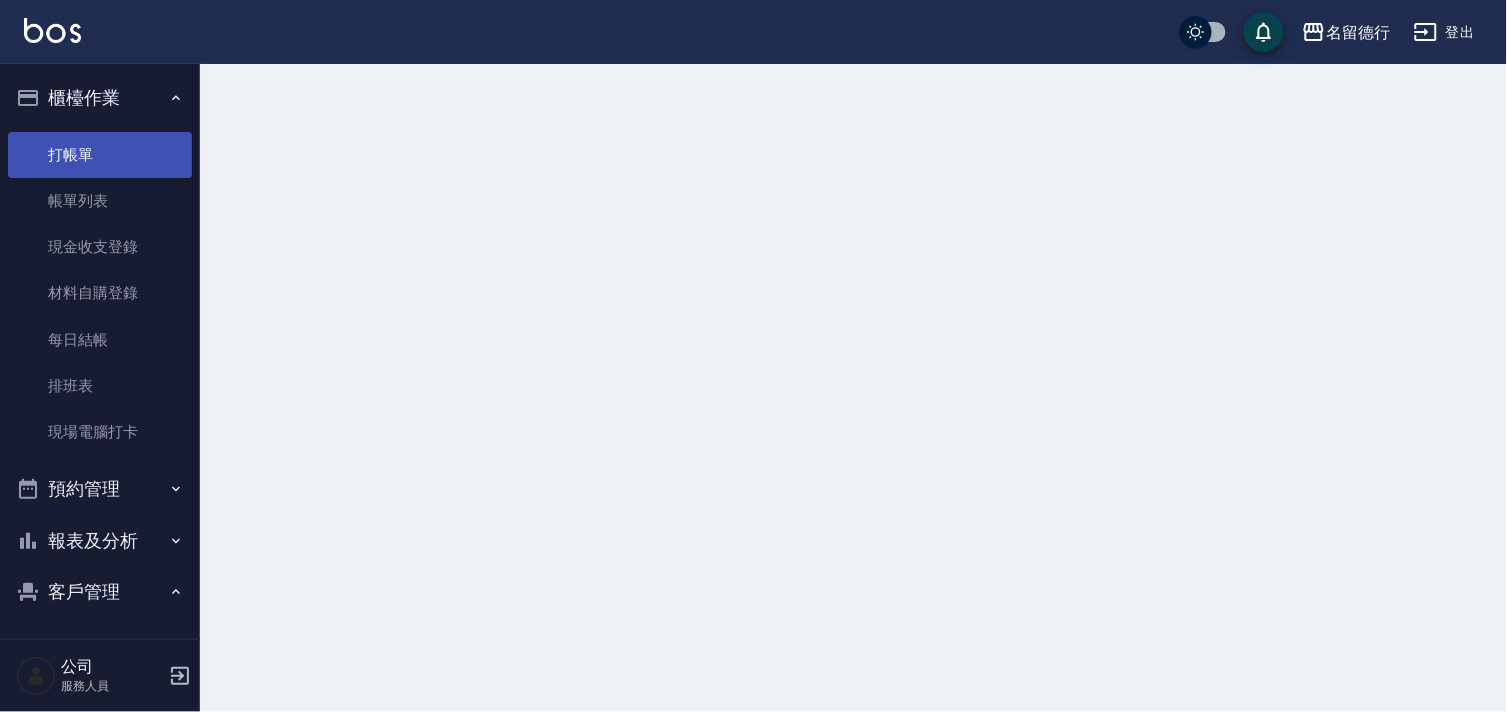 scroll, scrollTop: 0, scrollLeft: 0, axis: both 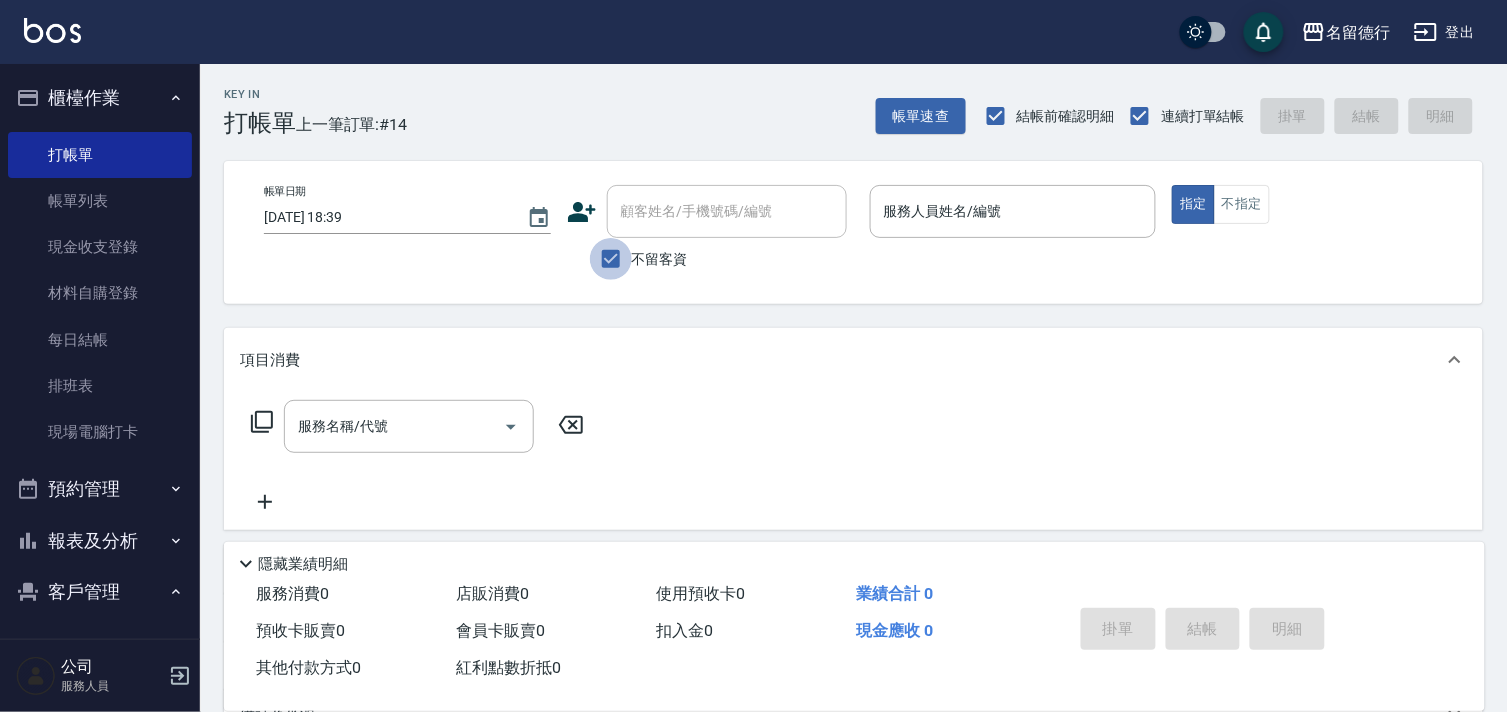 click on "不留客資" at bounding box center (611, 259) 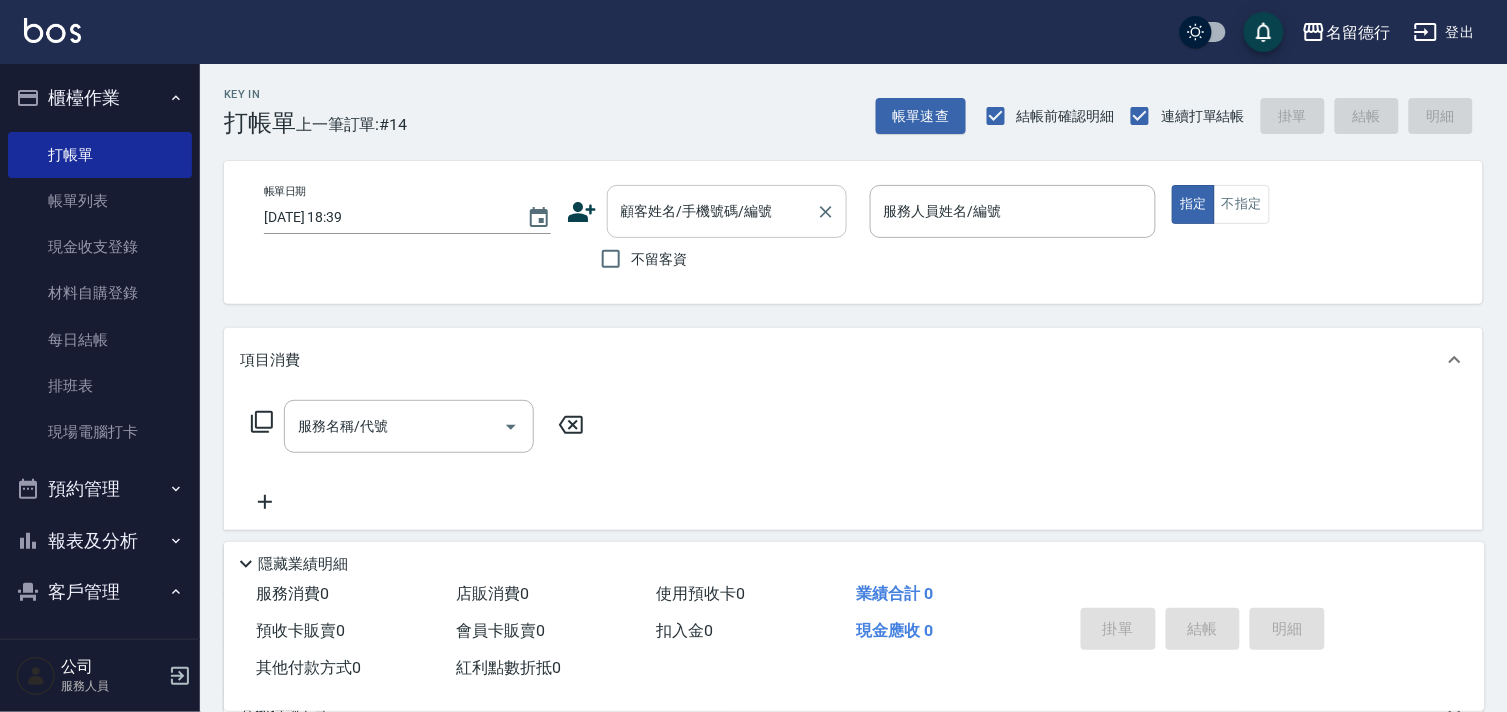 click on "顧客姓名/手機號碼/編號" at bounding box center [712, 211] 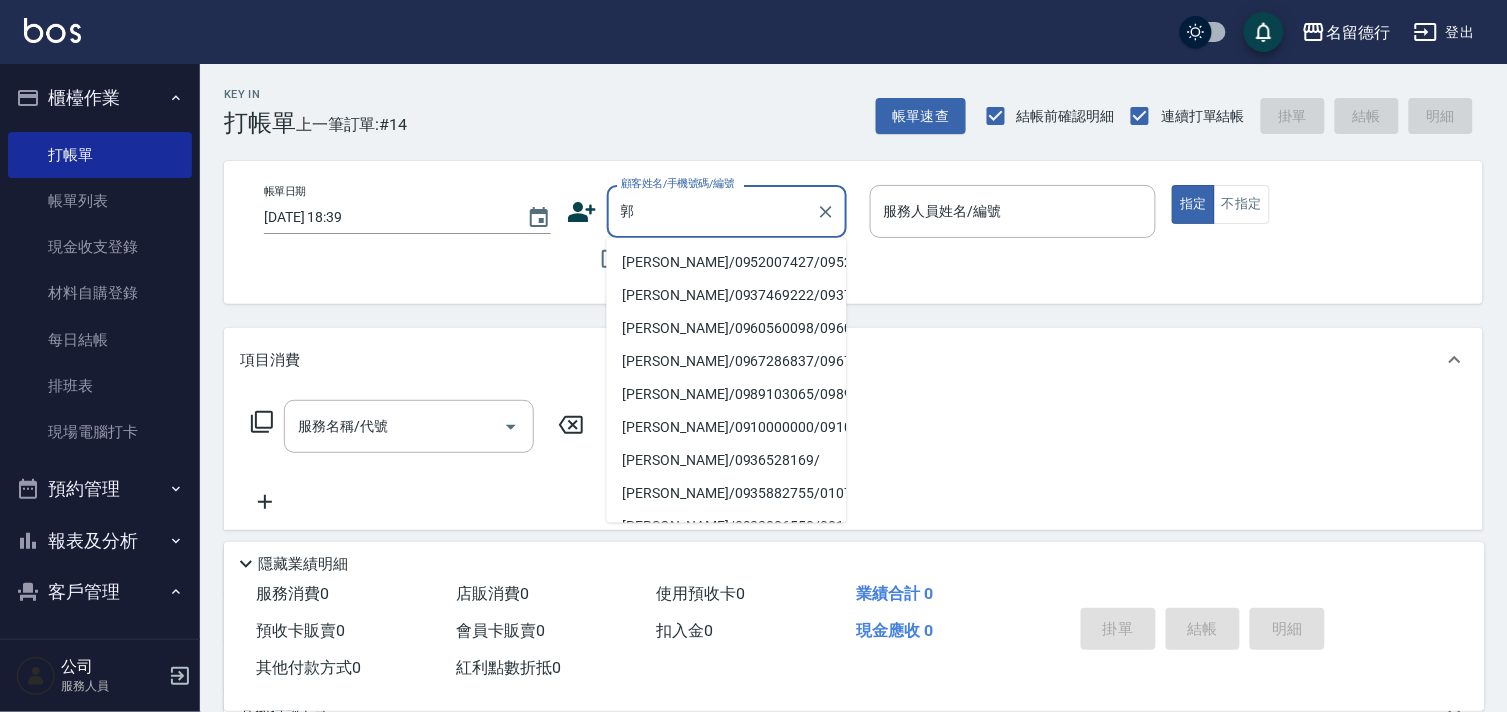 click on "[PERSON_NAME]/0952007427/0952007427" at bounding box center [727, 262] 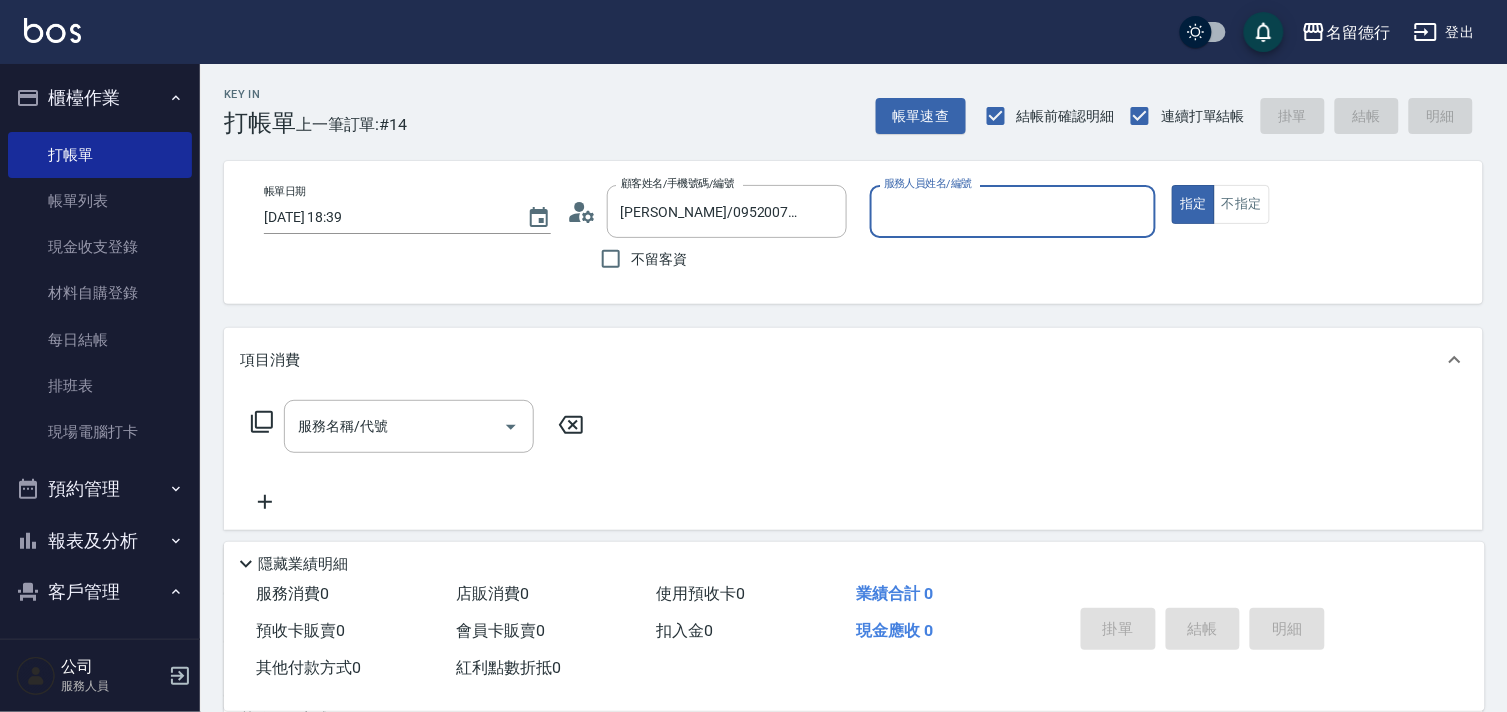 click on "服務人員姓名/編號" at bounding box center (1013, 211) 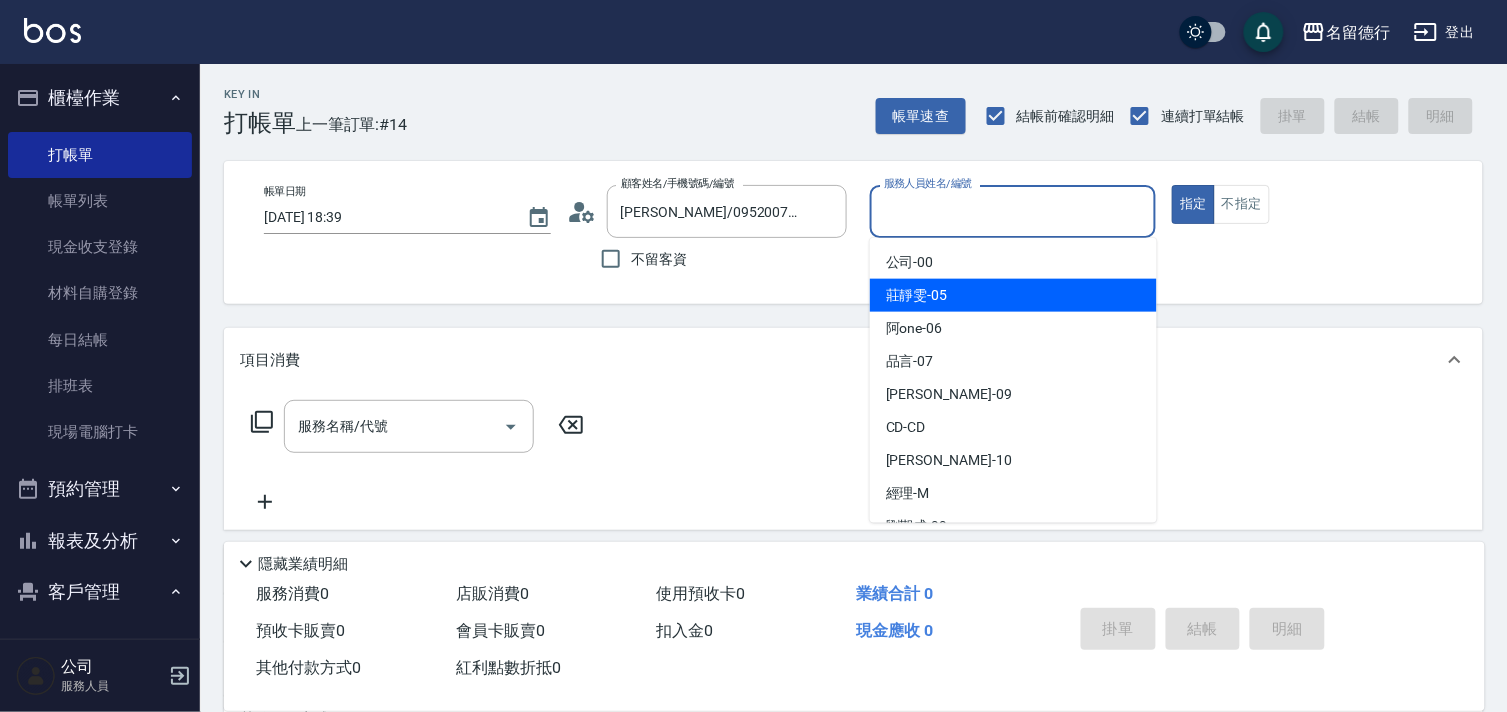 click on "[PERSON_NAME]-05" at bounding box center [1013, 295] 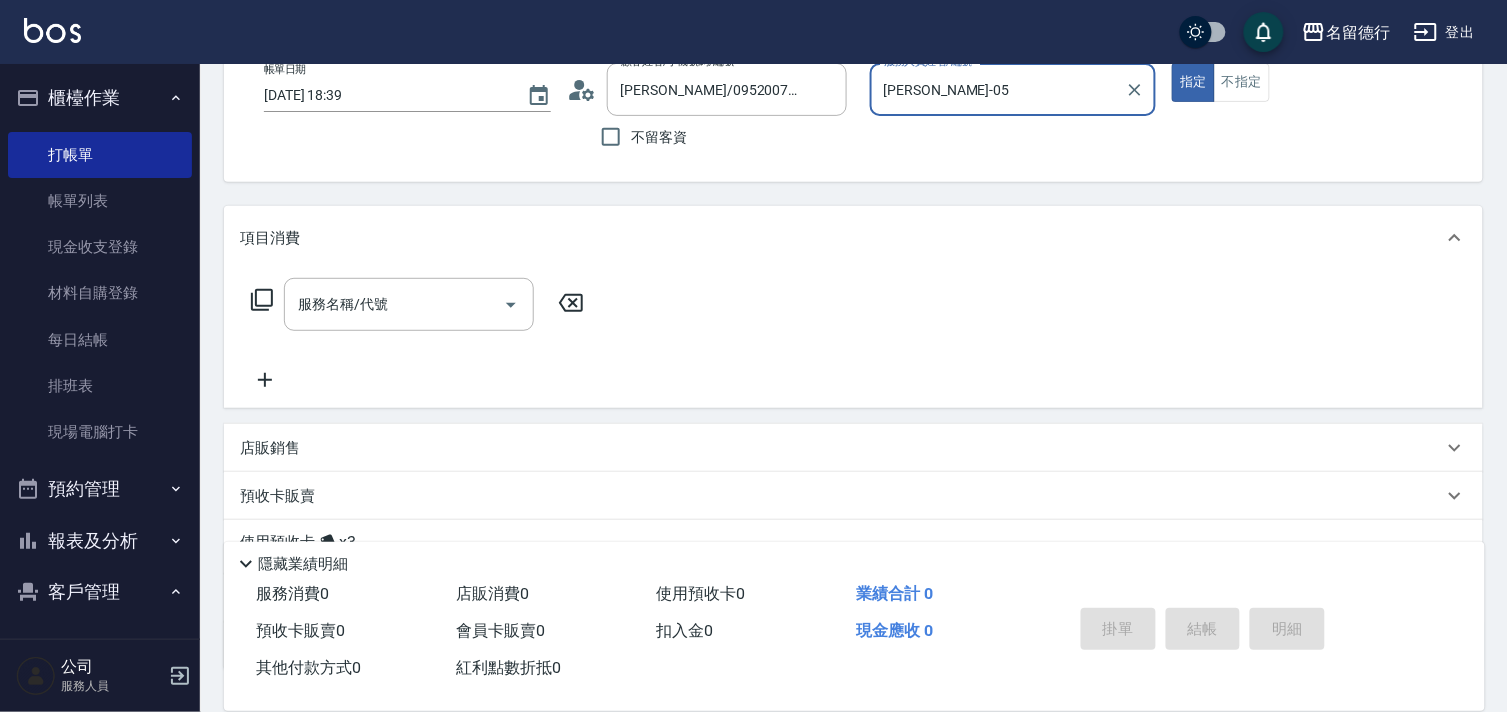 scroll, scrollTop: 268, scrollLeft: 0, axis: vertical 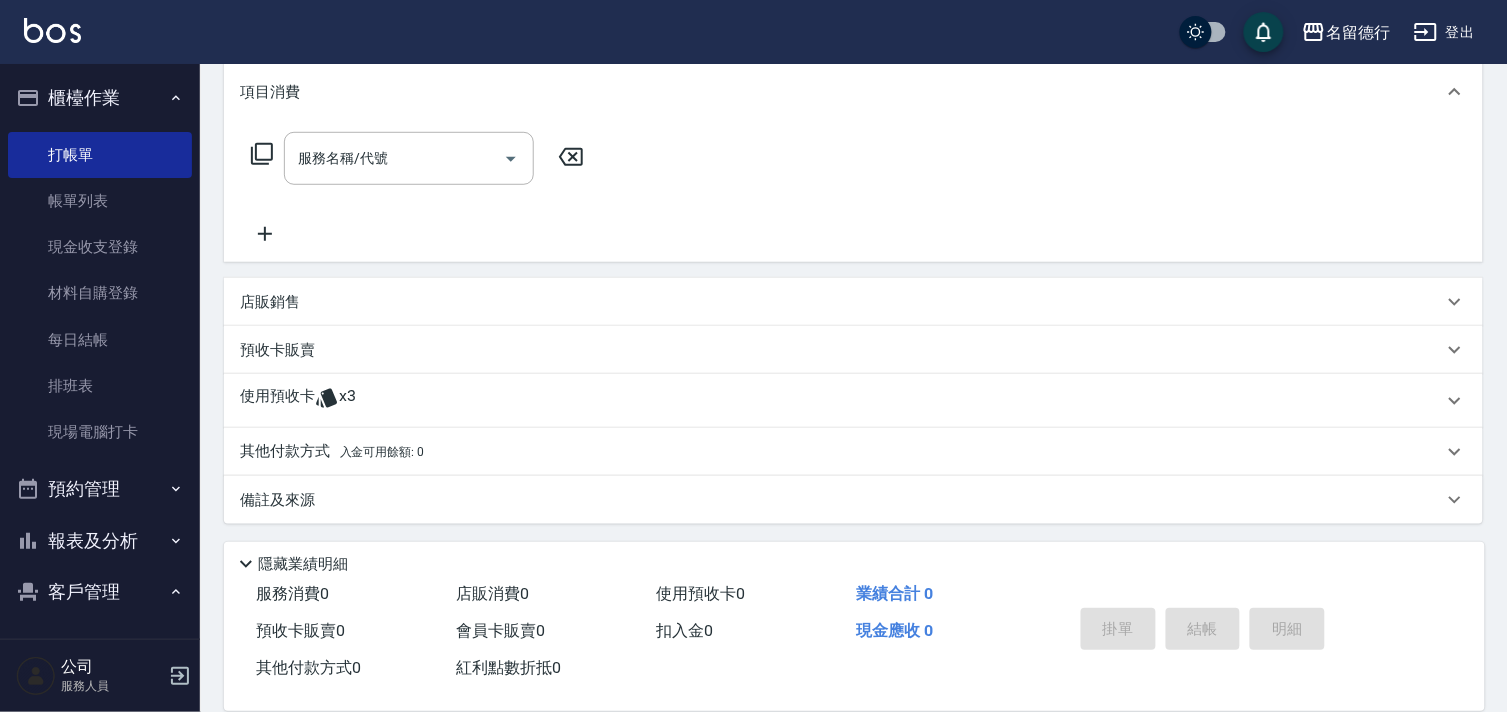 click on "使用預收卡 x3" at bounding box center [853, 401] 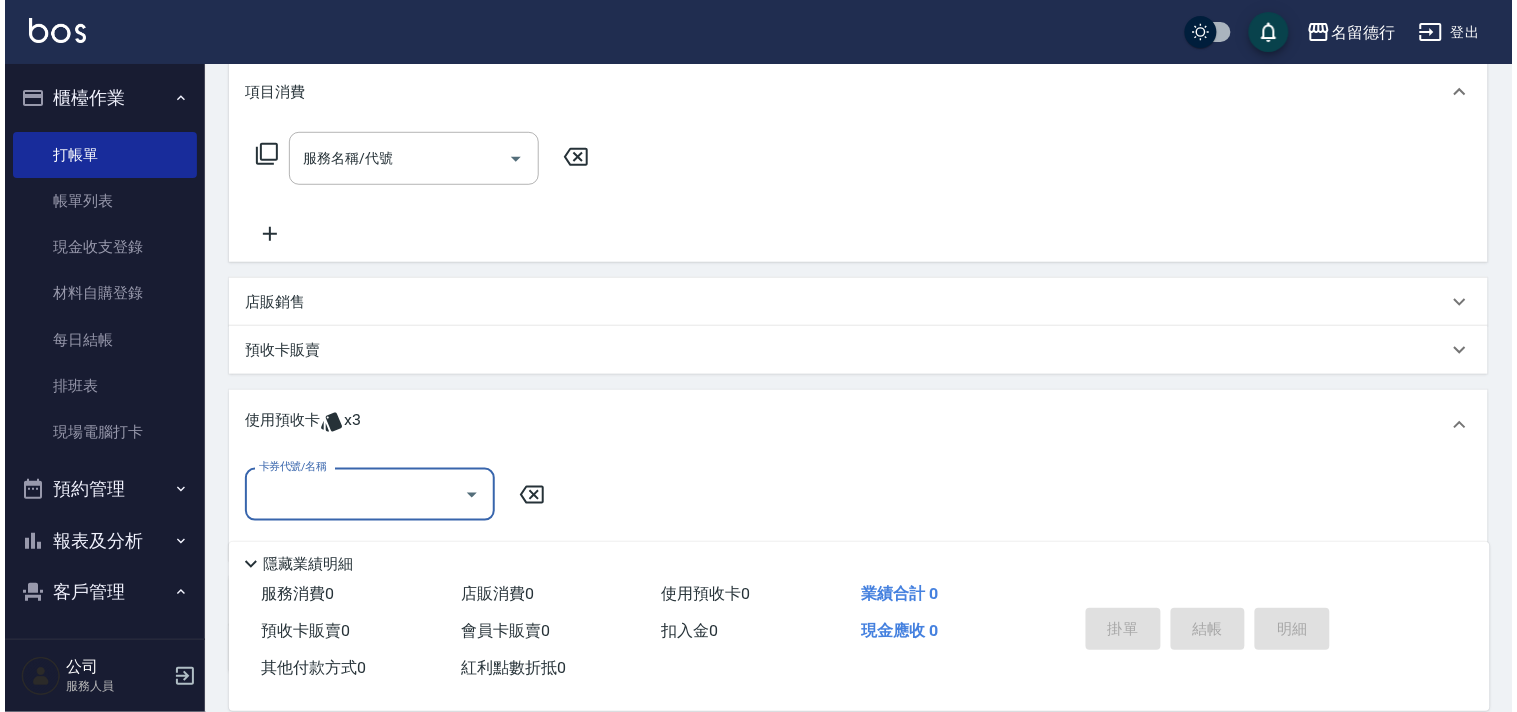 scroll, scrollTop: 0, scrollLeft: 0, axis: both 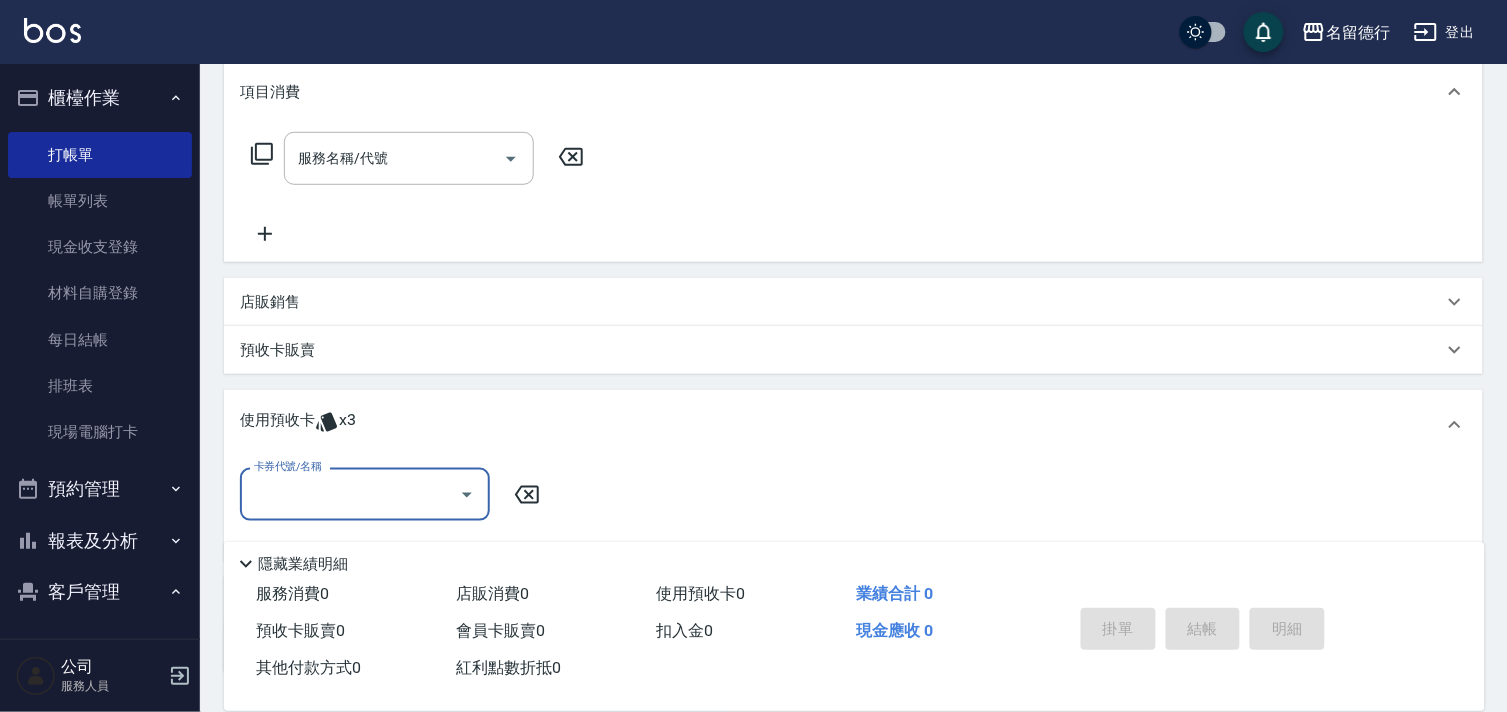 click on "卡券代號/名稱" at bounding box center (350, 494) 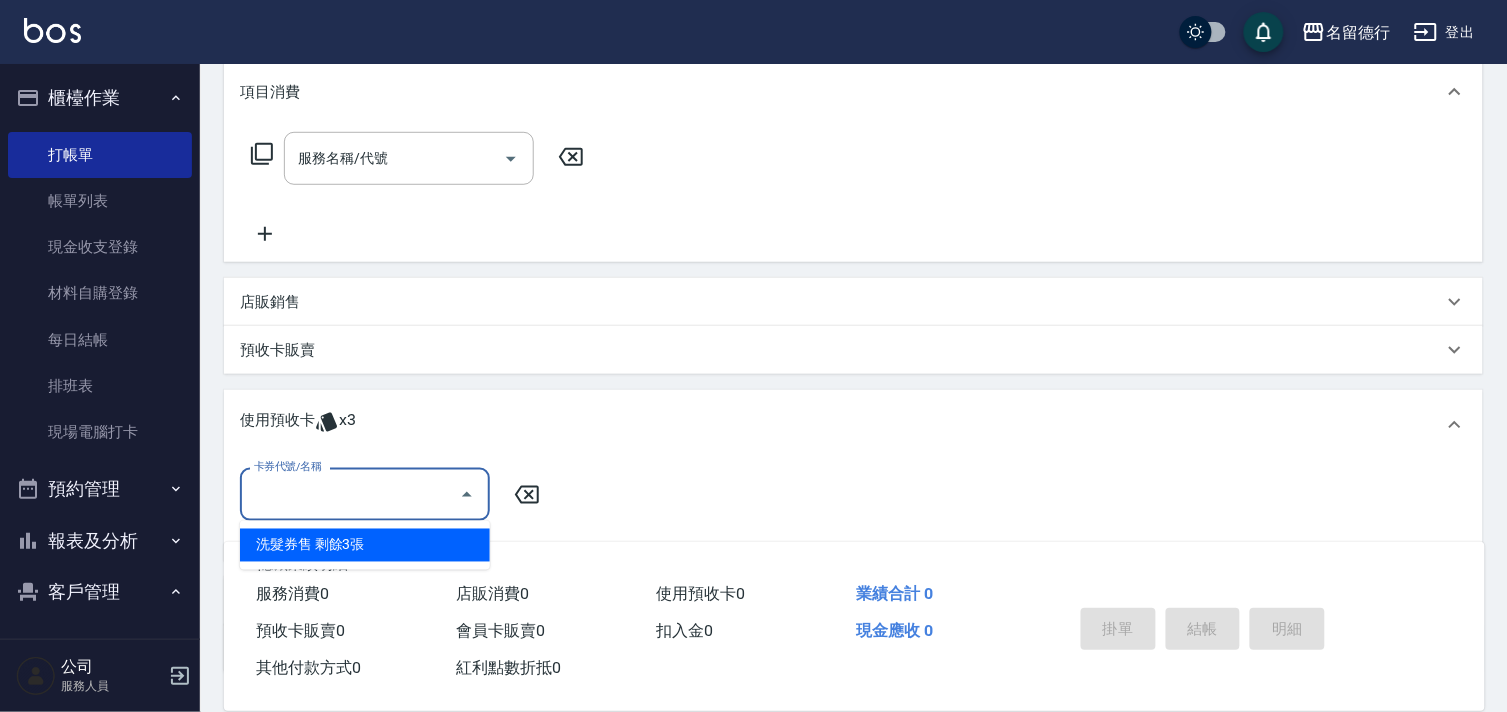 click on "洗髮券售 剩餘3張" at bounding box center [365, 545] 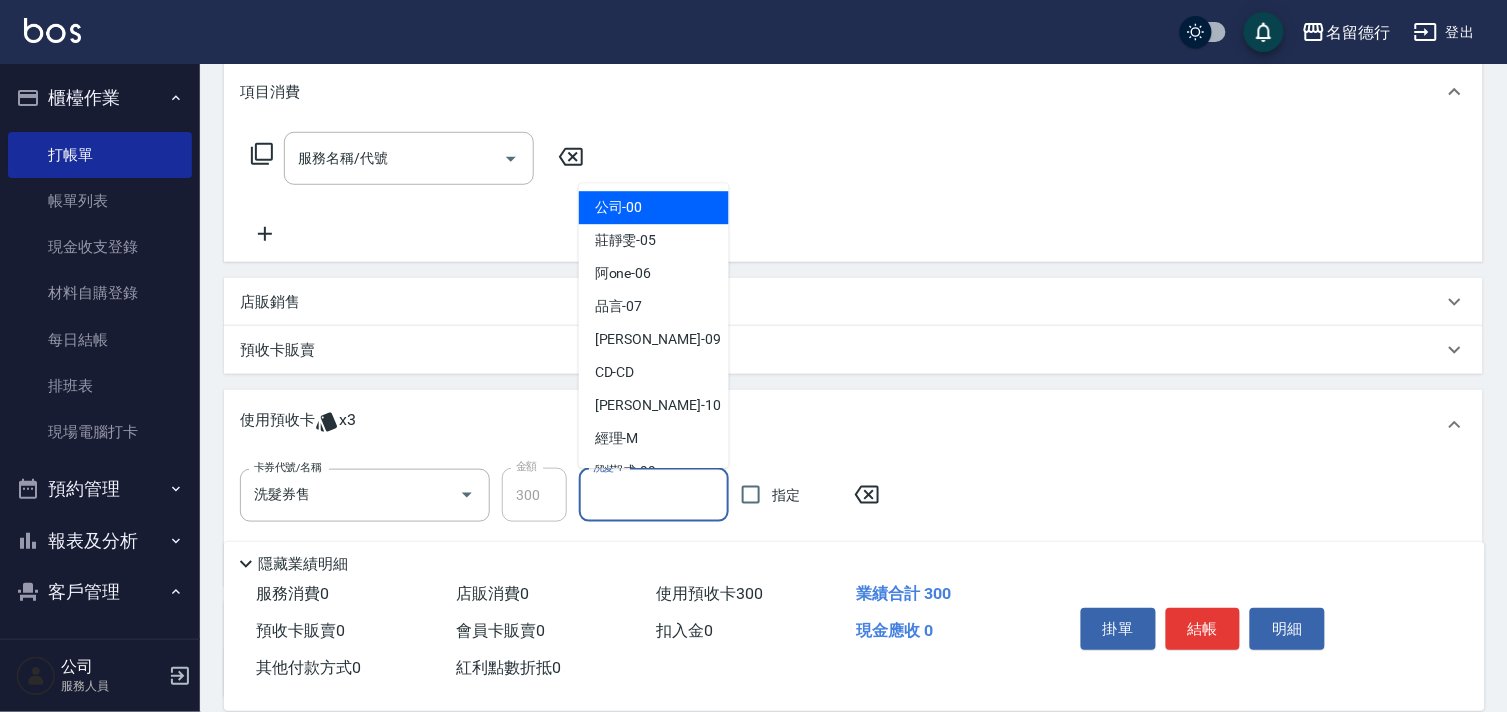click on "洗髮-1" at bounding box center (654, 495) 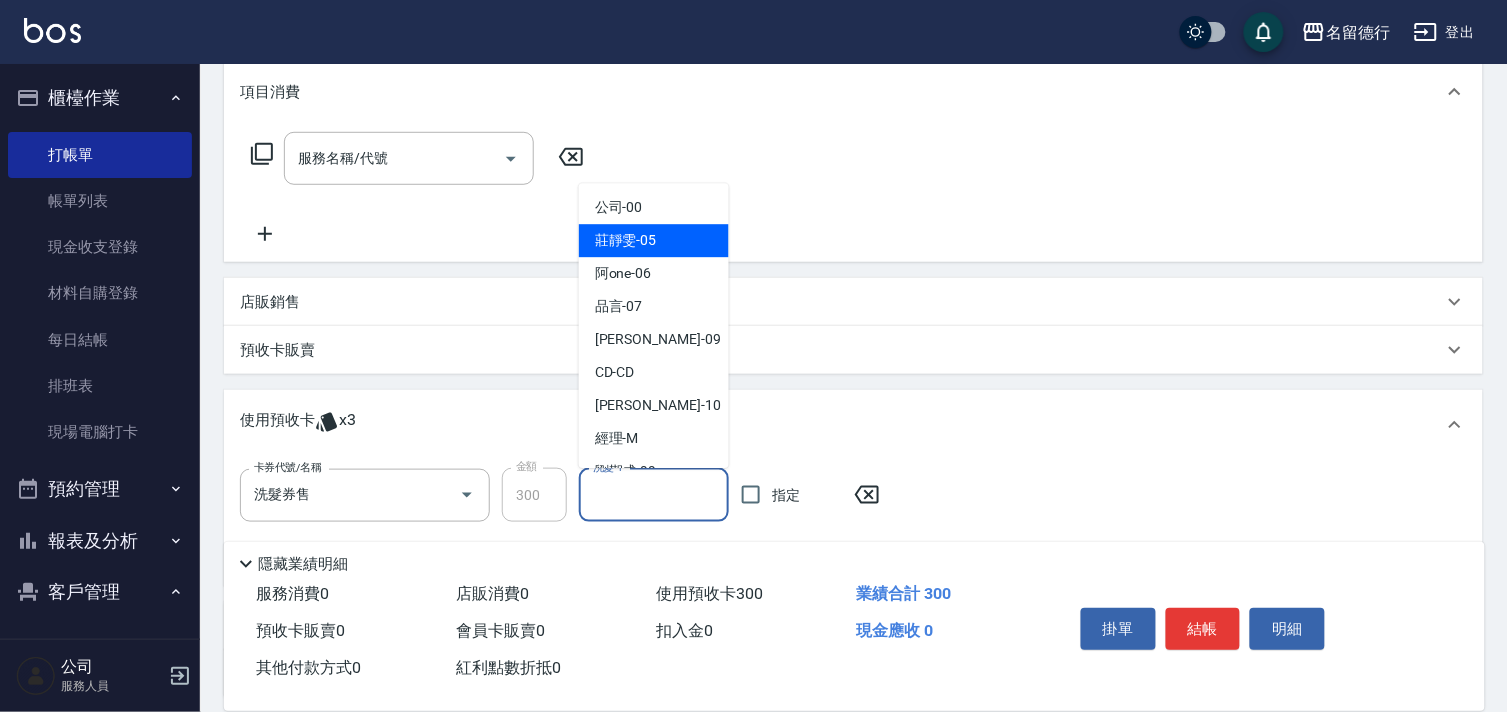 click on "[PERSON_NAME]-05" at bounding box center (626, 241) 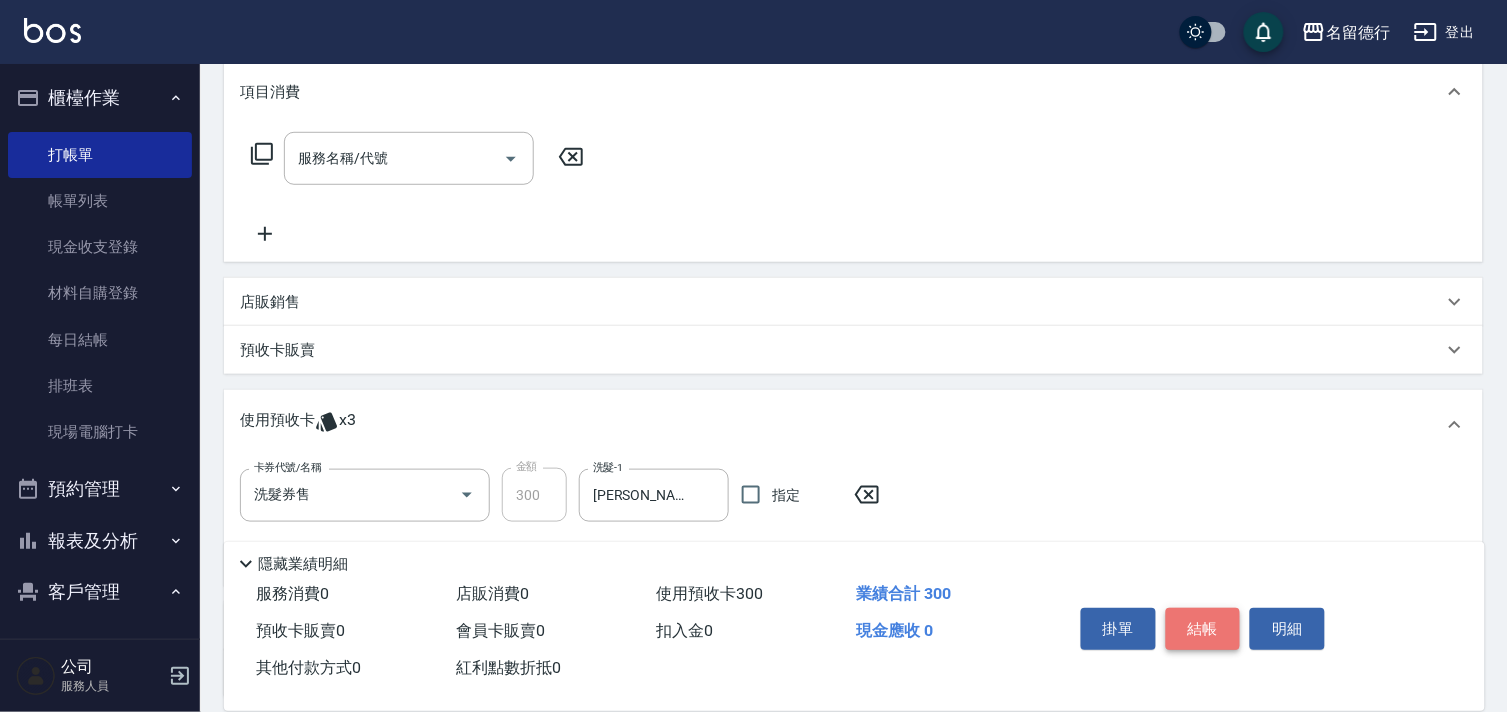 click on "結帳" at bounding box center (1203, 629) 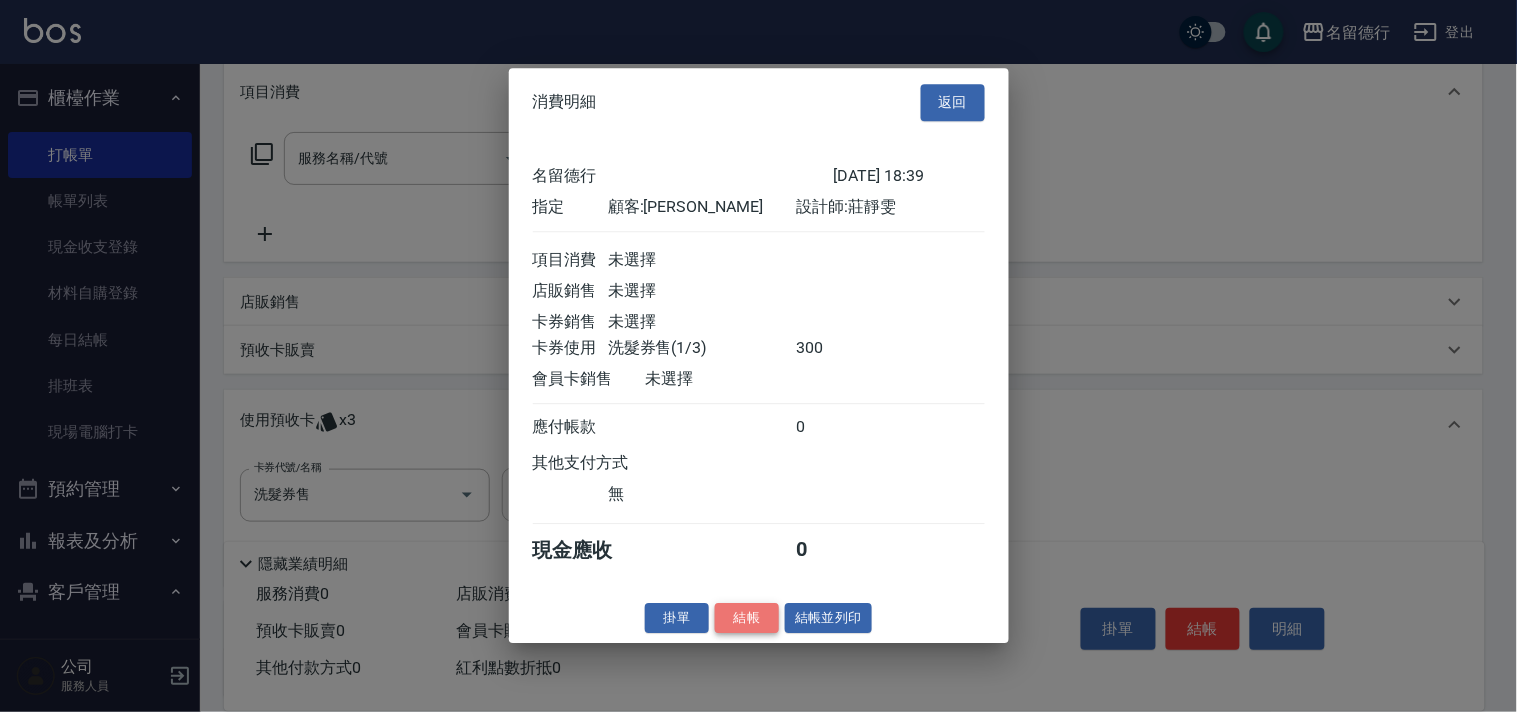 click on "結帳" at bounding box center (747, 618) 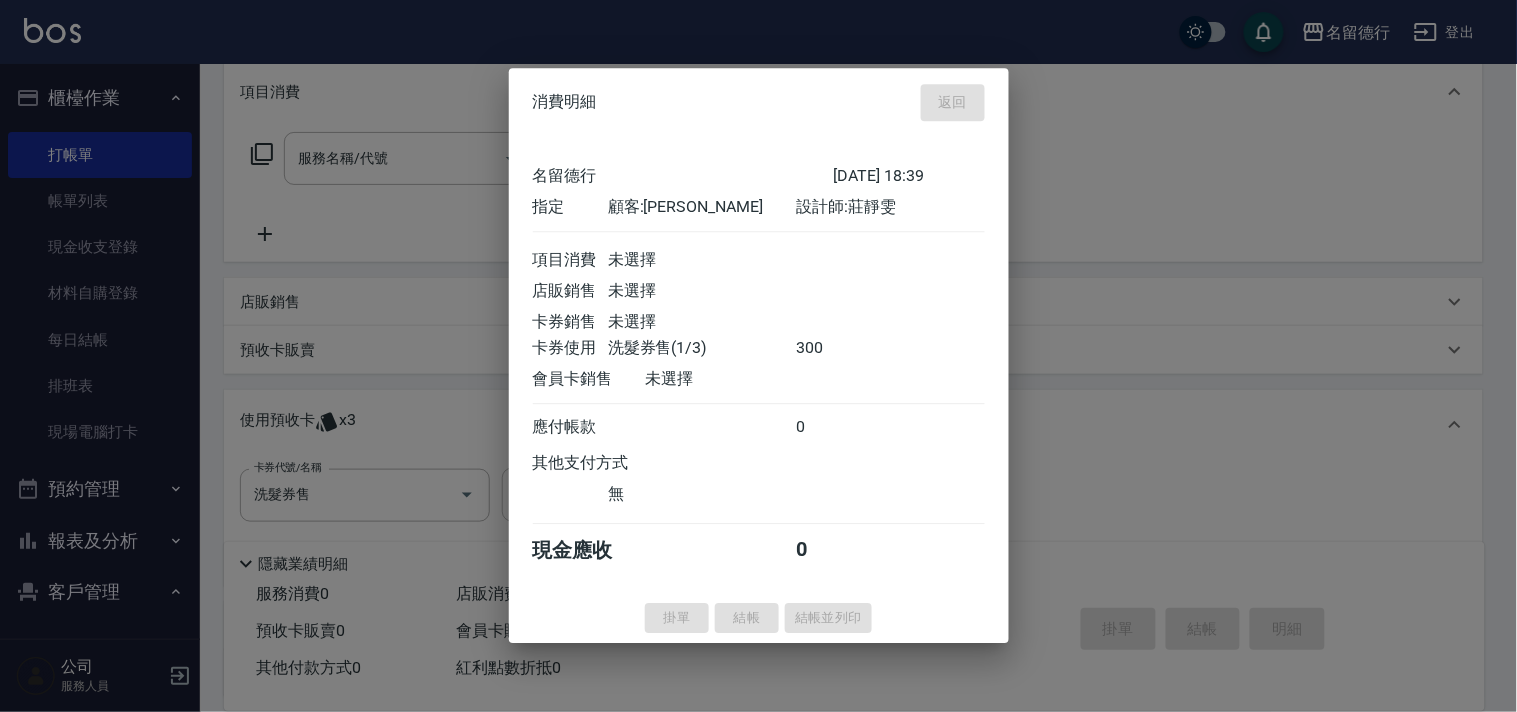 type 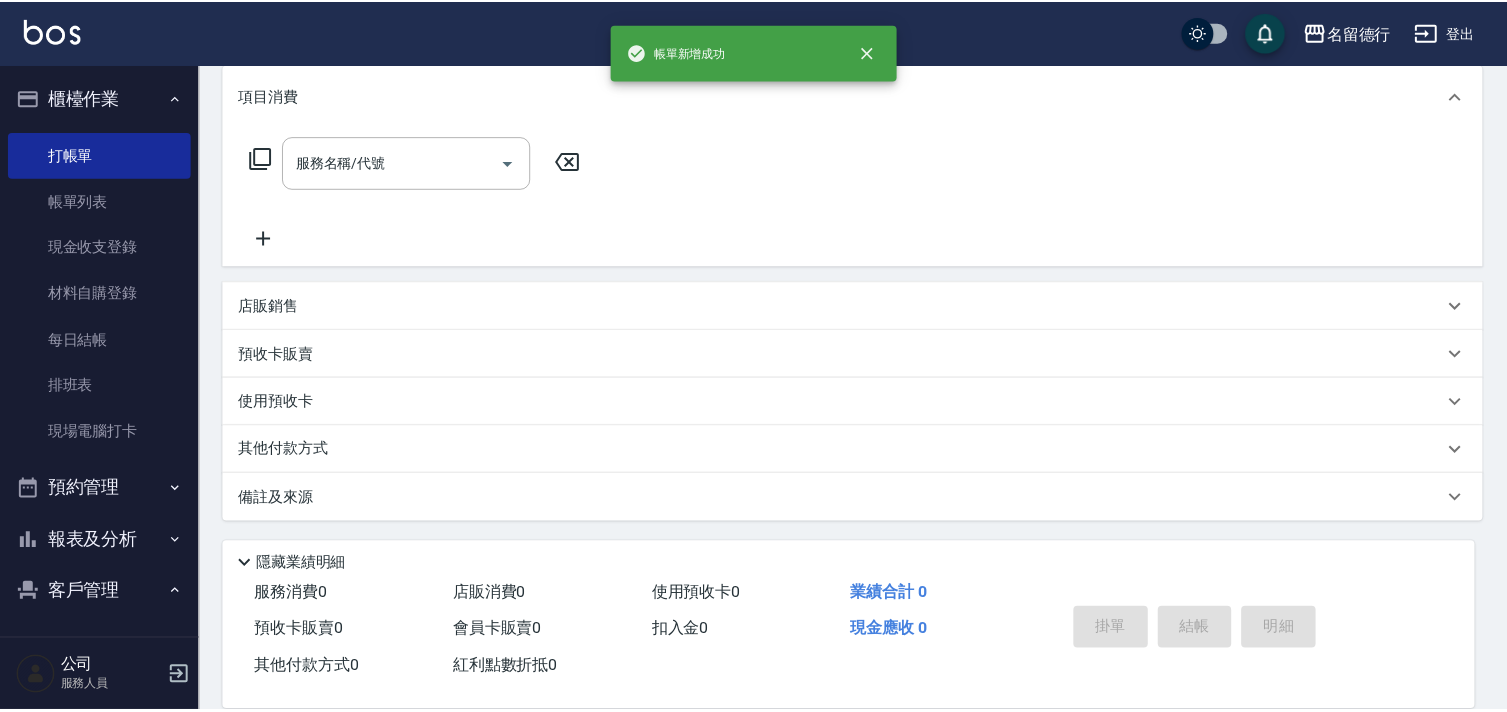 scroll, scrollTop: 0, scrollLeft: 0, axis: both 